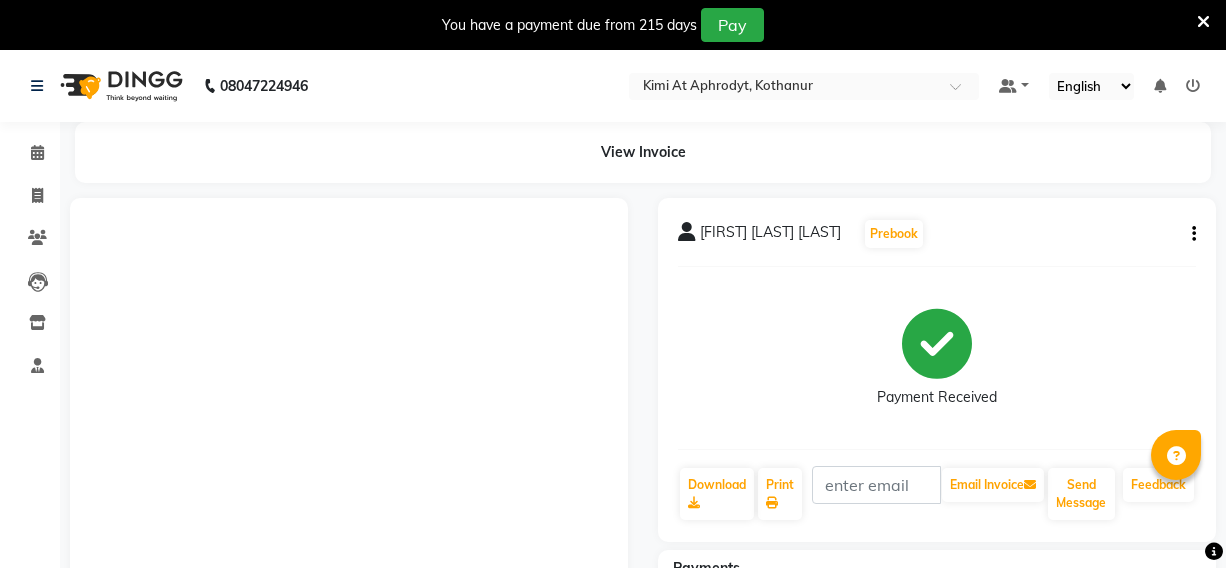 scroll, scrollTop: 36, scrollLeft: 0, axis: vertical 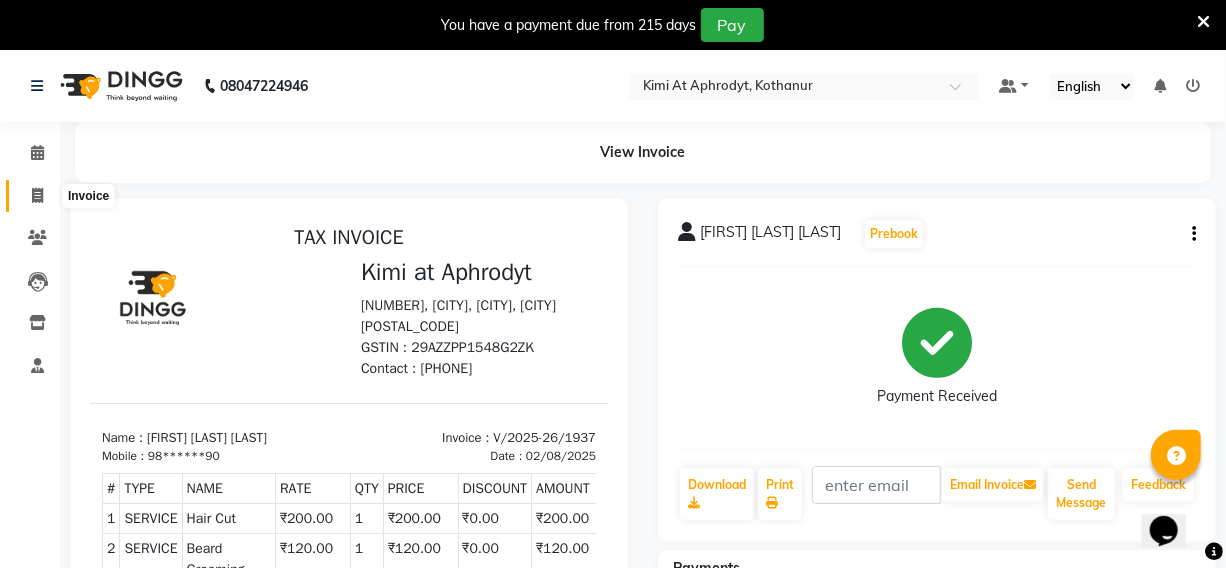 click 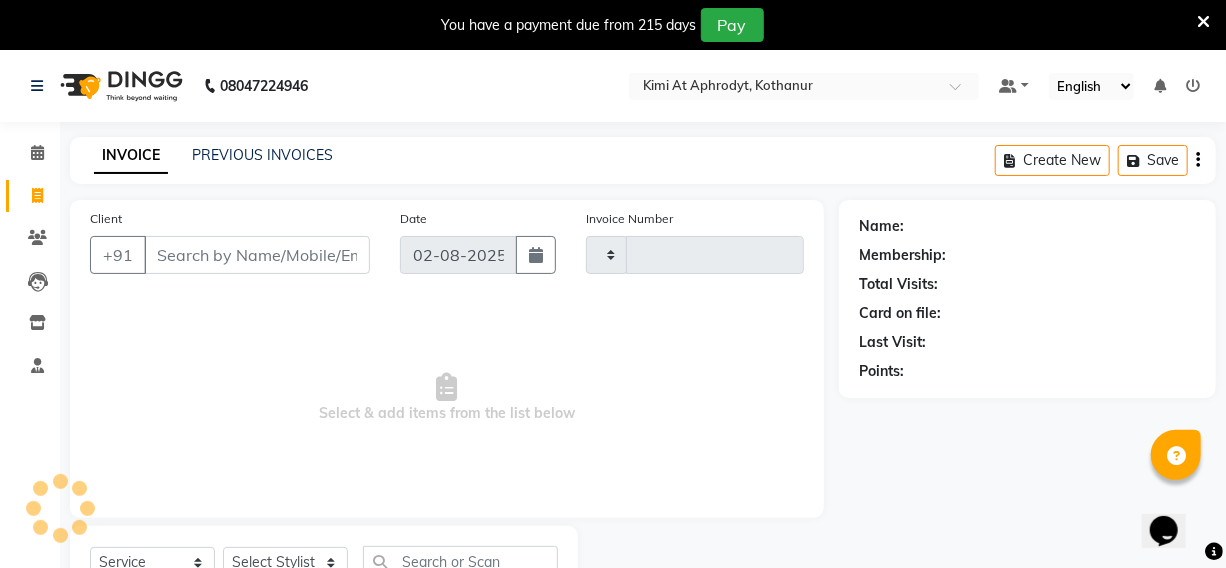 type on "1938" 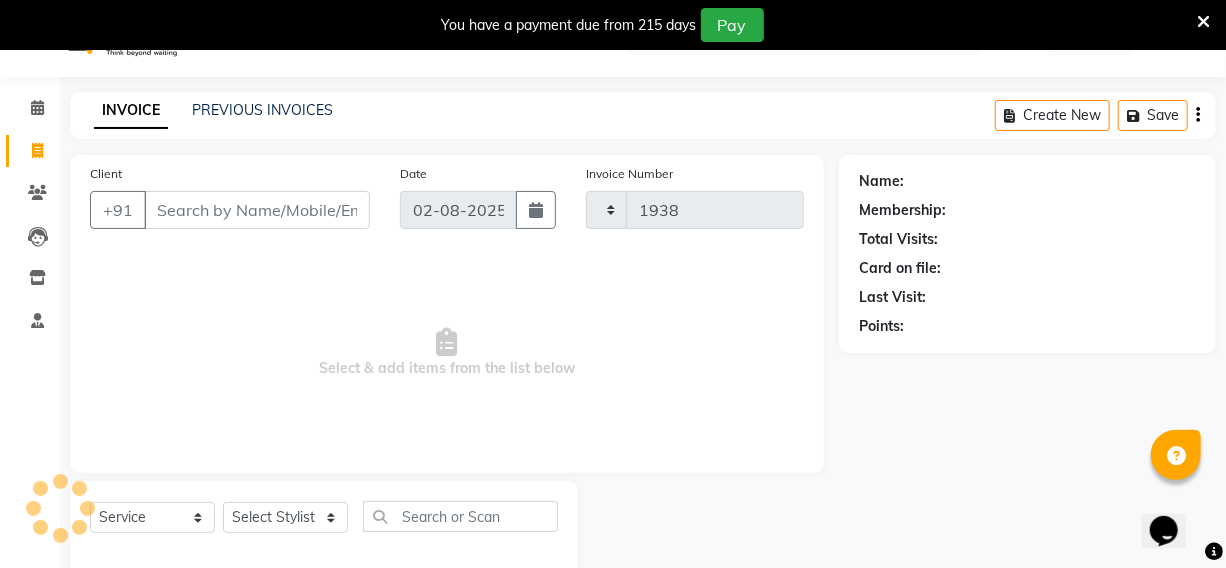 select on "7401" 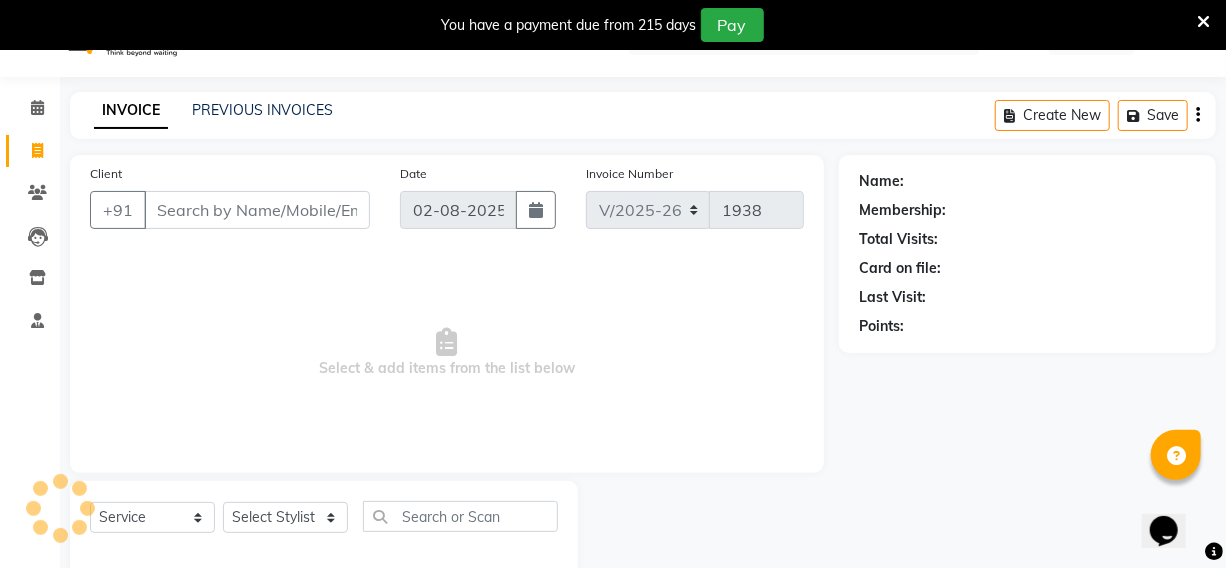 scroll, scrollTop: 83, scrollLeft: 0, axis: vertical 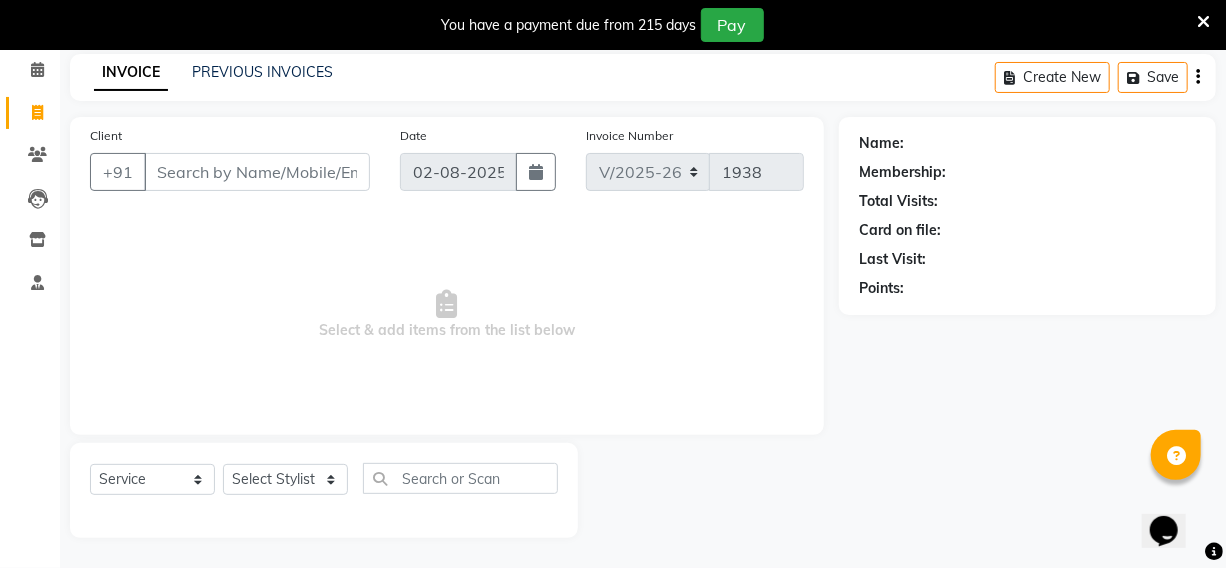 click on "Client" at bounding box center (257, 172) 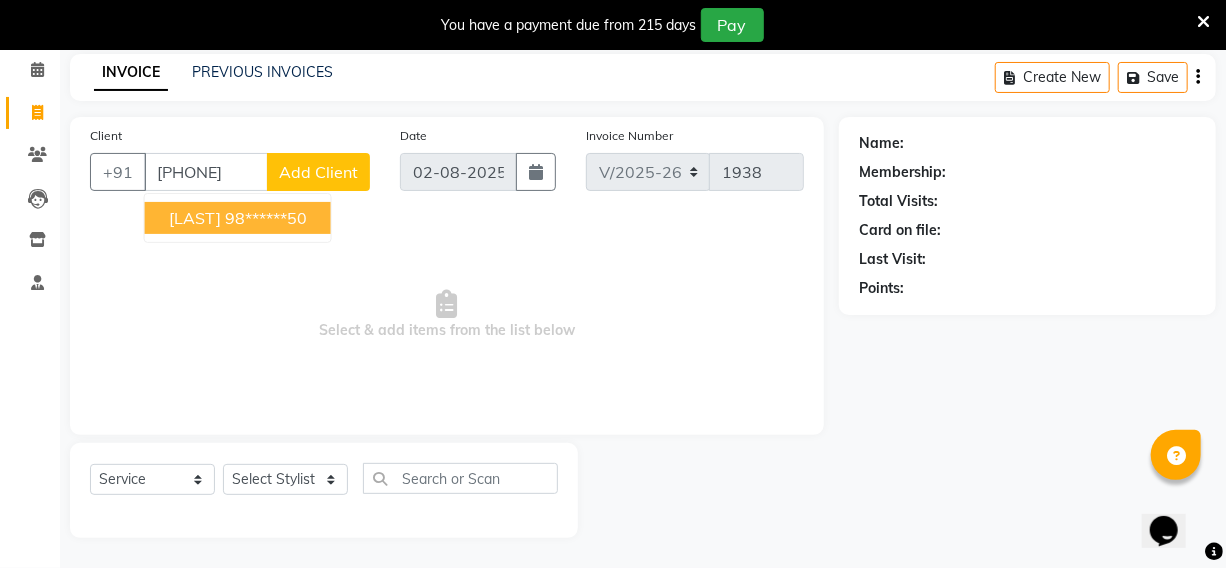 click on "98******50" at bounding box center [266, 218] 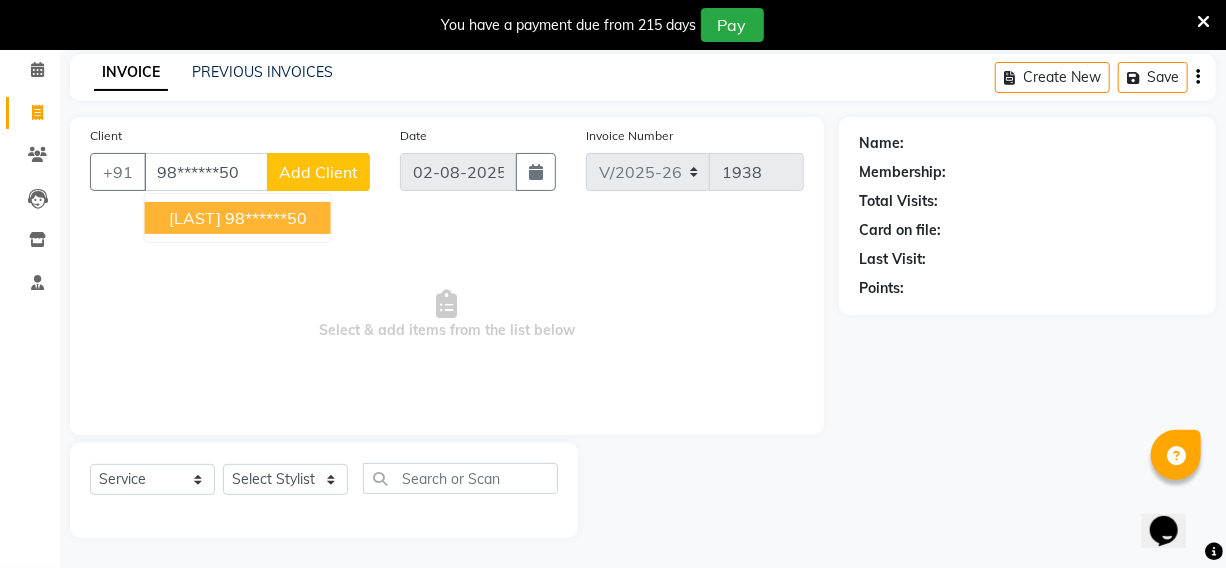 type on "98******50" 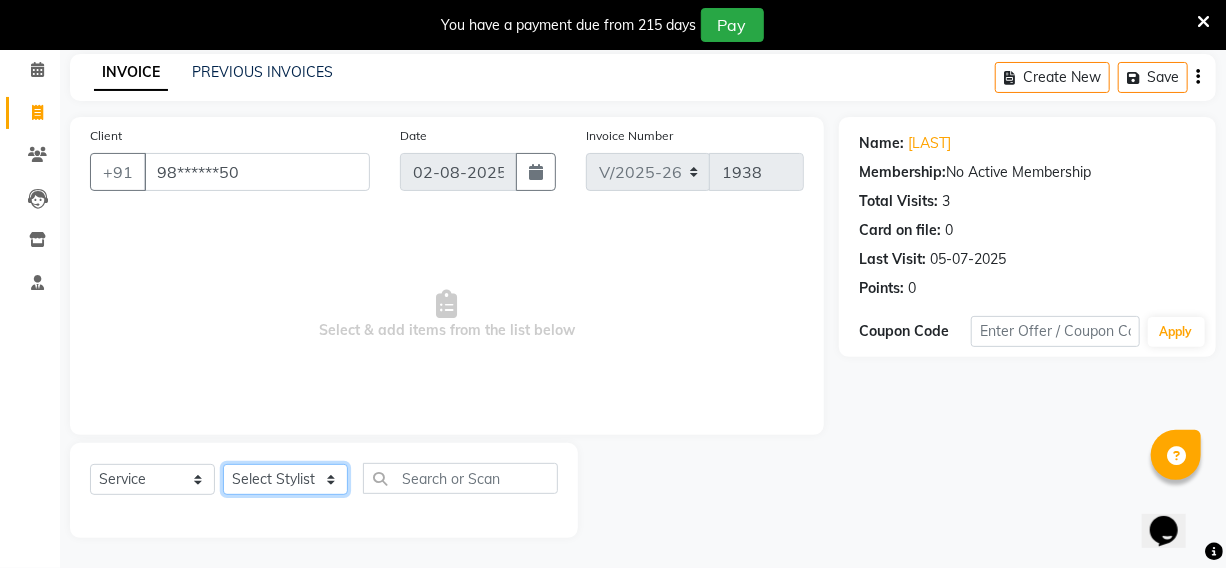 click on "Select Stylist [FIRST] [FIRST] [FIRST] [FIRST] Kimi manager id [FIRST] [FIRST] [FIRST] [FIRST] [FIRST] [FIRST] [FIRST]" 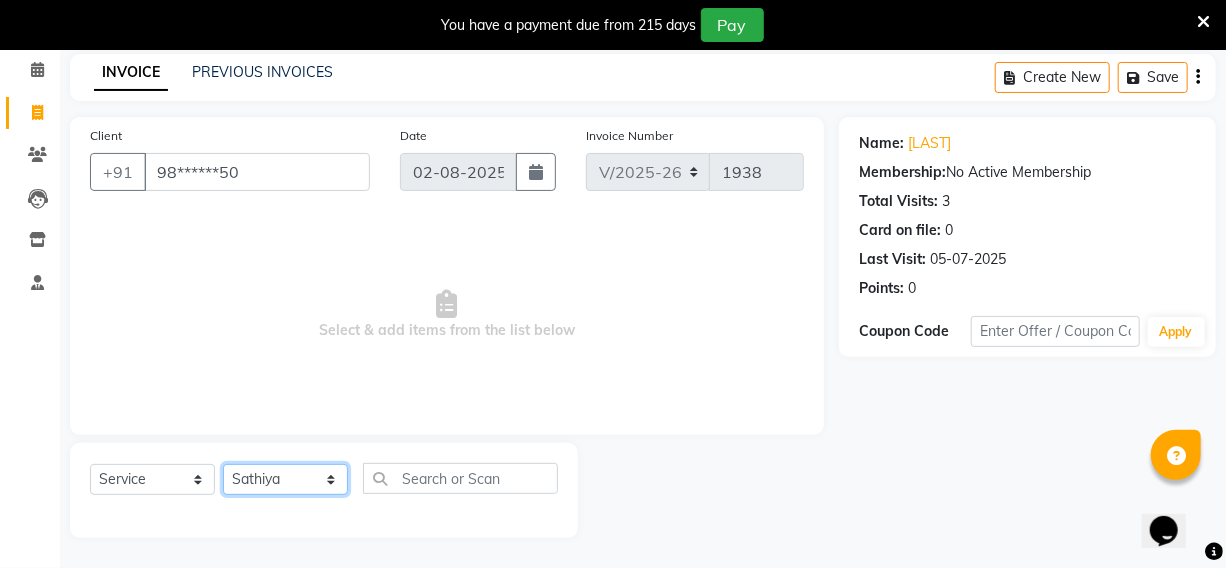 click on "Select Stylist [FIRST] [FIRST] [FIRST] [FIRST] Kimi manager id [FIRST] [FIRST] [FIRST] [FIRST] [FIRST] [FIRST] [FIRST]" 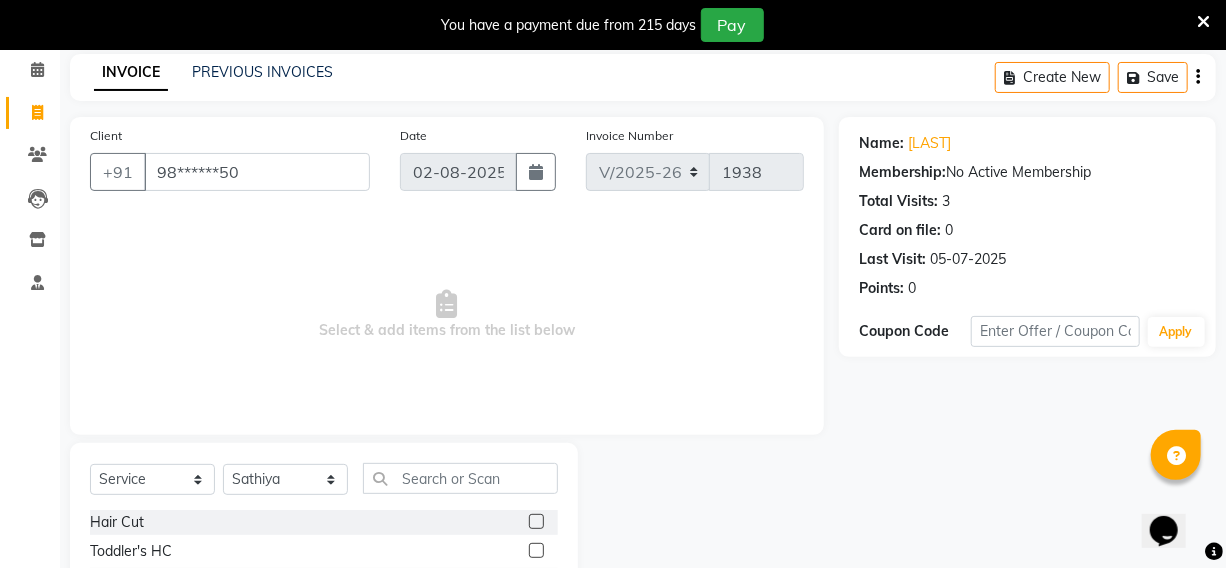 click 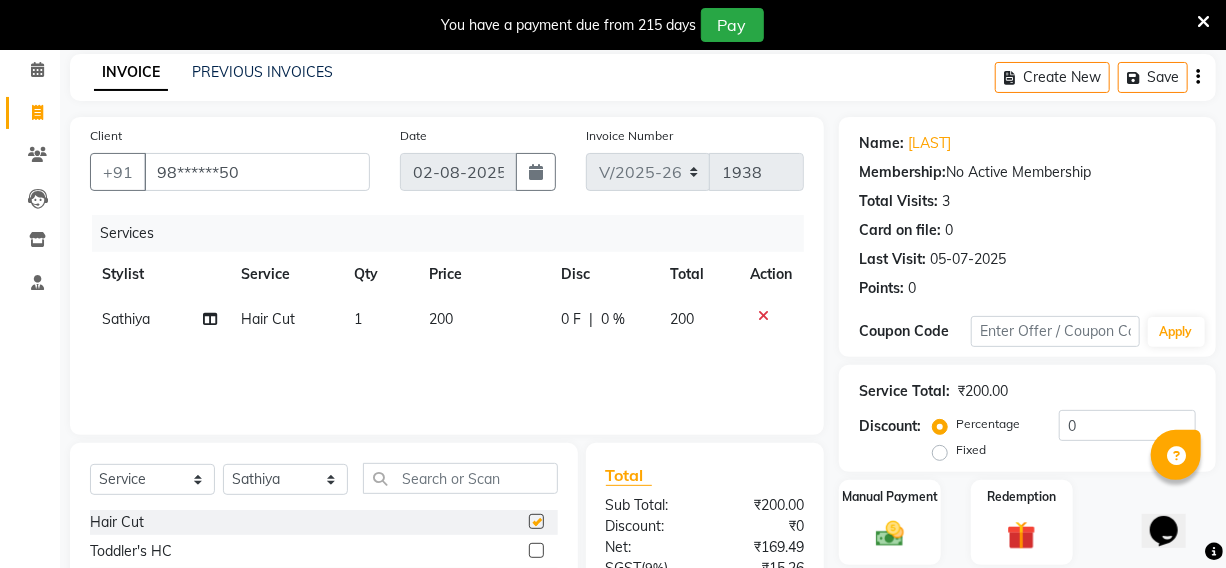 checkbox on "false" 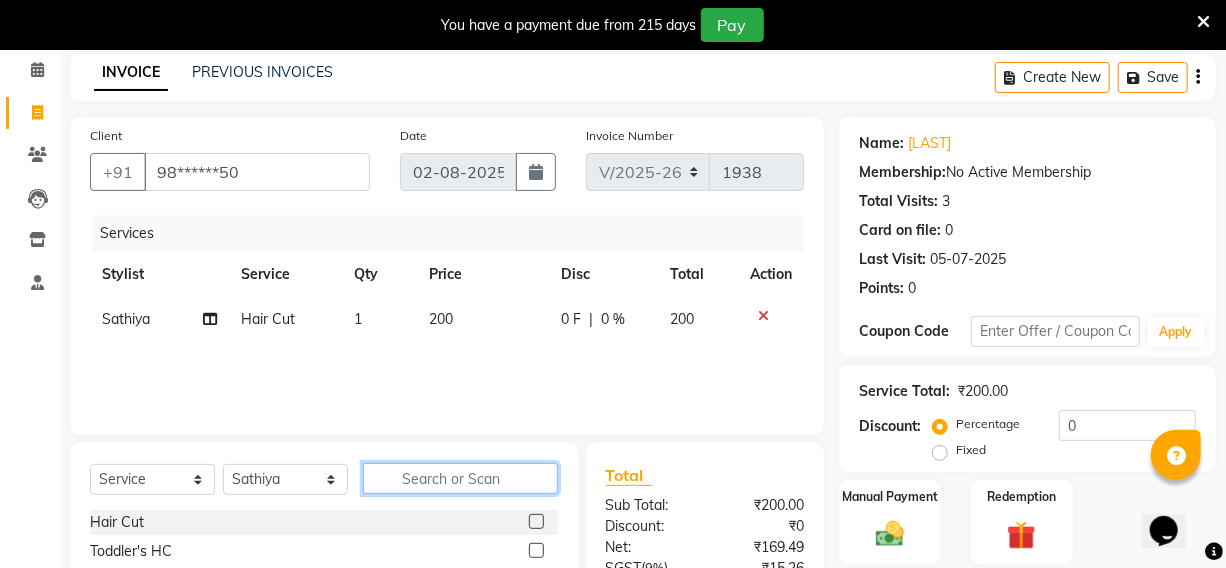 click 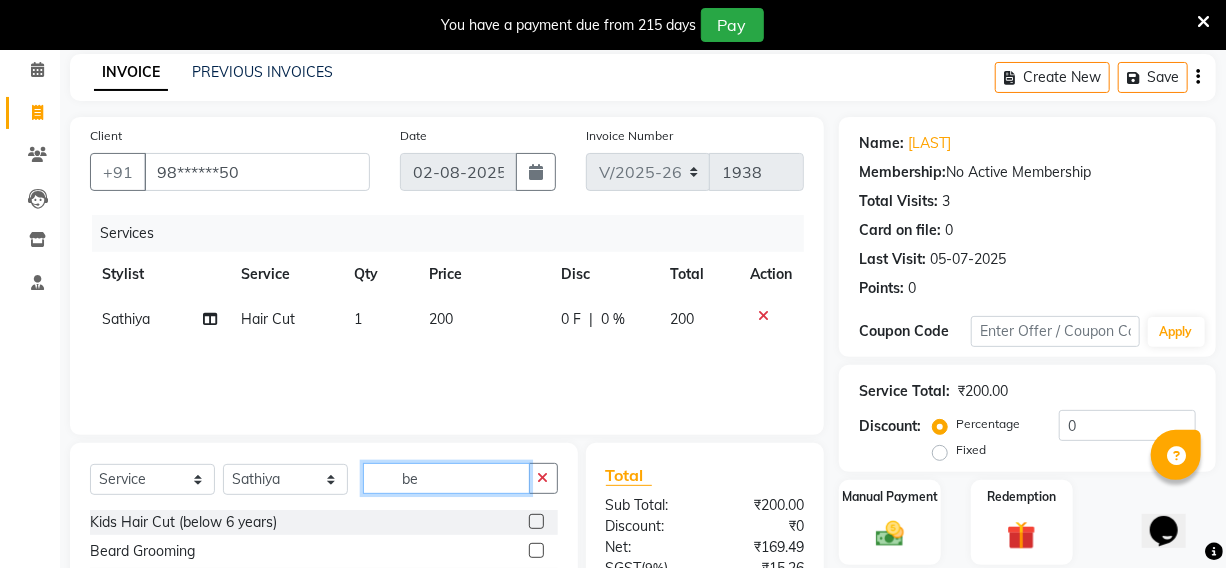 type on "be" 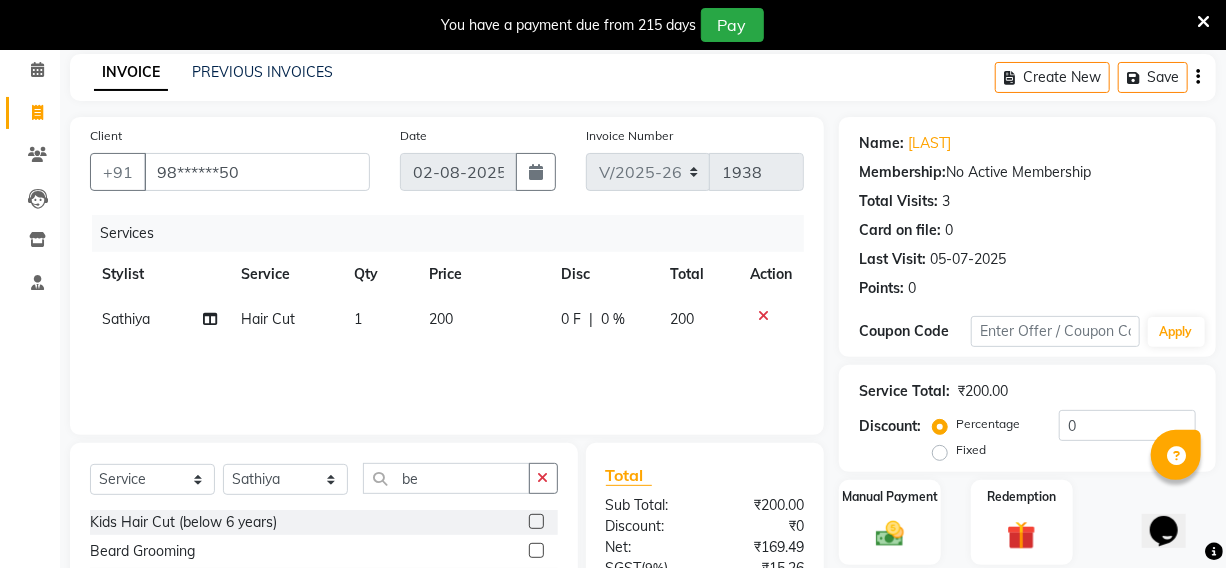 click 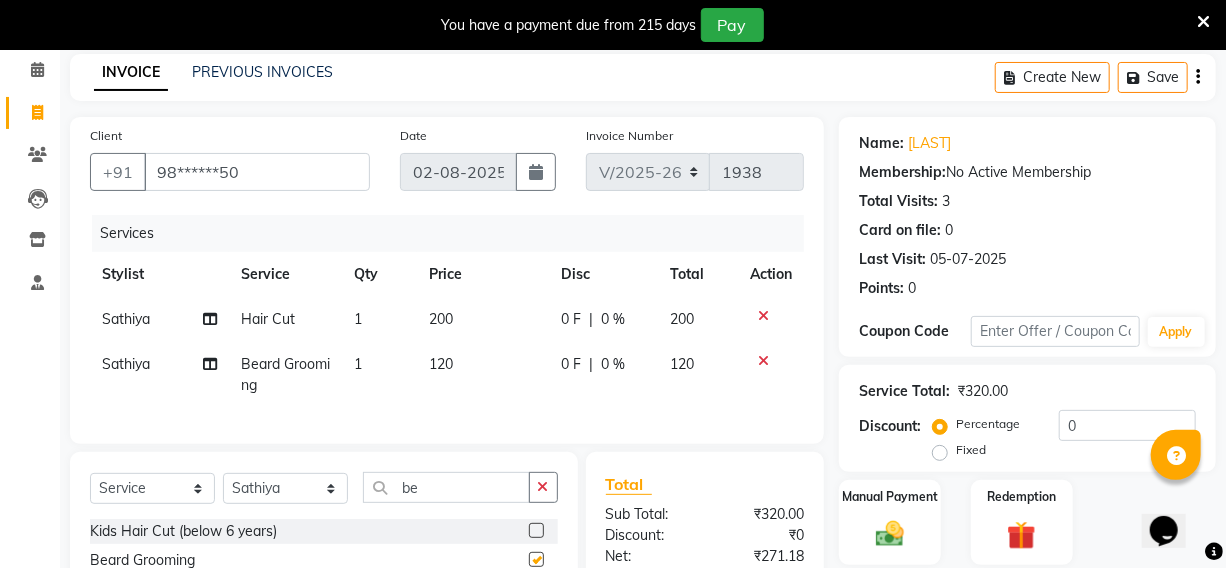 checkbox on "false" 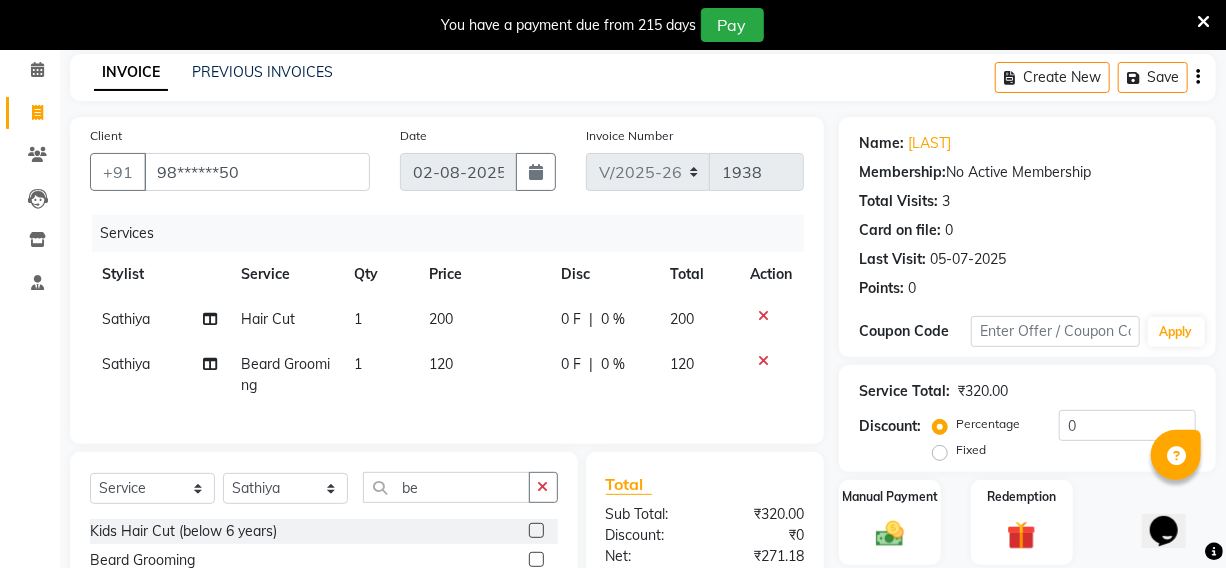 scroll, scrollTop: 265, scrollLeft: 0, axis: vertical 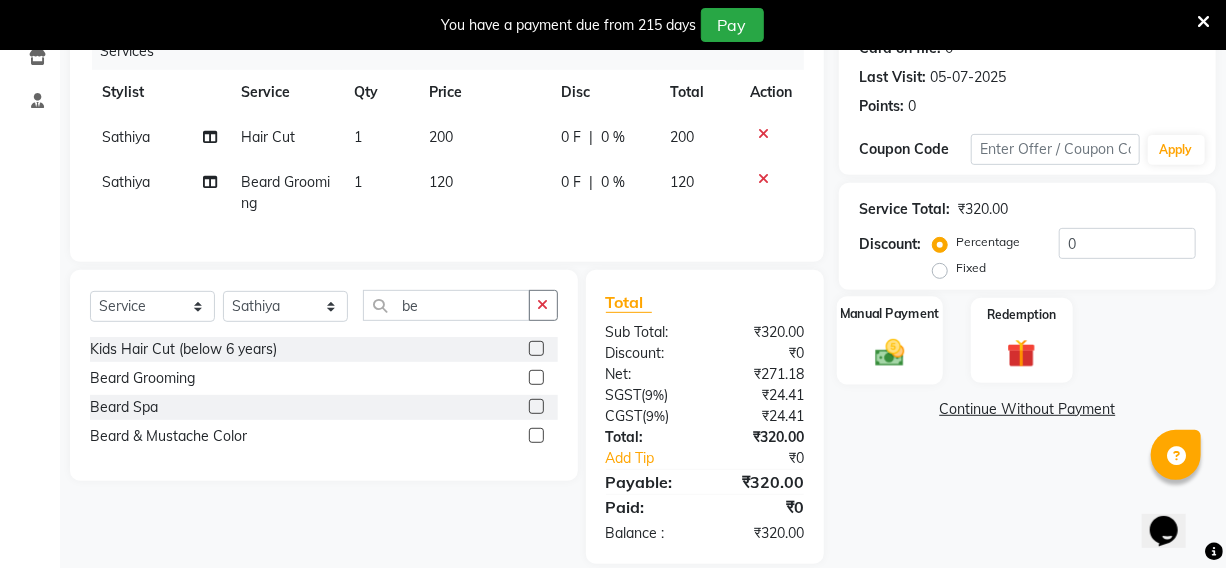 click 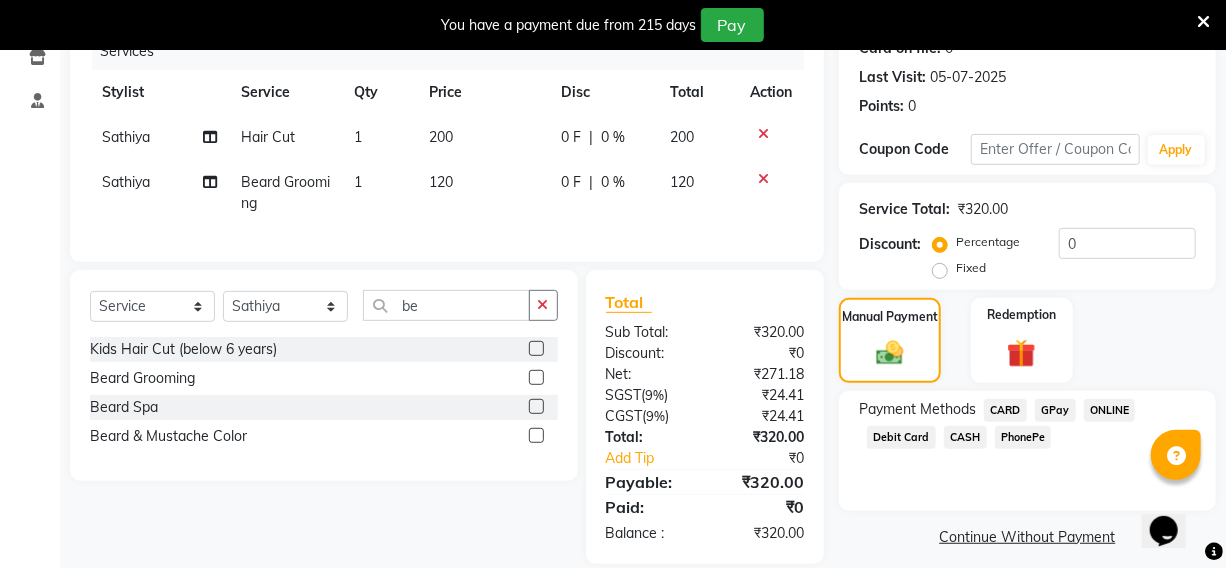 click on "CARD" 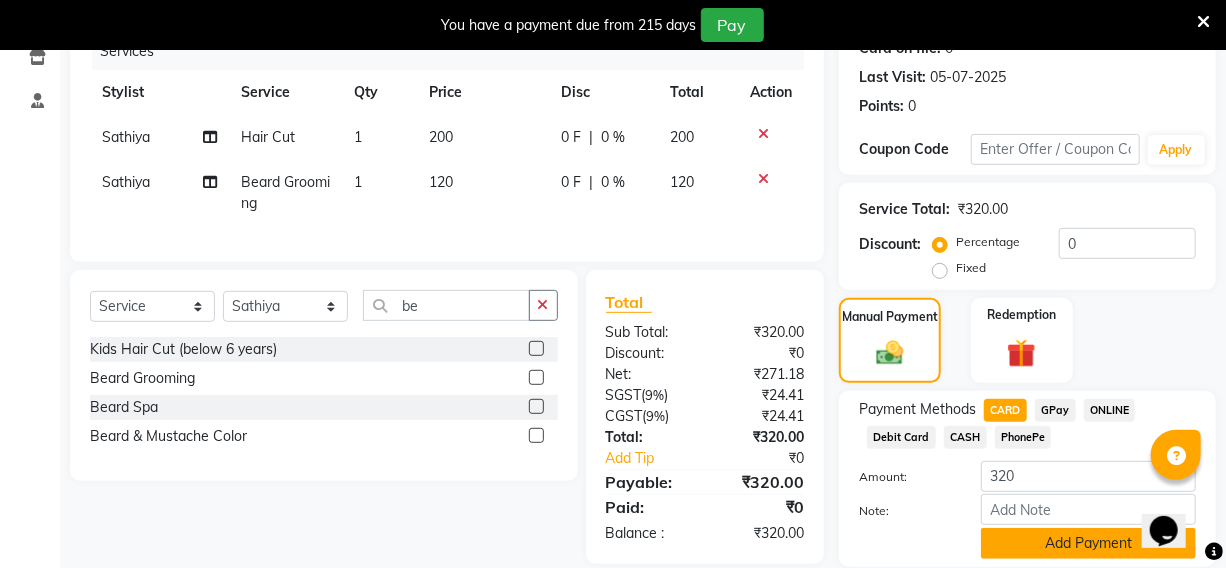 click on "Add Payment" 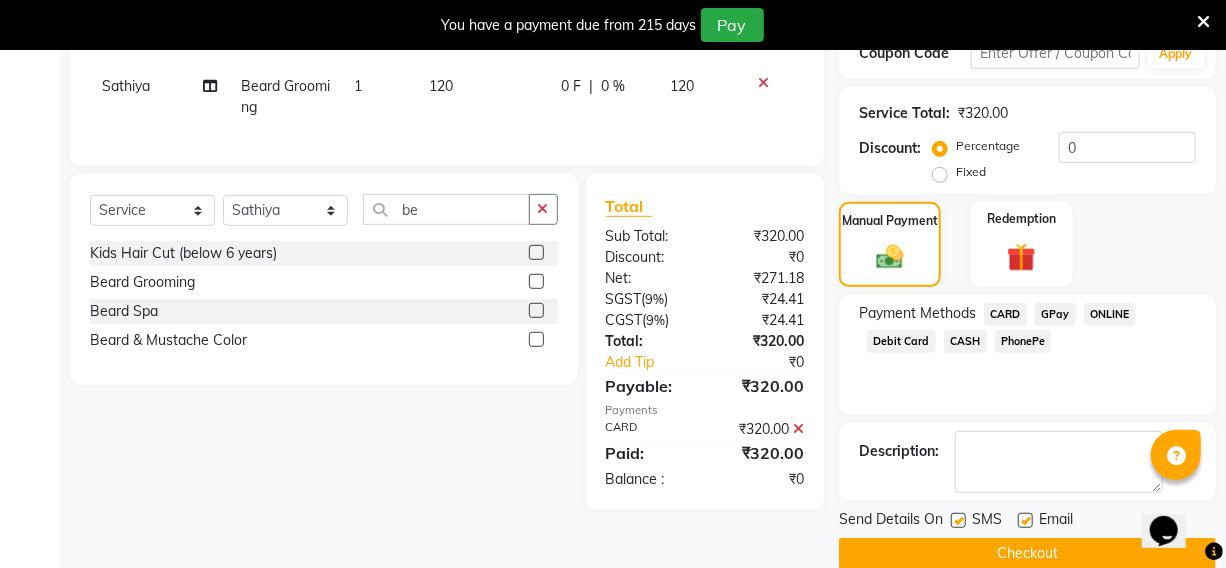 scroll, scrollTop: 390, scrollLeft: 0, axis: vertical 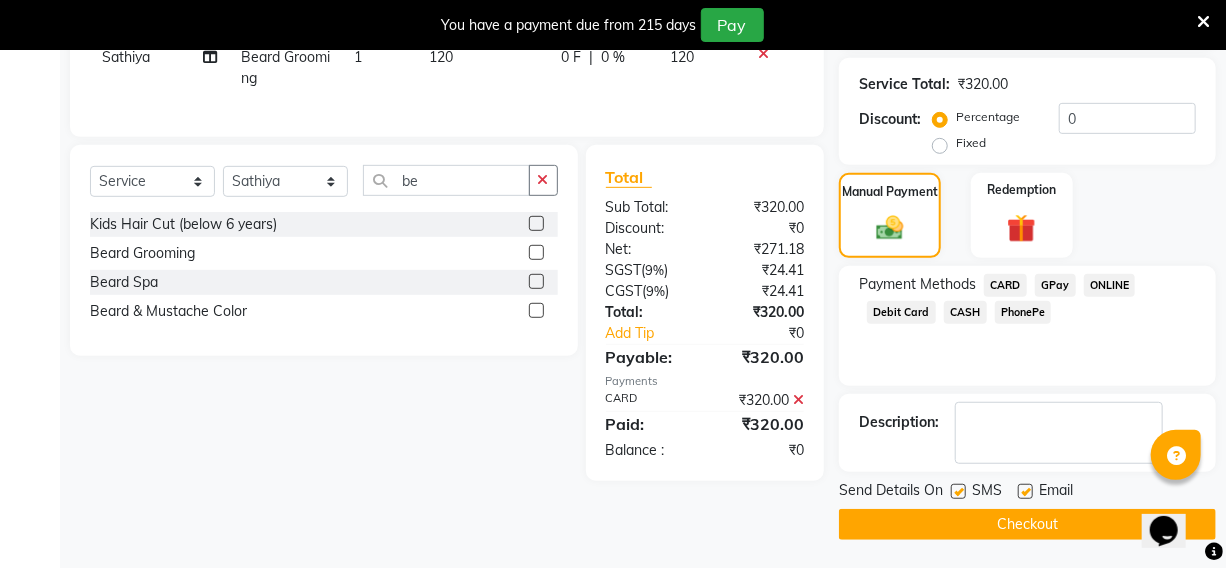 click on "Checkout" 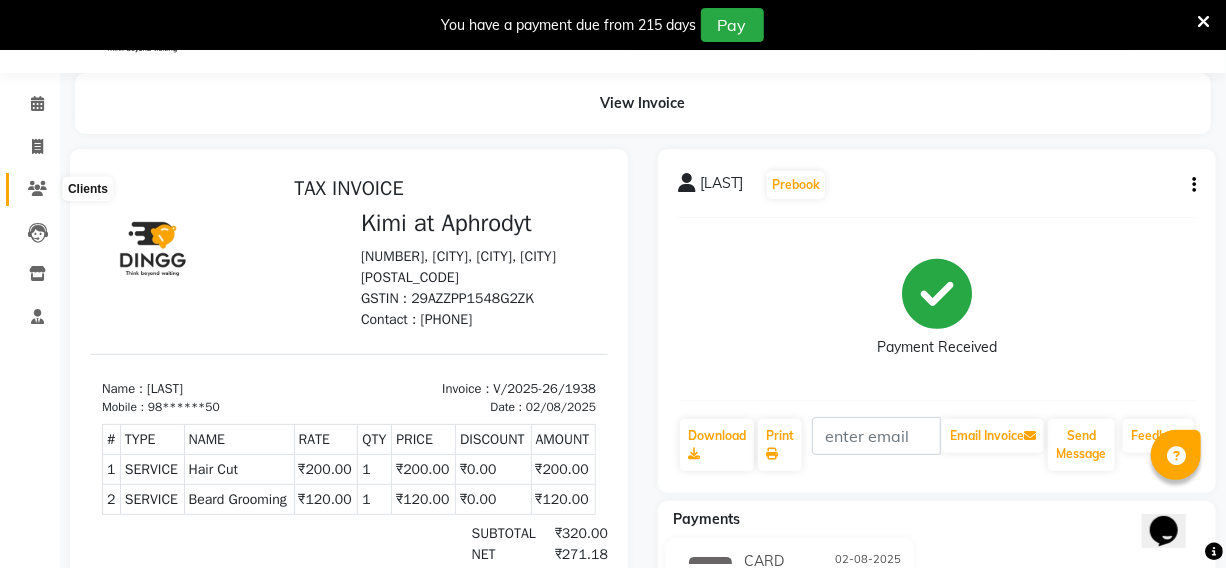 scroll, scrollTop: 0, scrollLeft: 0, axis: both 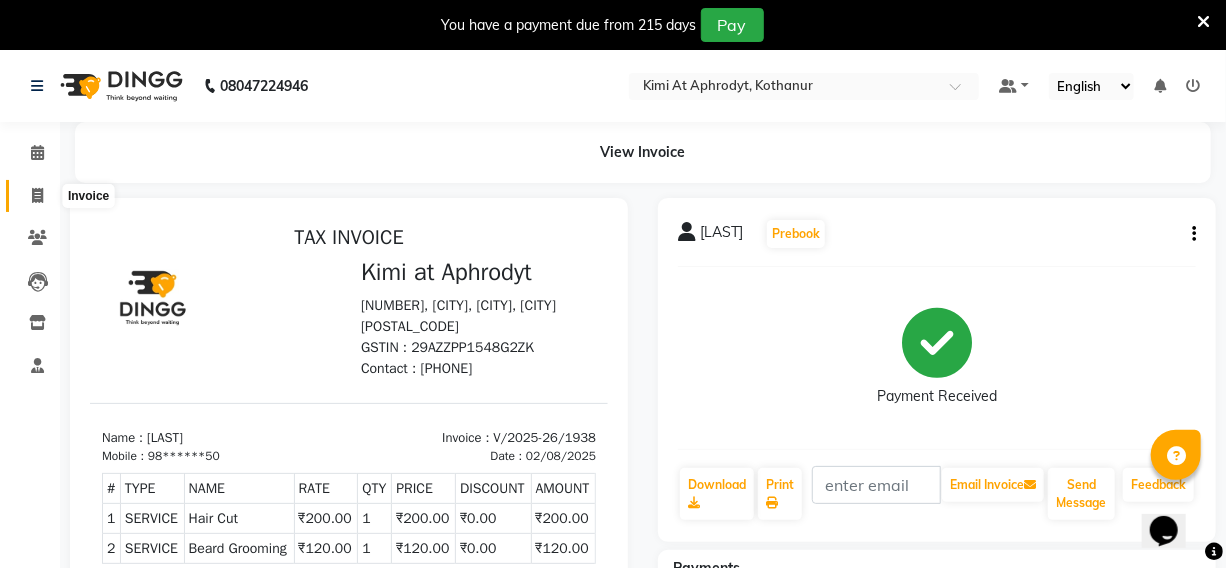 click 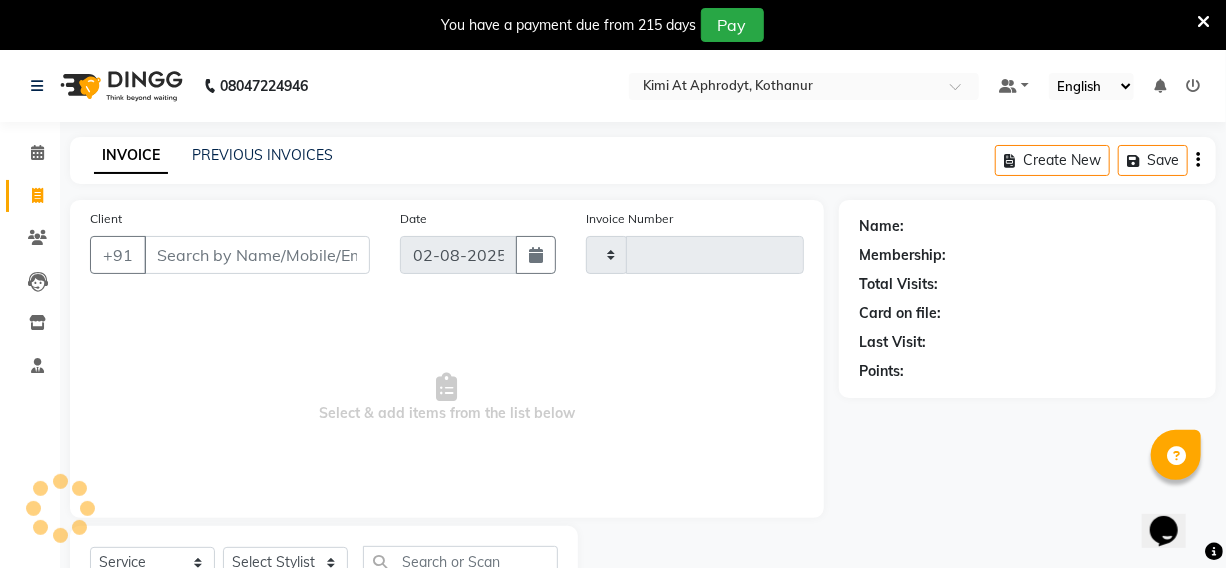 scroll, scrollTop: 83, scrollLeft: 0, axis: vertical 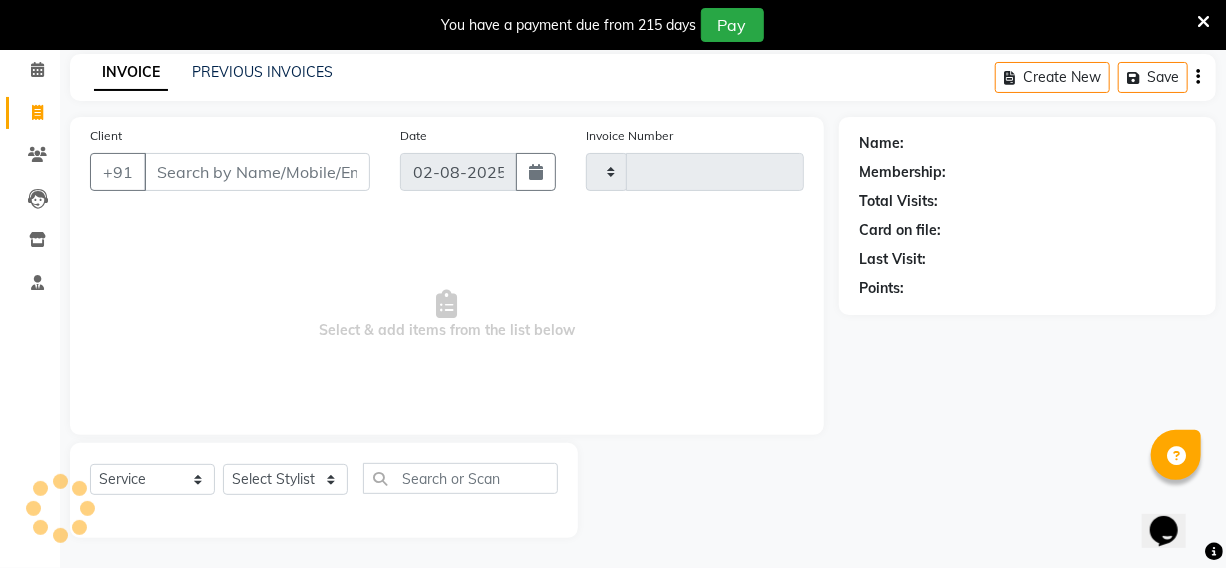 type on "1939" 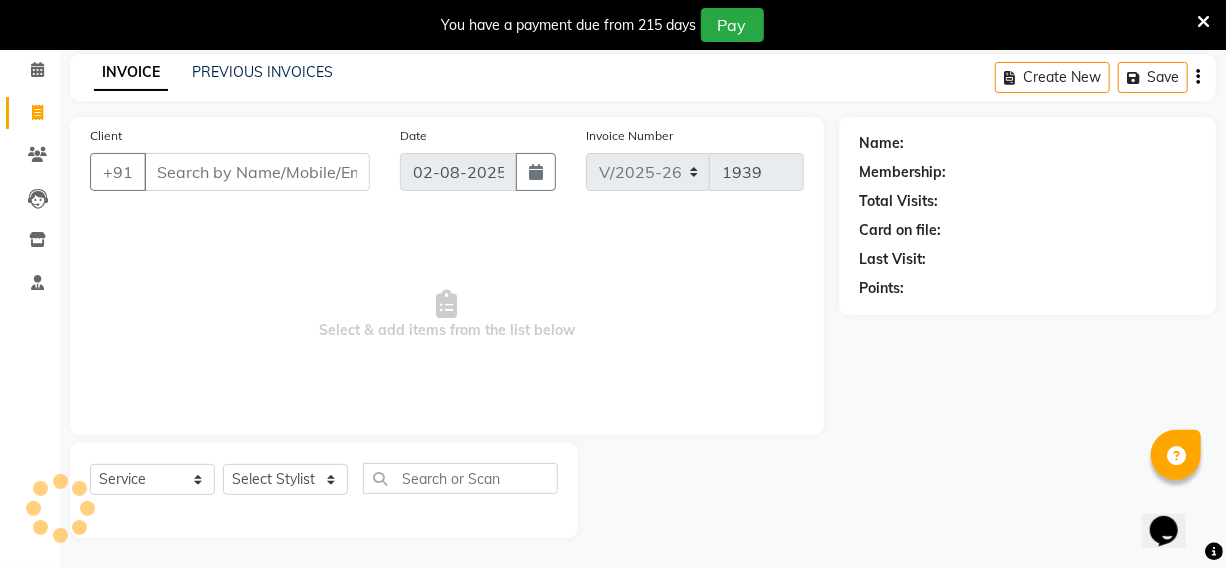 click on "Client" at bounding box center [257, 172] 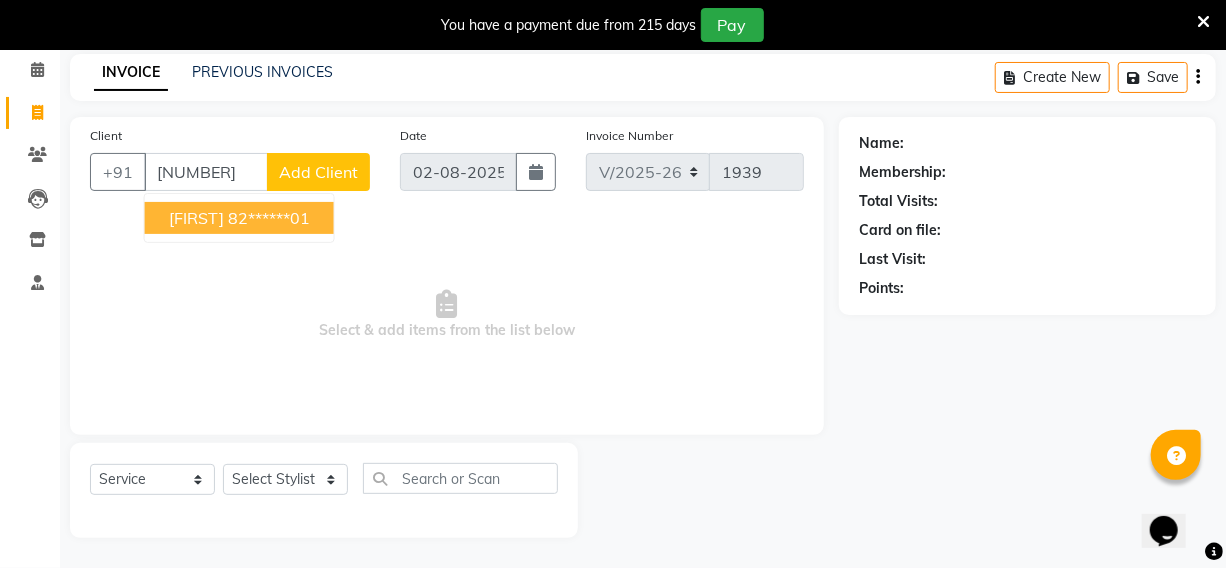 click on "82******01" at bounding box center (269, 218) 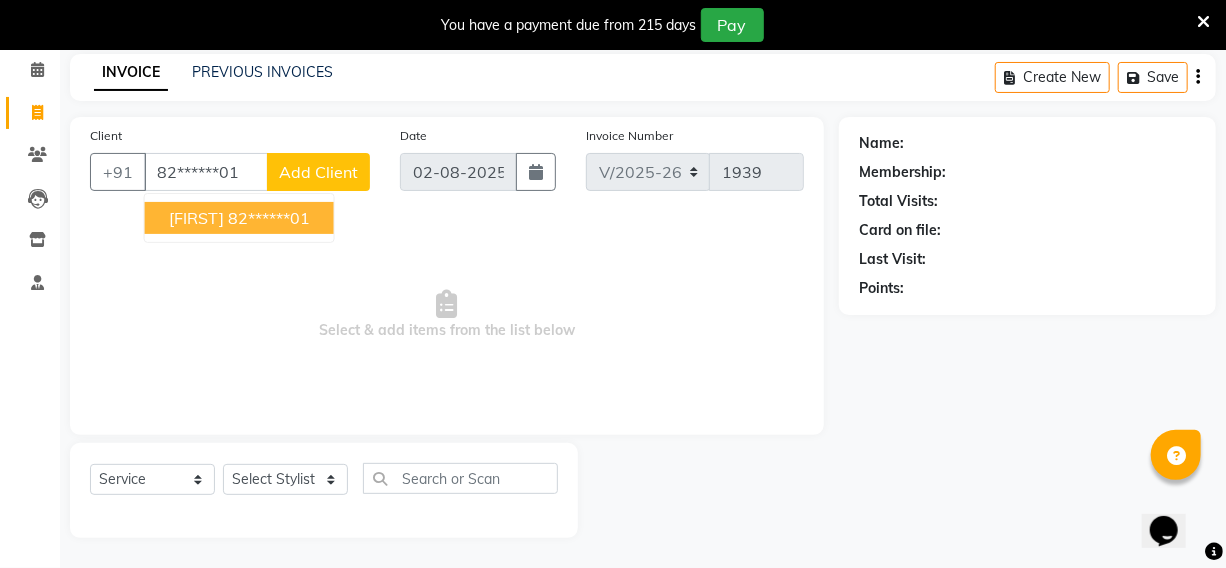 type on "82******01" 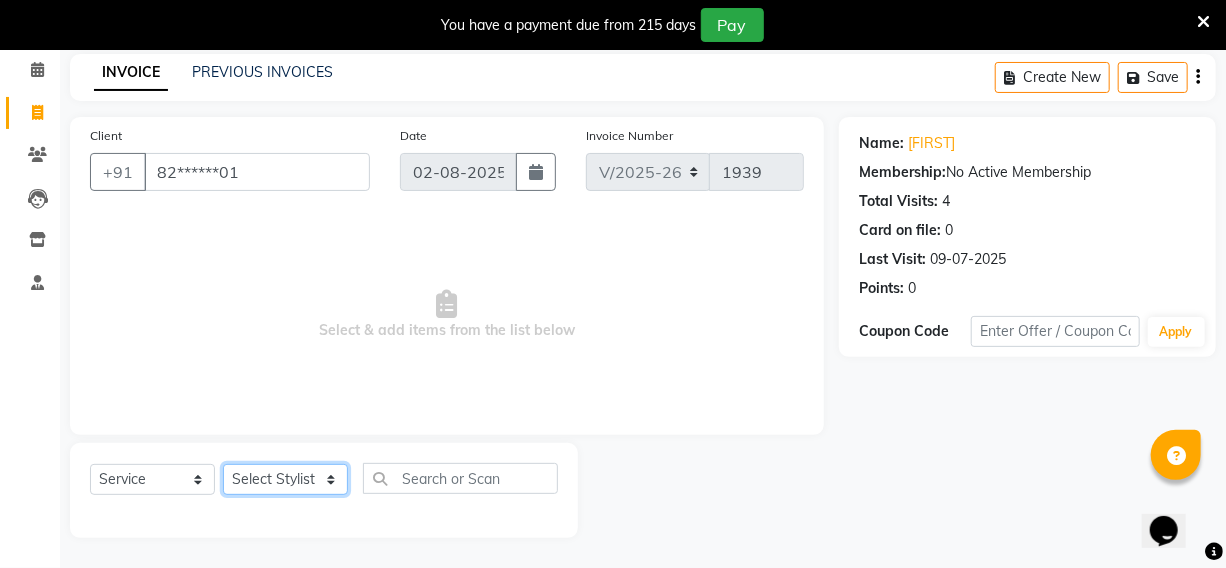 click on "Select Stylist [FIRST] [FIRST] [FIRST] [FIRST] Kimi manager id [FIRST] [FIRST] [FIRST] [FIRST] [FIRST] [FIRST] [FIRST]" 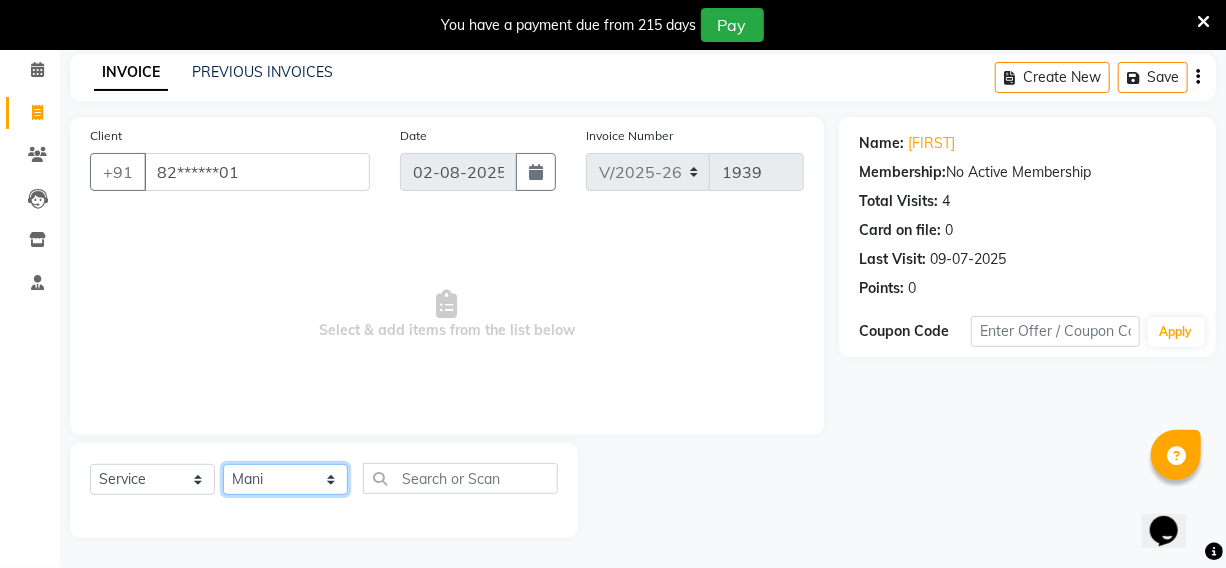 click on "Select Stylist [FIRST] [FIRST] [FIRST] [FIRST] Kimi manager id [FIRST] [FIRST] [FIRST] [FIRST] [FIRST] [FIRST] [FIRST]" 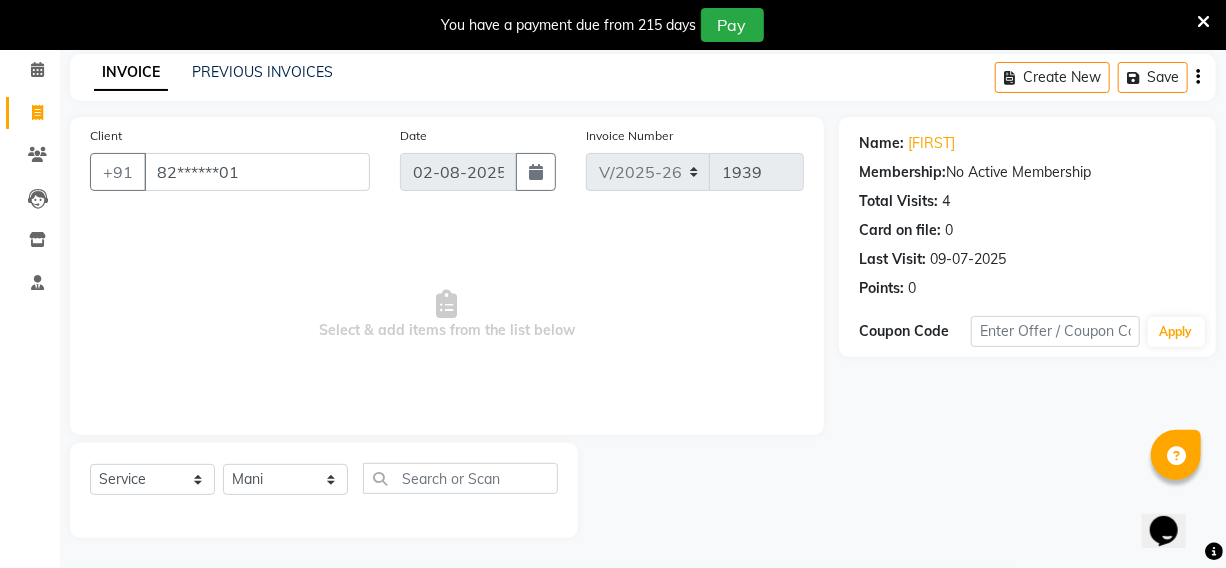 click on "Select & add items from the list below" at bounding box center (447, 315) 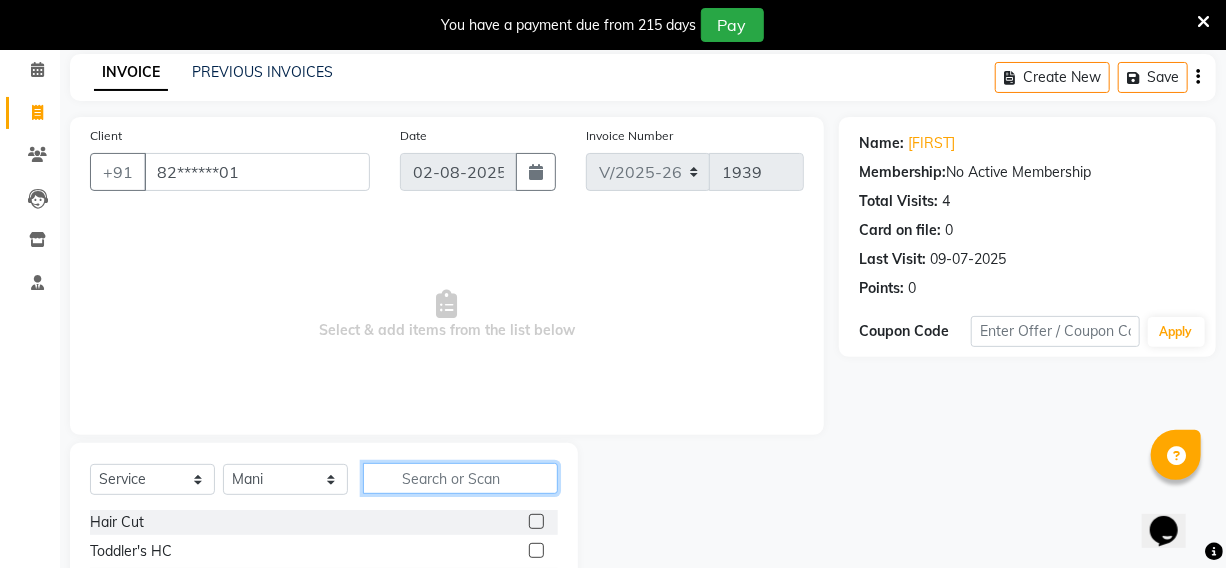 click 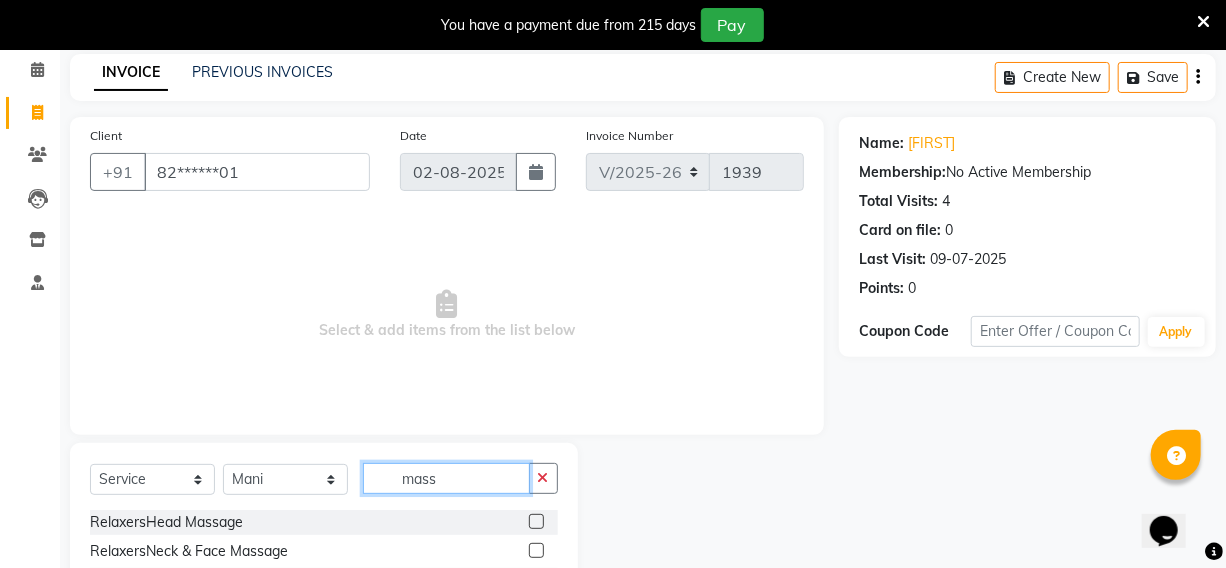 scroll, scrollTop: 31, scrollLeft: 0, axis: vertical 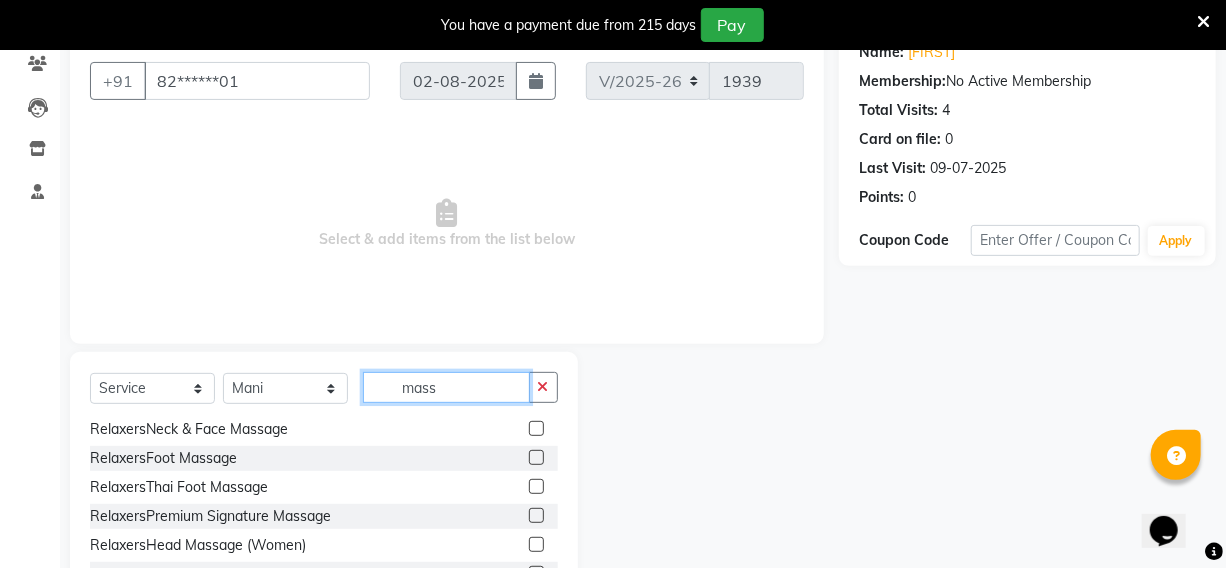 type on "mass" 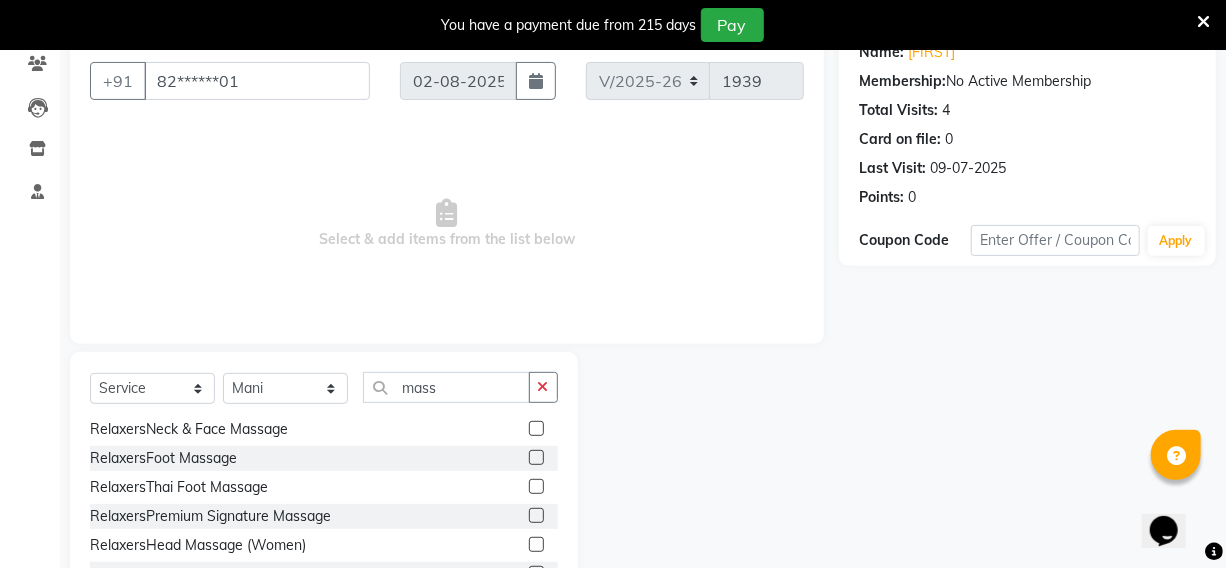 click 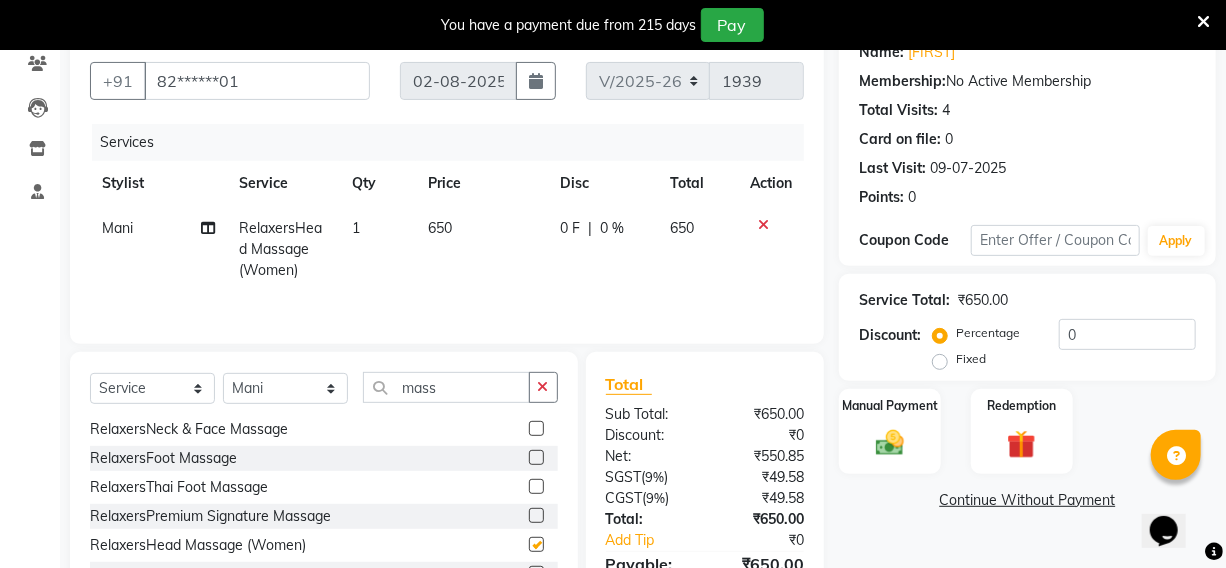 checkbox on "false" 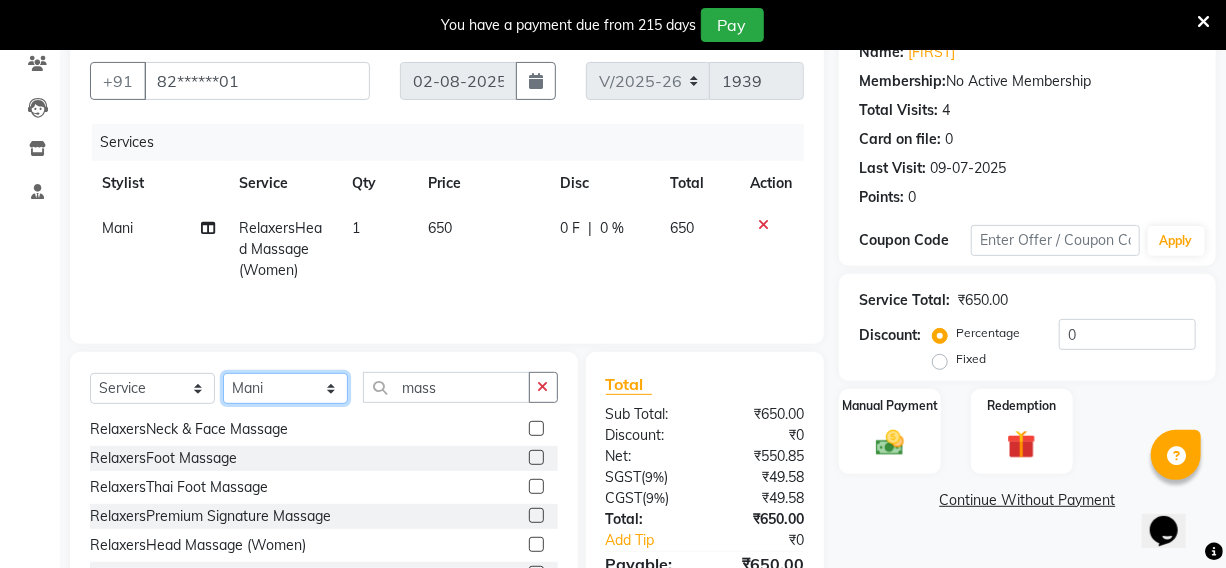 click on "Select Stylist [FIRST] [FIRST] [FIRST] [FIRST] Kimi manager id [FIRST] [FIRST] [FIRST] [FIRST] [FIRST] [FIRST] [FIRST]" 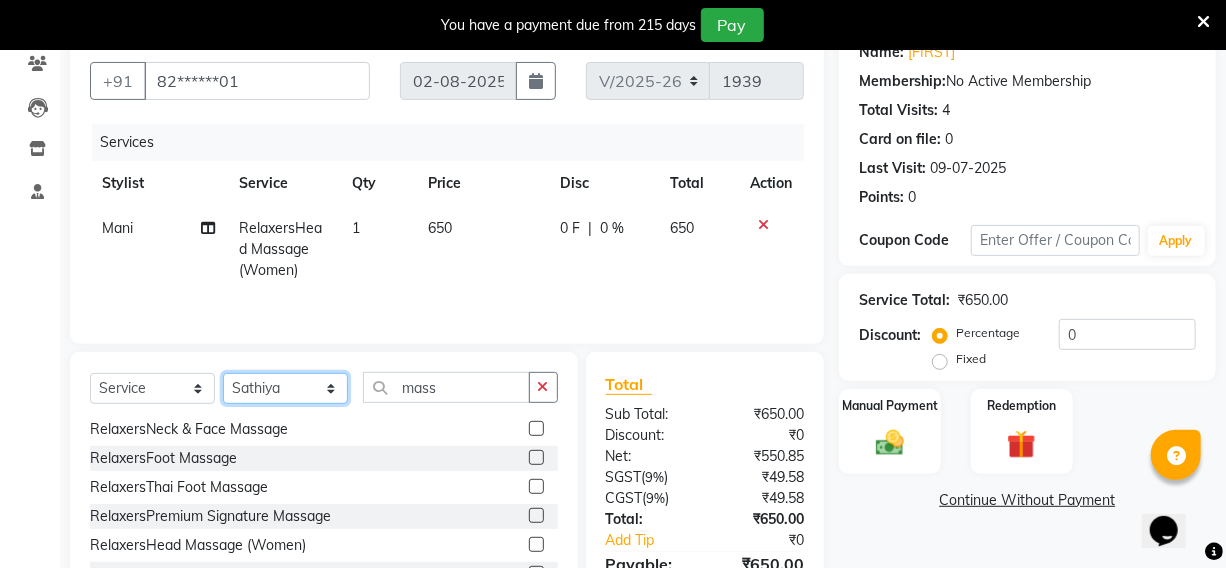 click on "Select Stylist [FIRST] [FIRST] [FIRST] [FIRST] Kimi manager id [FIRST] [FIRST] [FIRST] [FIRST] [FIRST] [FIRST] [FIRST]" 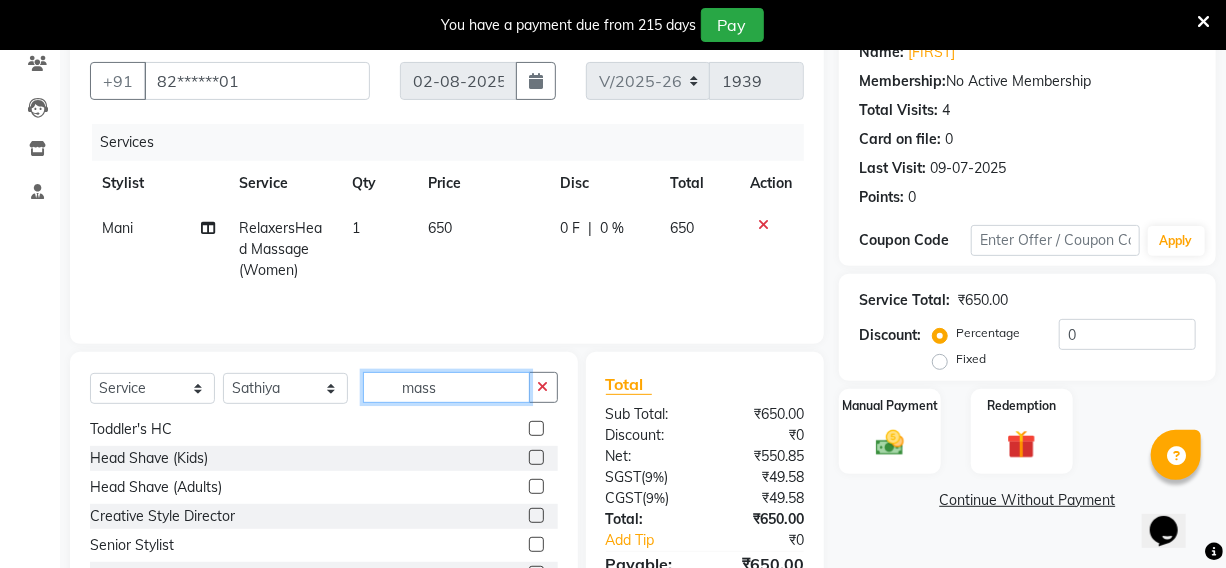 click on "mass" 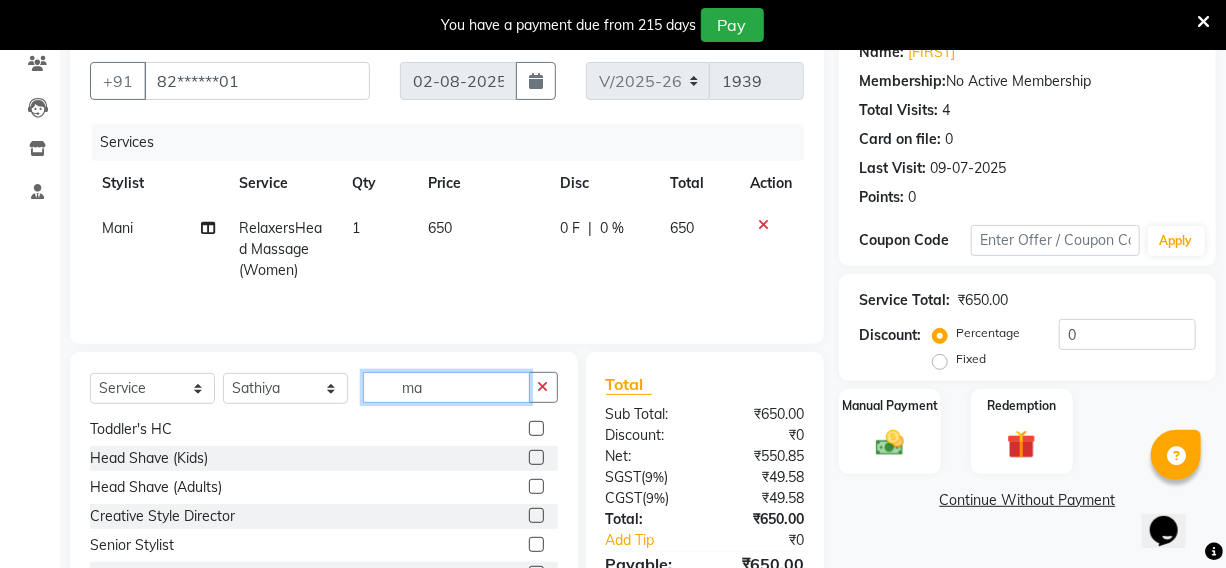 type on "m" 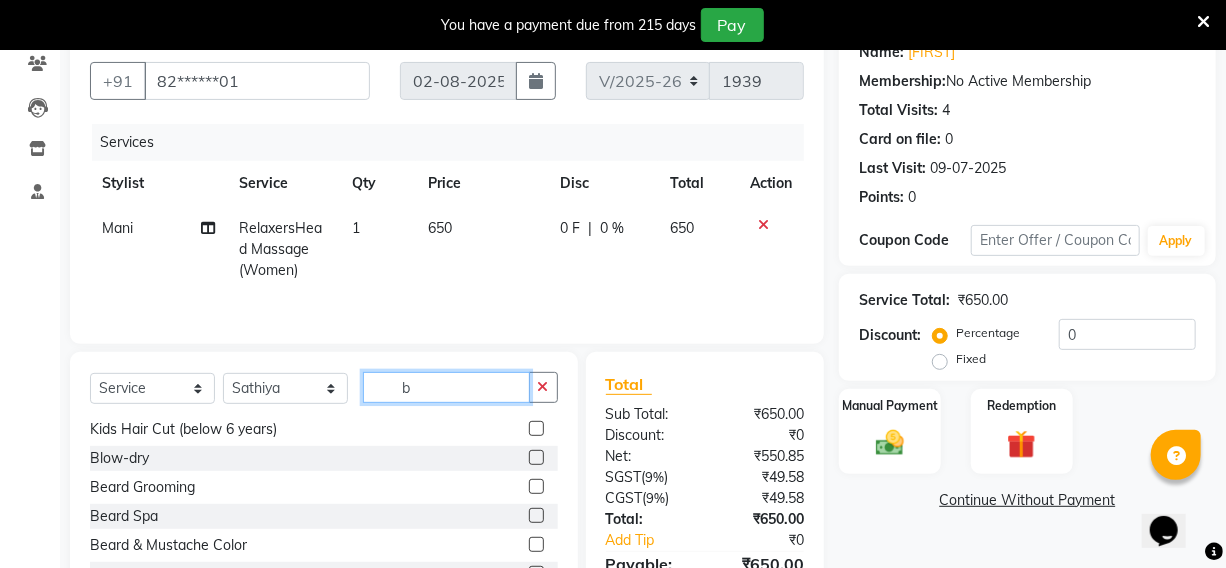 scroll, scrollTop: 0, scrollLeft: 0, axis: both 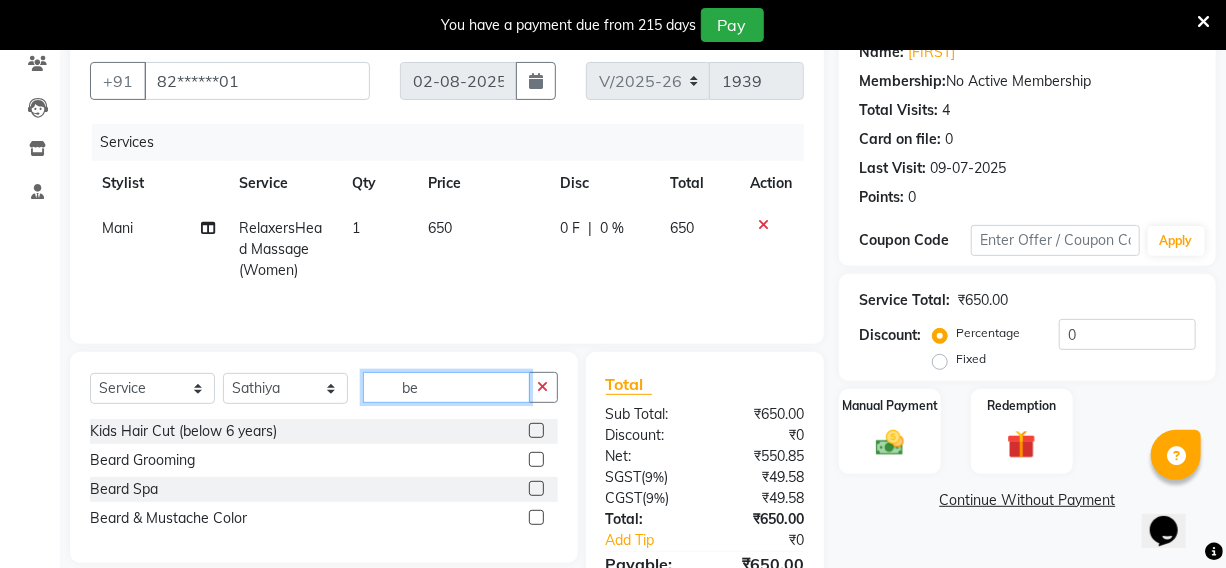 type on "be" 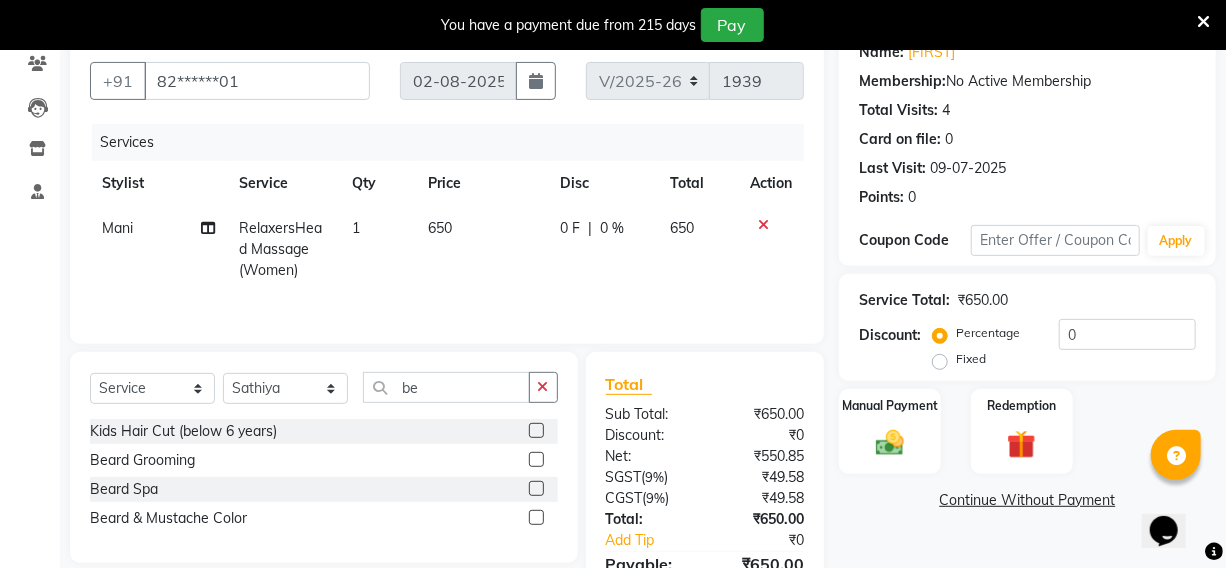 click on "Beard Grooming" 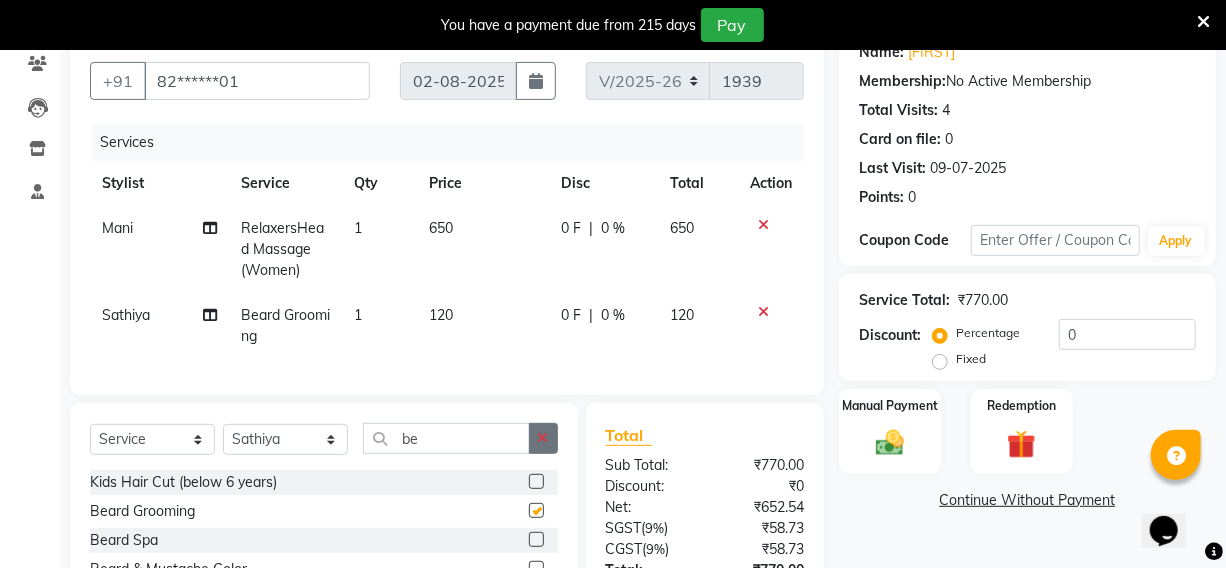 checkbox on "false" 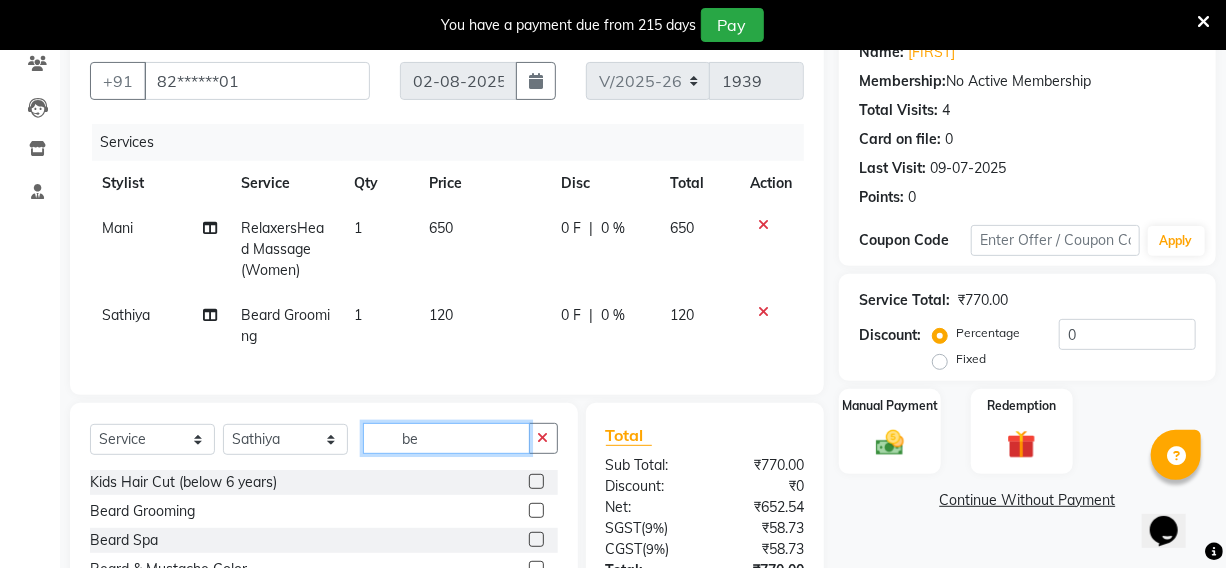 click on "be" 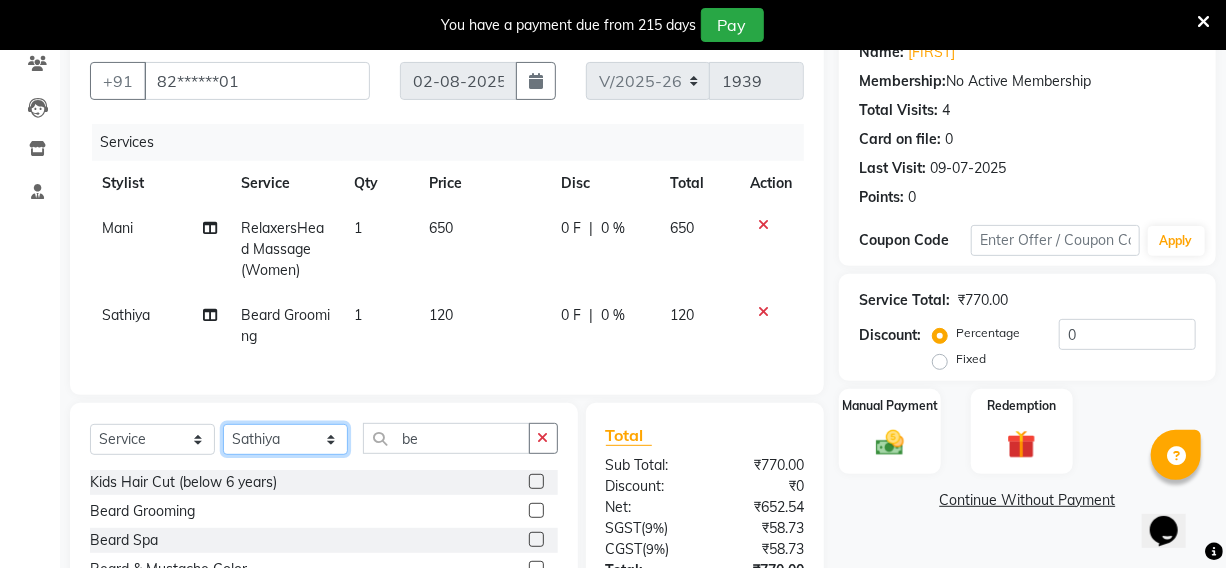click on "Select Stylist [FIRST] [FIRST] [FIRST] [FIRST] Kimi manager id [FIRST] [FIRST] [FIRST] [FIRST] [FIRST] [FIRST] [FIRST]" 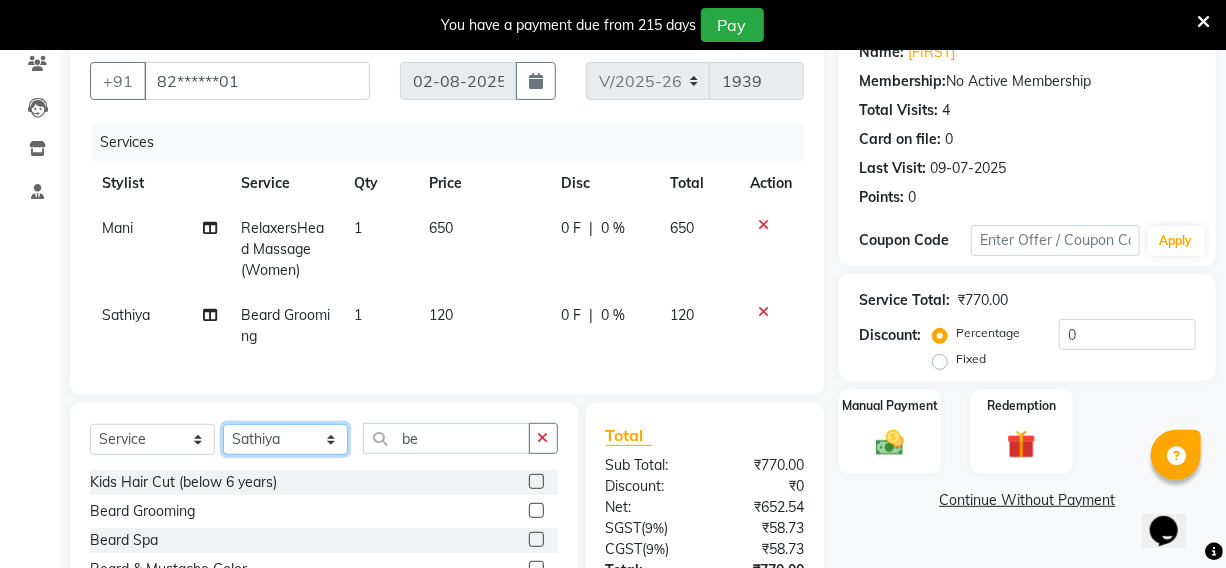 select on "[NUMBER]" 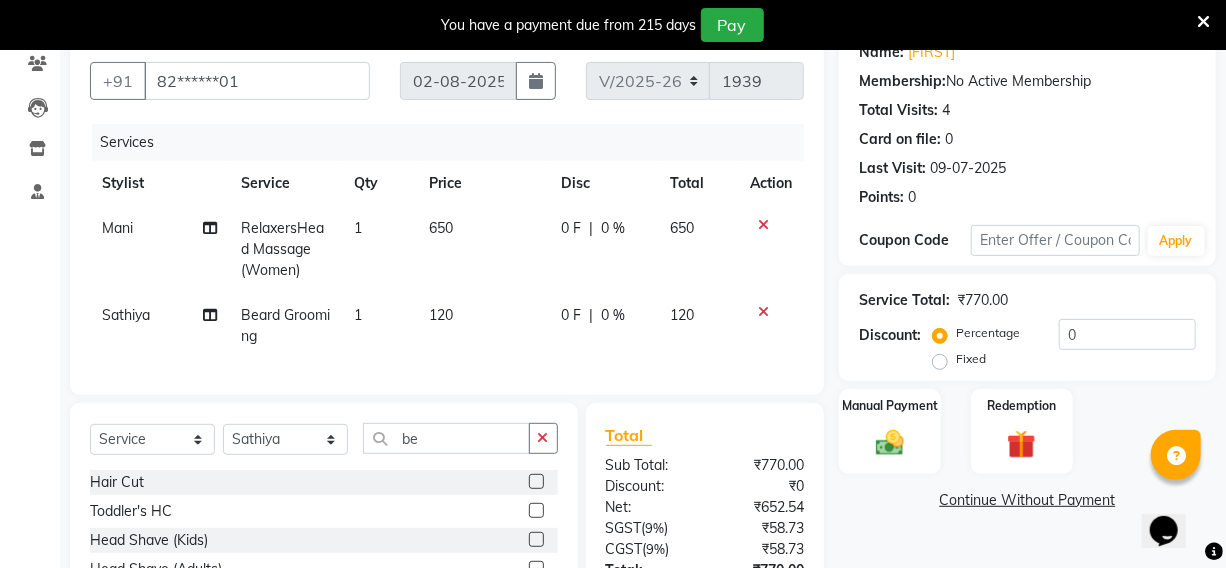 click 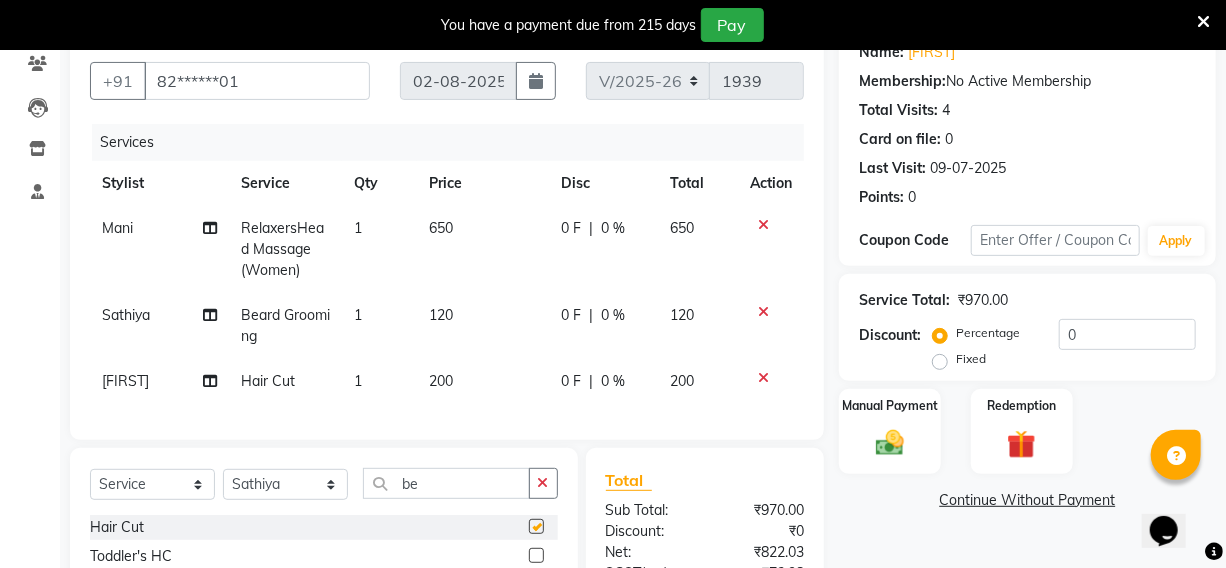 checkbox on "false" 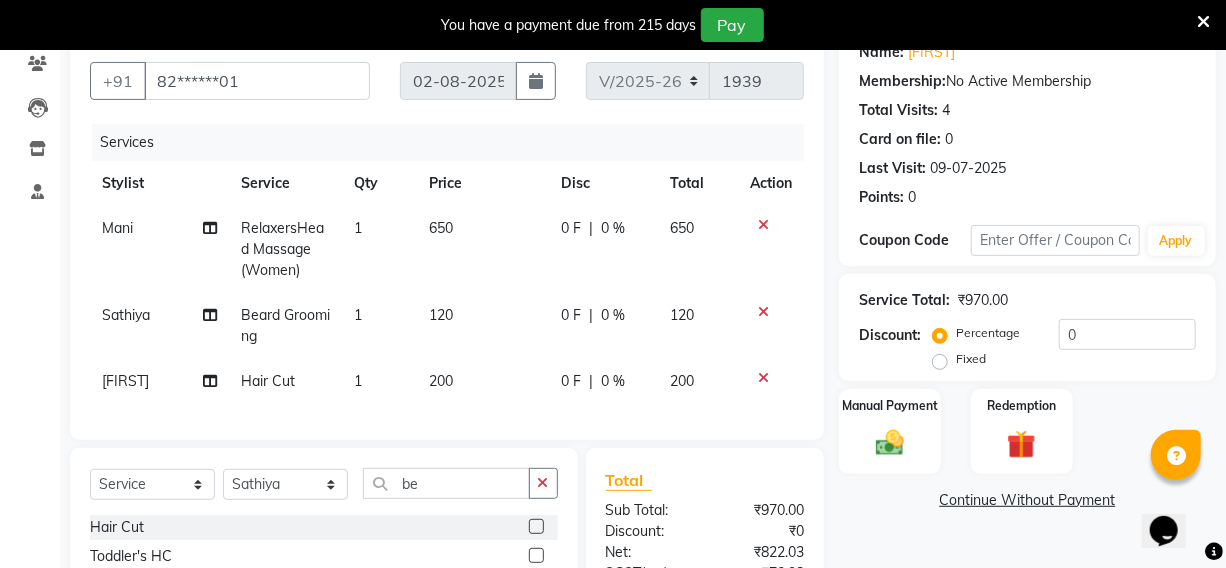click 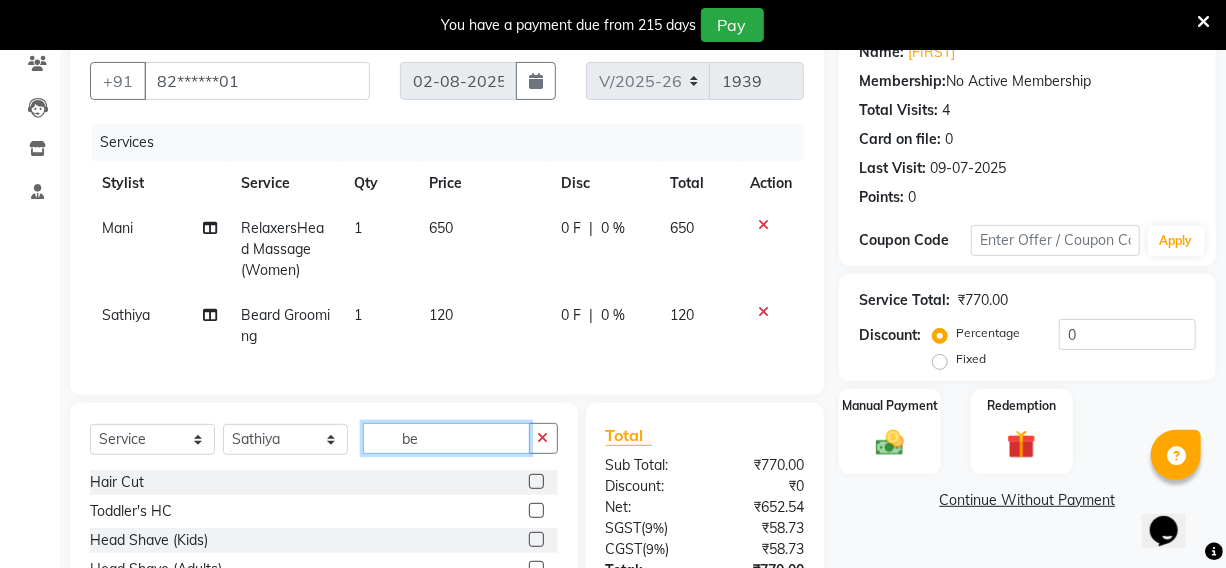 click on "be" 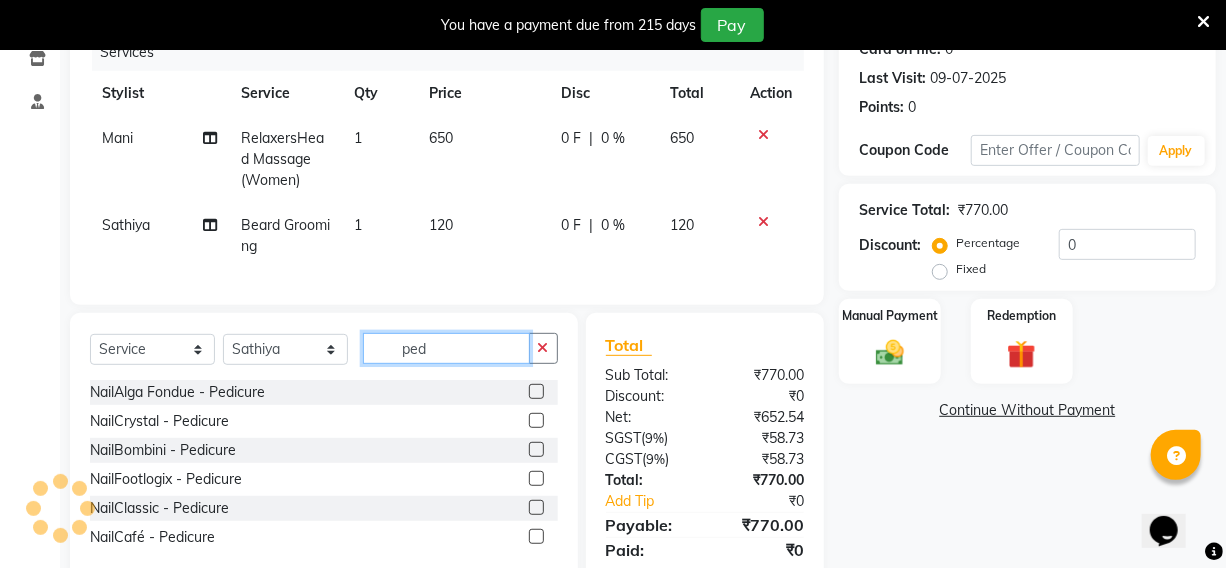 scroll, scrollTop: 265, scrollLeft: 0, axis: vertical 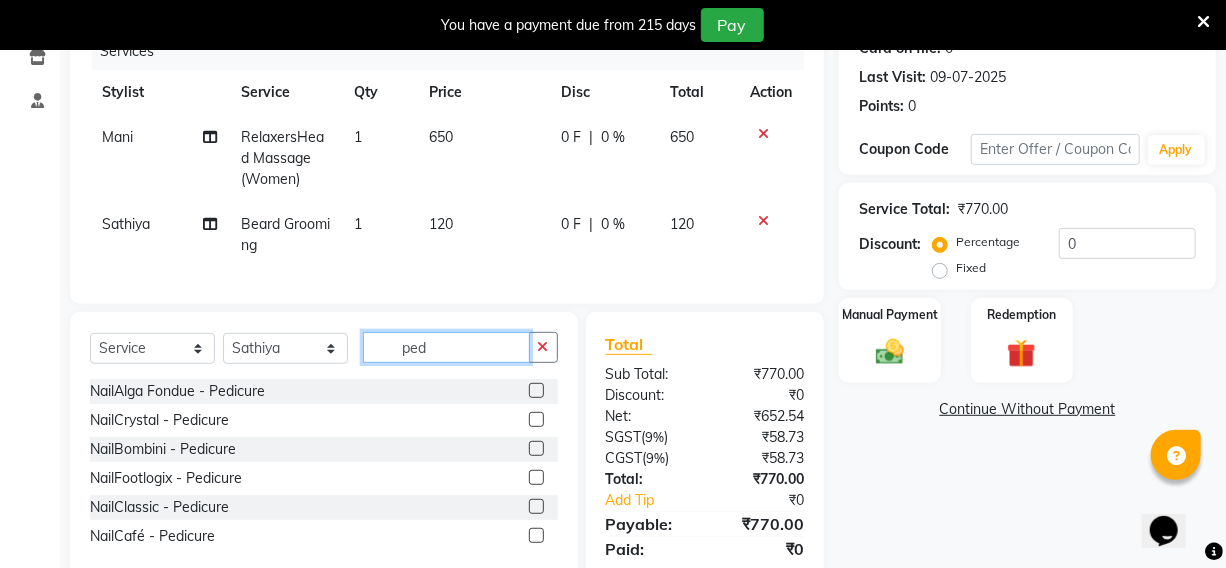 type on "ped" 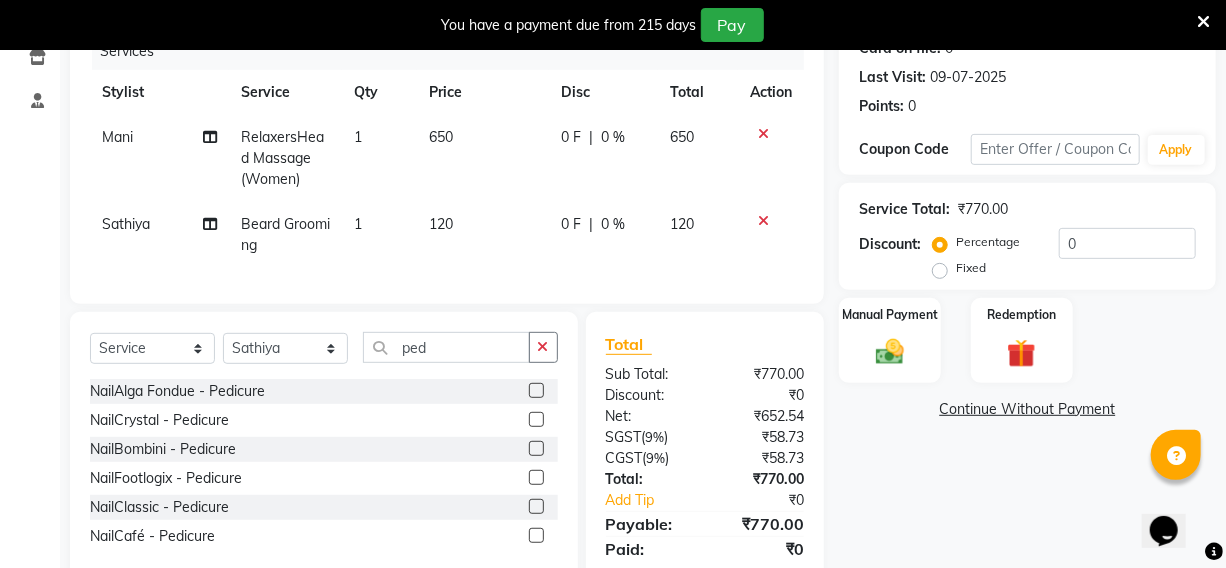 click 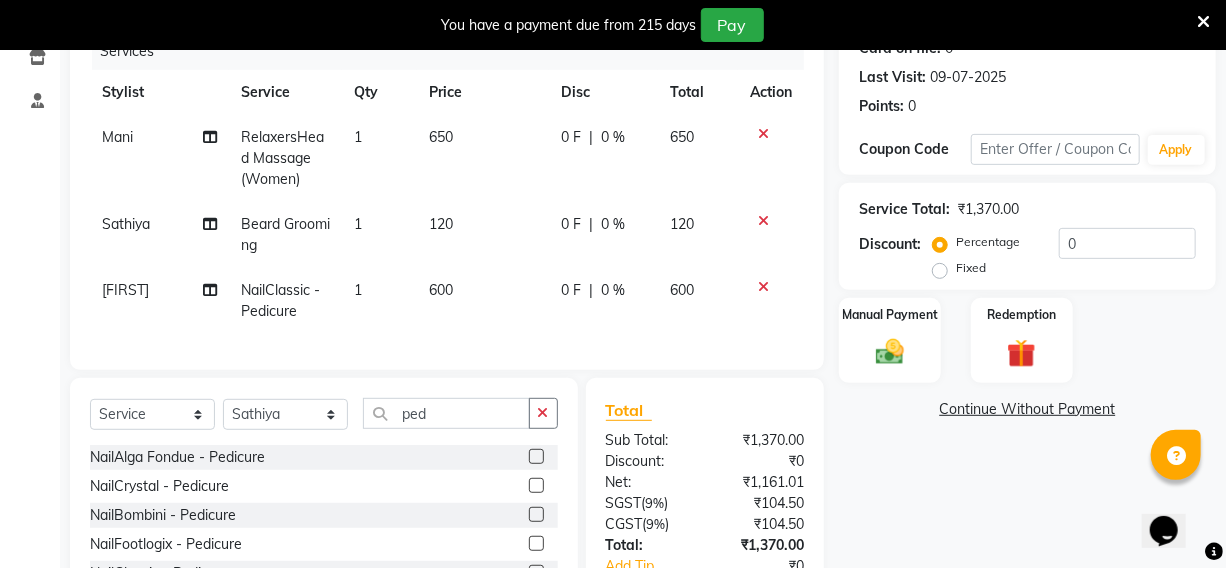 checkbox on "false" 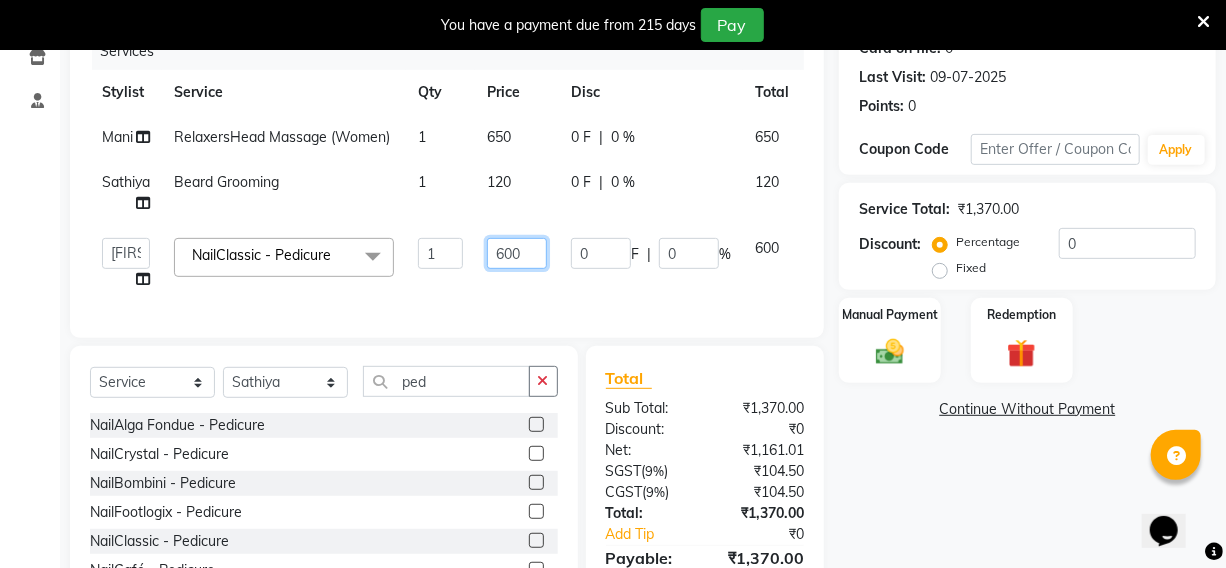 click on "600" 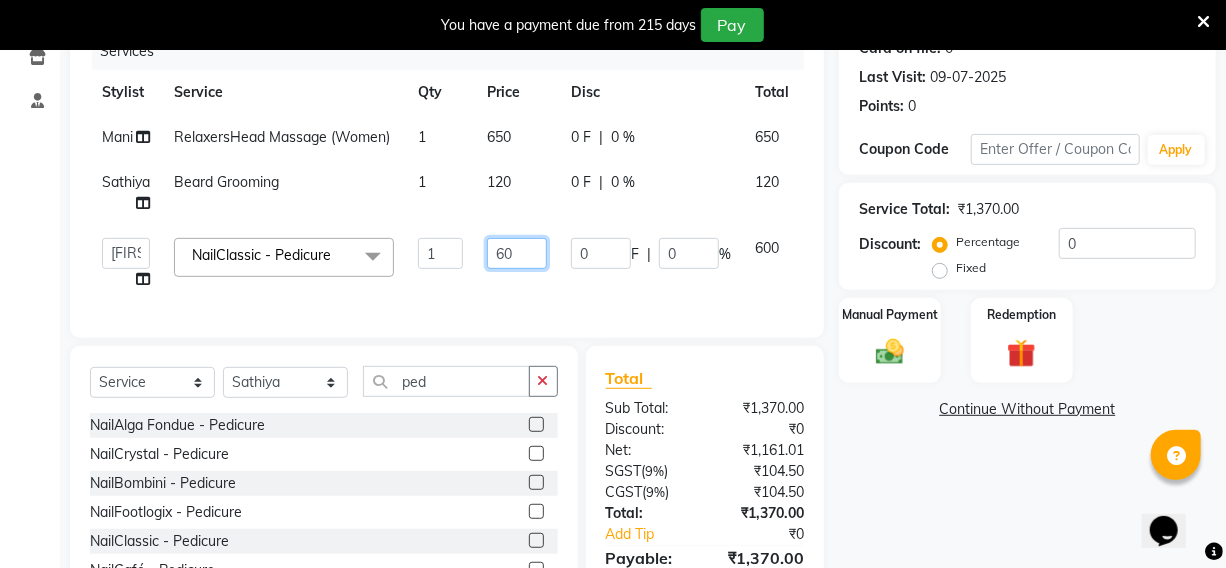 type on "6" 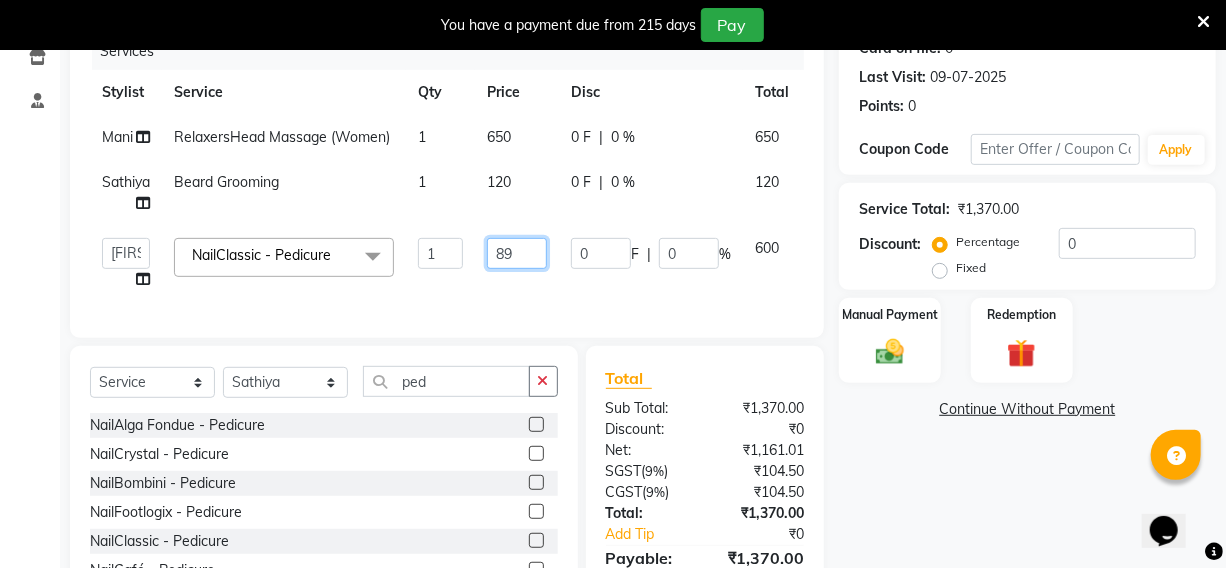 type on "899" 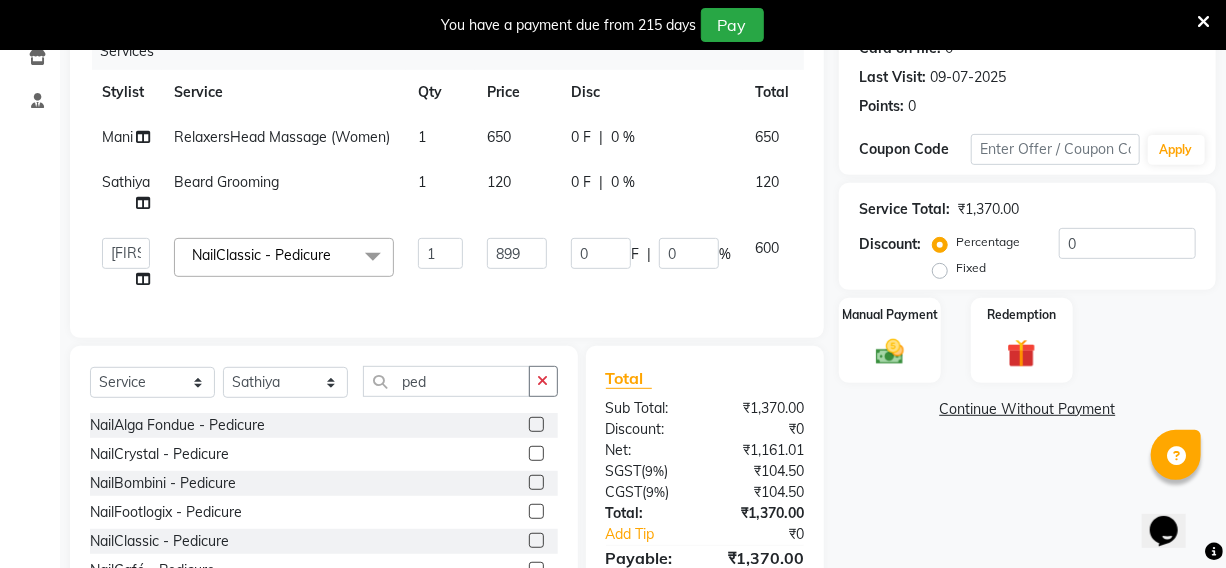 click on "899" 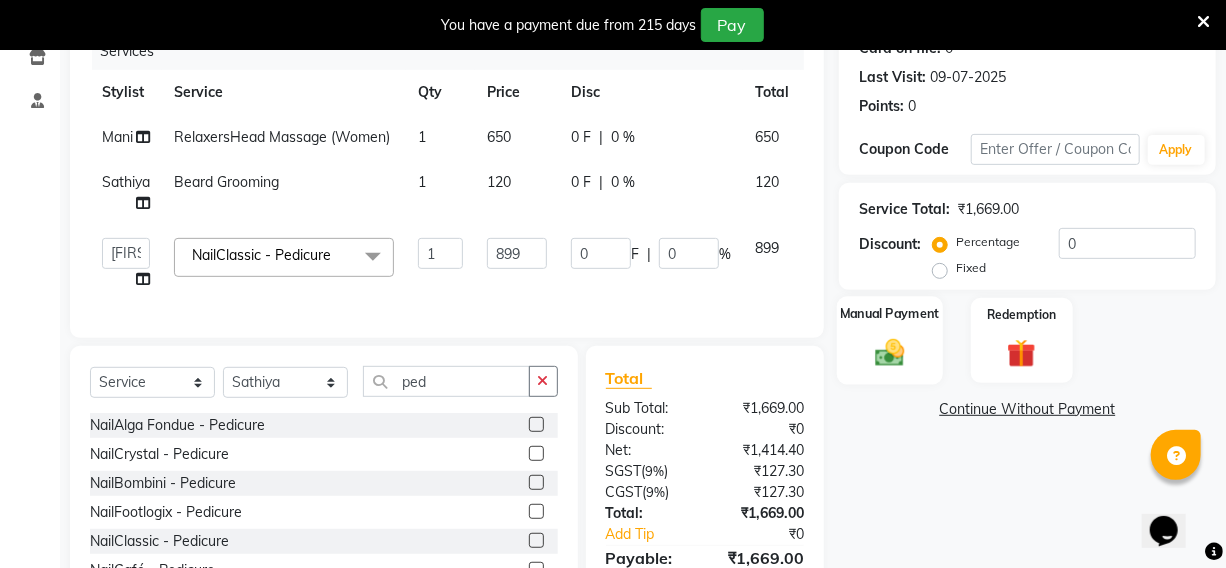 click on "Manual Payment" 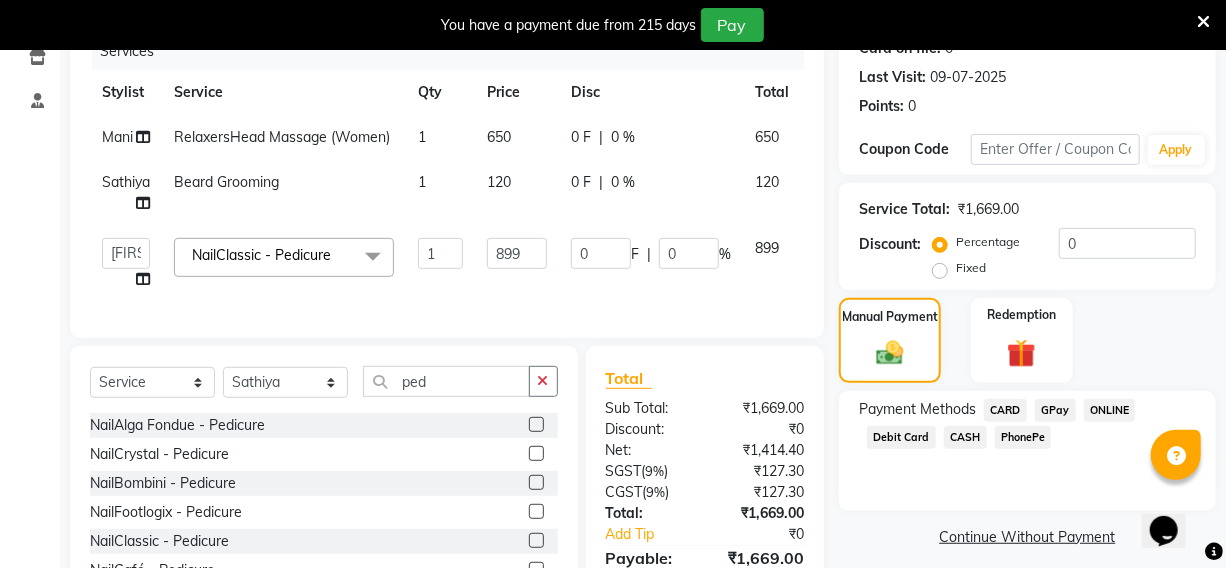 click on "CARD" 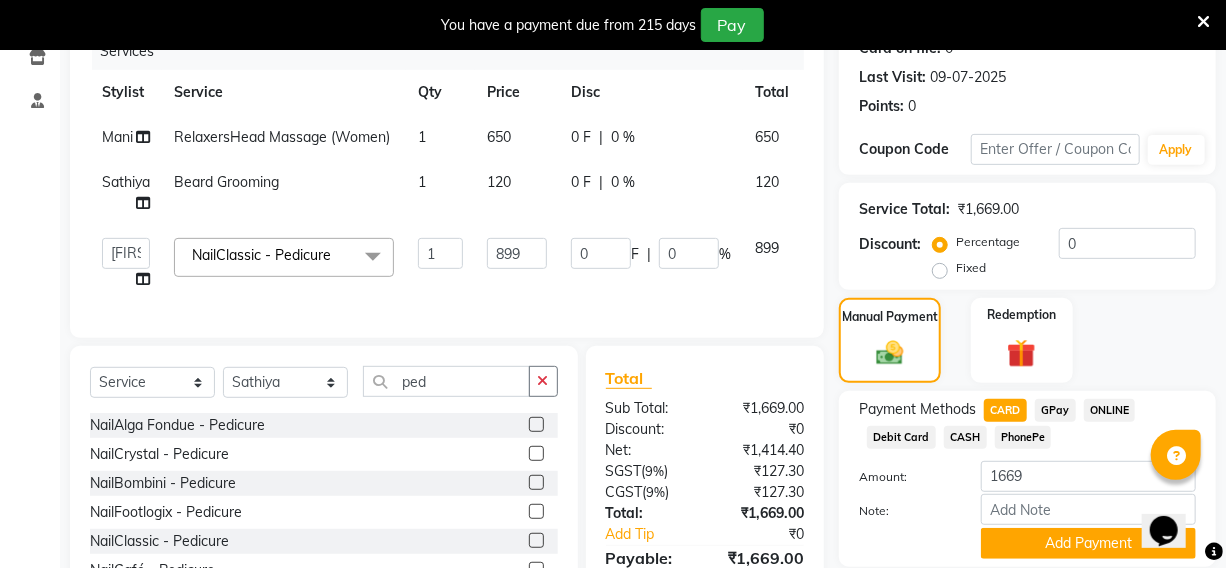scroll, scrollTop: 356, scrollLeft: 0, axis: vertical 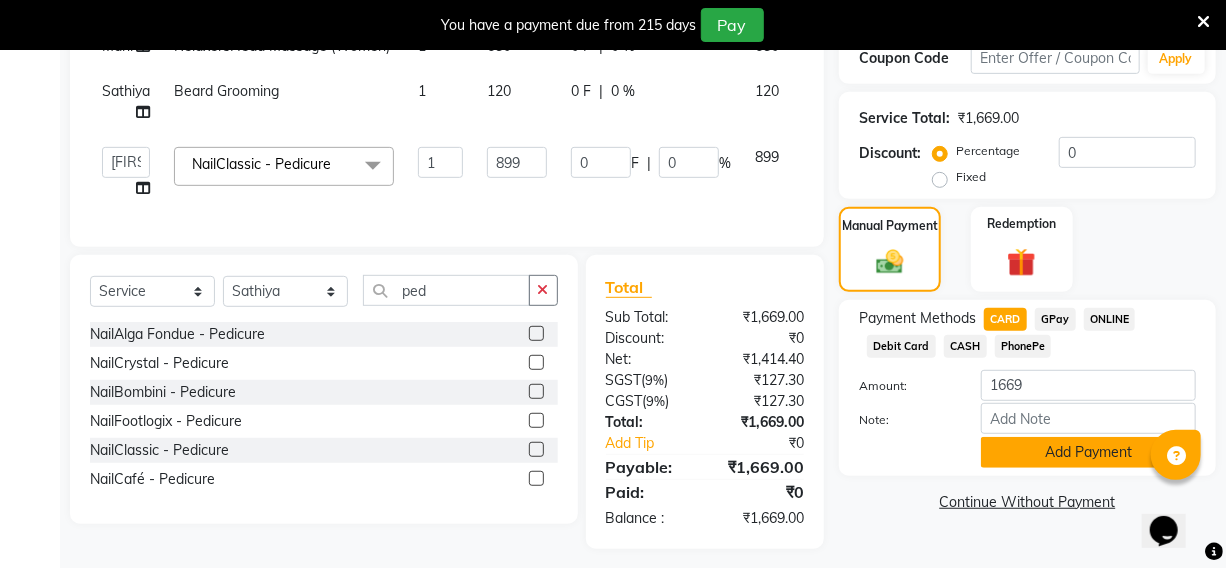 click on "Add Payment" 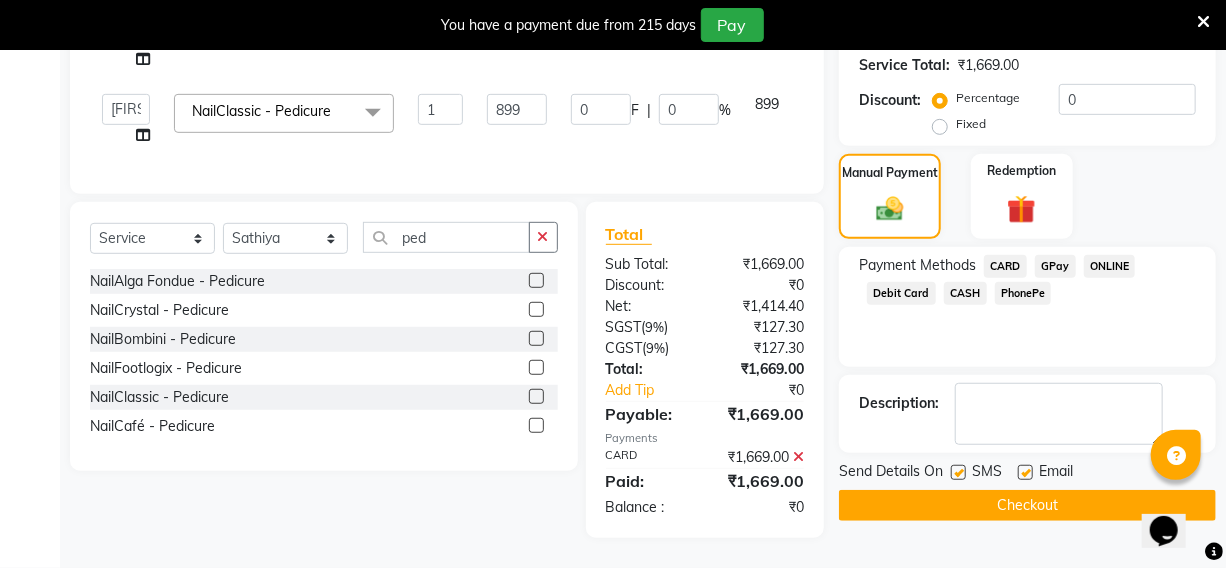 scroll, scrollTop: 424, scrollLeft: 0, axis: vertical 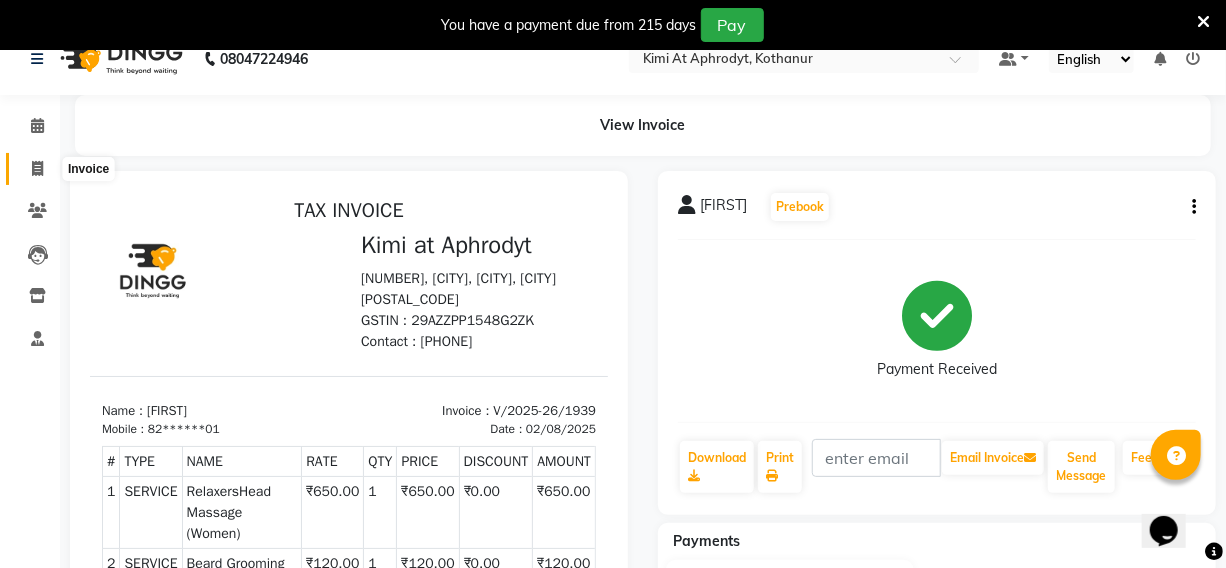 click 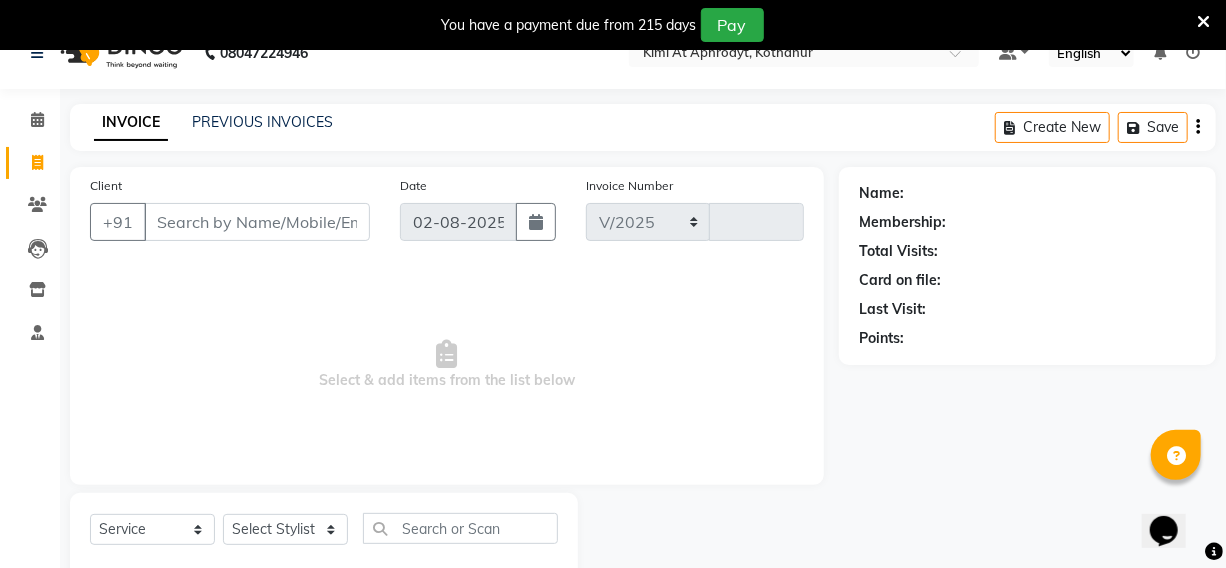select on "7401" 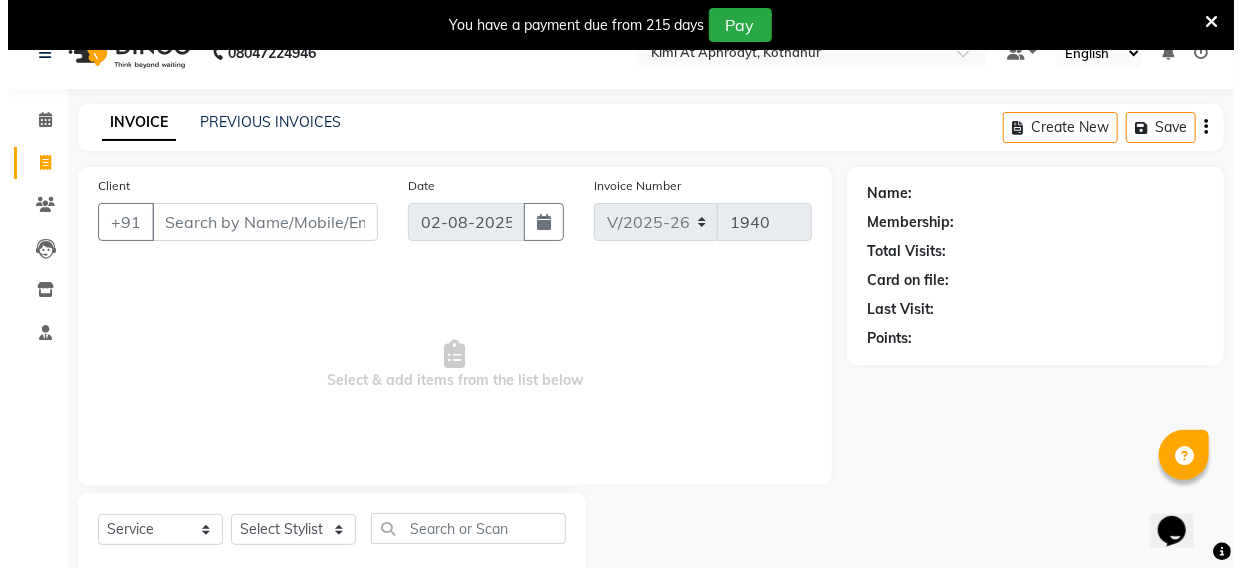 scroll, scrollTop: 83, scrollLeft: 0, axis: vertical 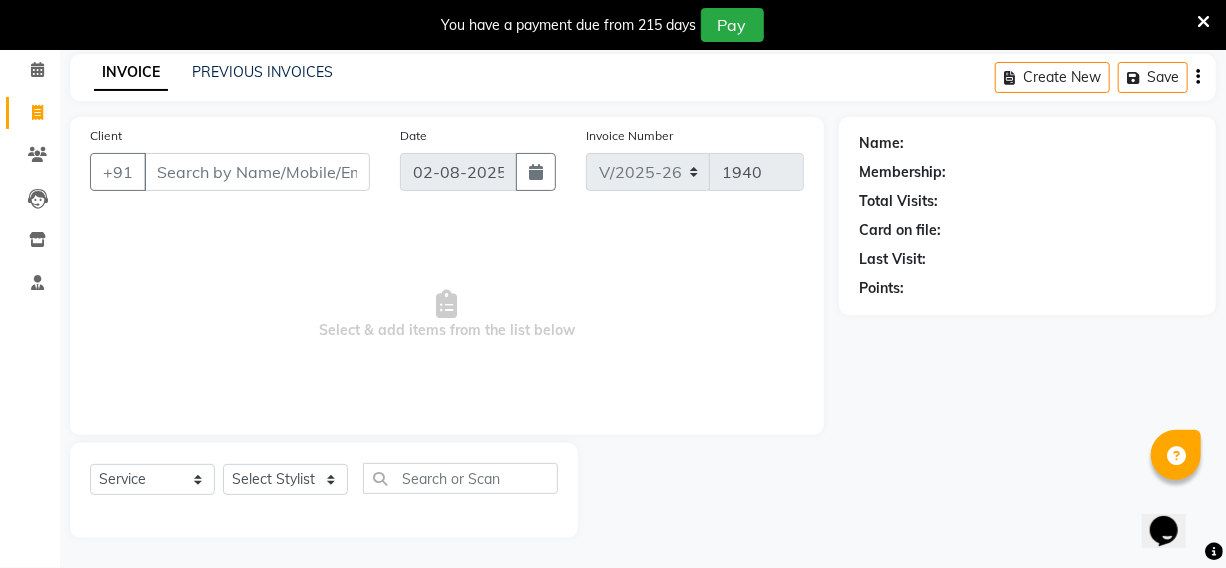 click on "Client" at bounding box center (257, 172) 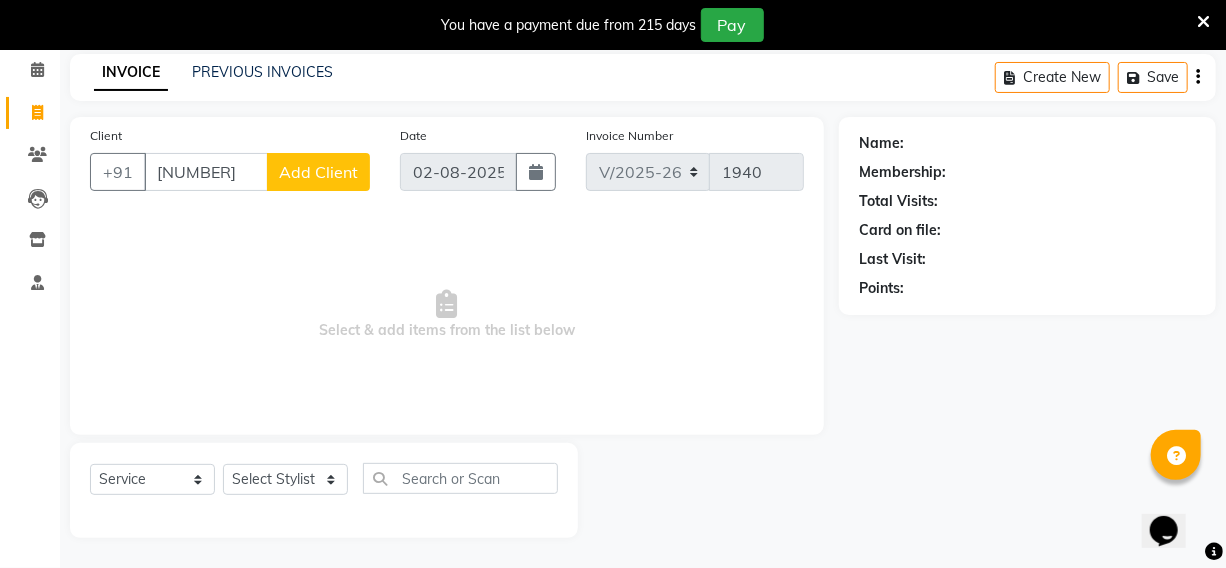 type on "[NUMBER]" 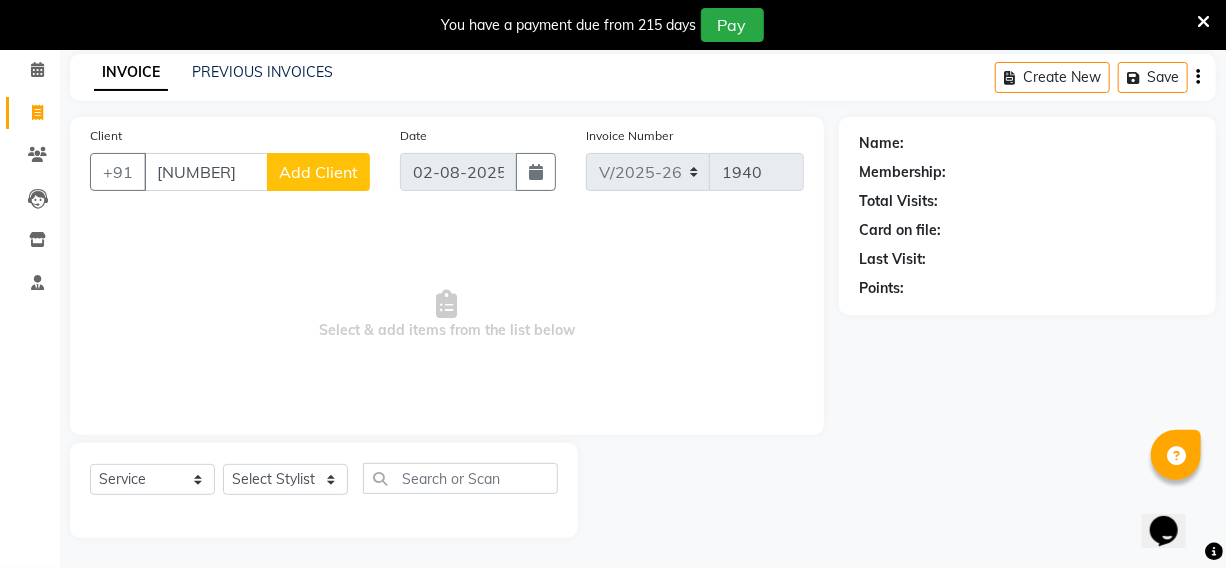 click on "Add Client" 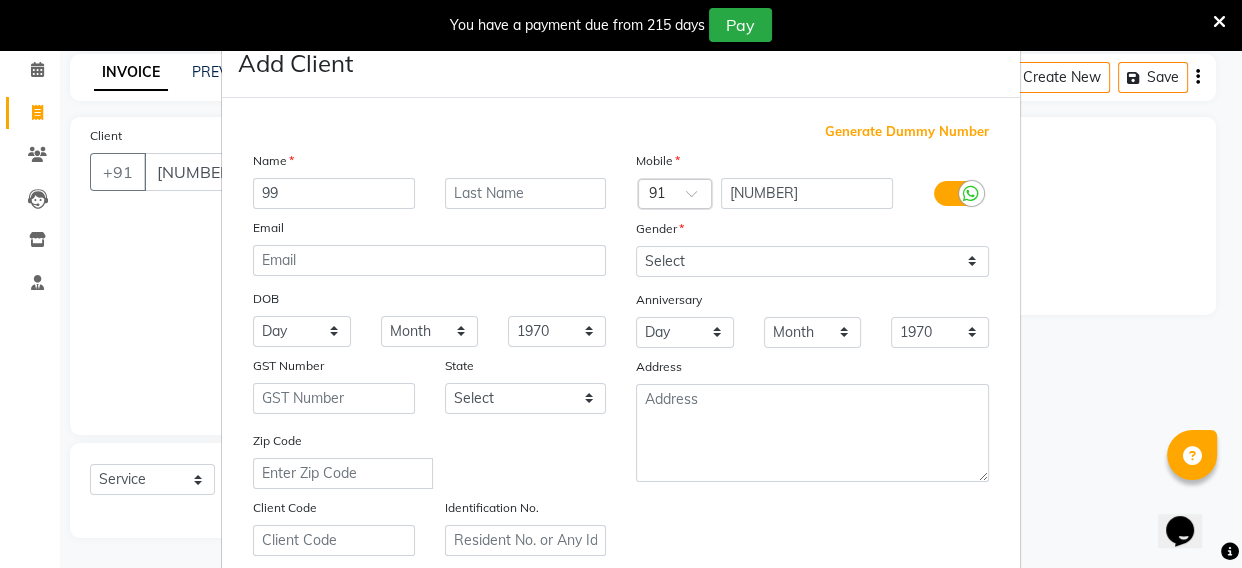 type on "9" 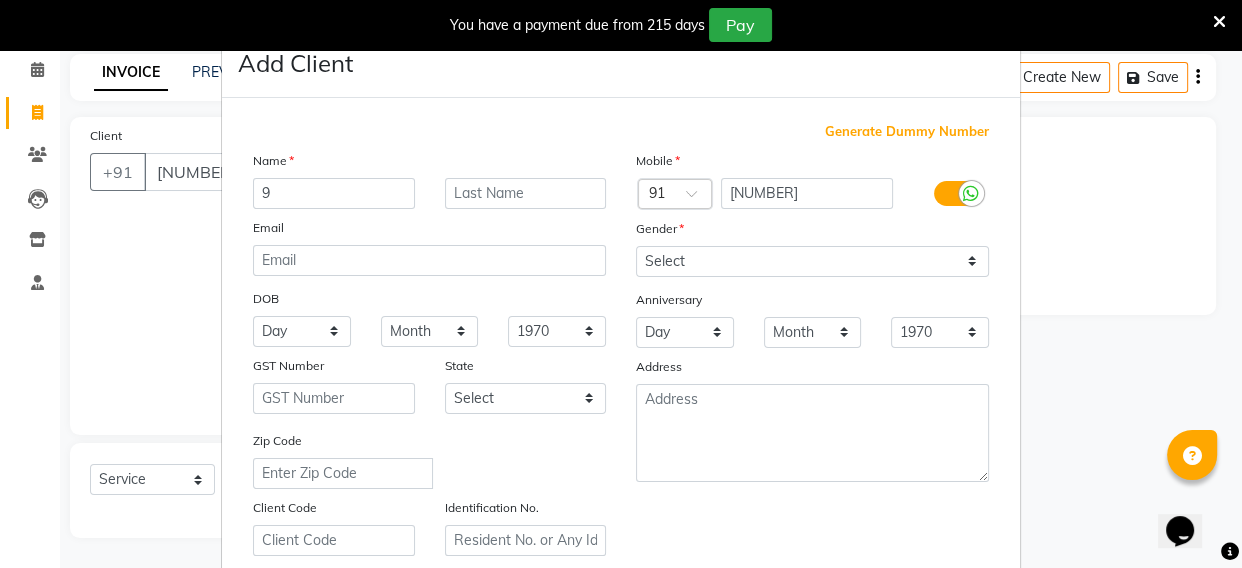 type 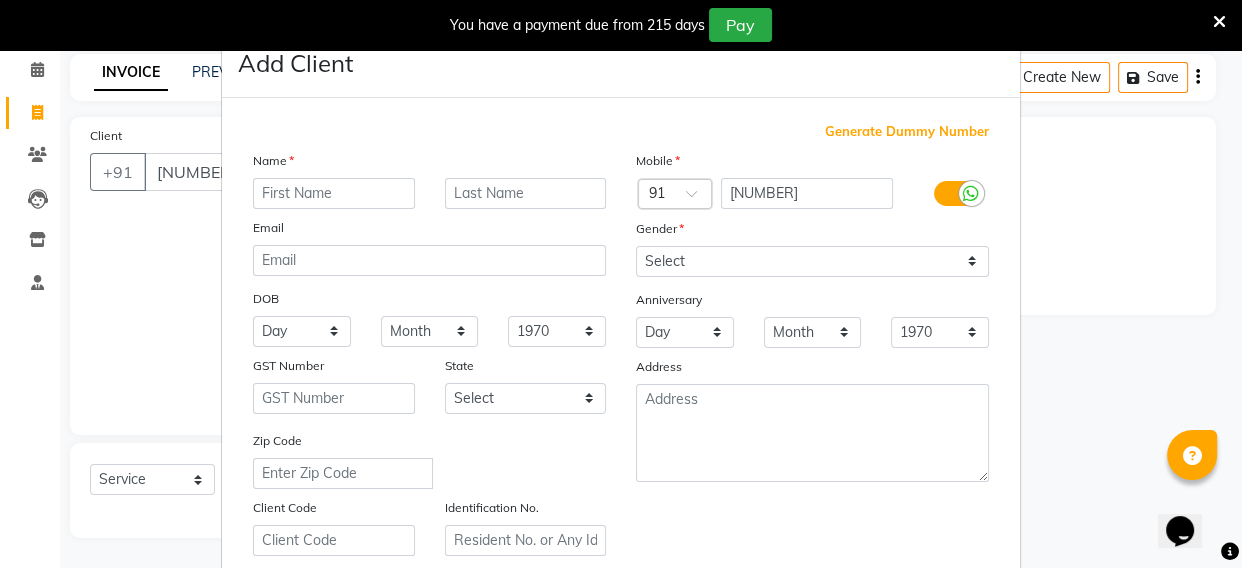 click on "Add Client Generate Dummy Number Name Email DOB Day 01 02 03 04 05 06 07 08 09 10 11 12 13 14 15 16 17 18 19 20 21 22 23 24 25 26 27 28 29 30 31 Month January February March April May June July August September October November December 1940 1941 1942 1943 1944 1945 1946 1947 1948 1949 1950 1951 1952 1953 1954 1955 1956 1957 1958 1959 1960 1961 1962 1963 1964 1965 1966 1967 1968 1969 1970 1971 1972 1973 1974 1975 1976 1977 1978 1979 1980 1981 1982 1983 1984 1985 1986 1987 1988 1989 1990 1991 1992 1993 1994 1995 1996 1997 1998 1999 2000 2001 2002 2003 2004 2005 2006 2007 2008 2009 2010 2011 2012 2013 2014 2015 2016 2017 2018 2019 2020 2021 2022 2023 2024 GST Number State Select Andaman and Nicobar Islands Andhra Pradesh Arunachal Pradesh Assam Bihar Chandigarh Chhattisgarh Dadra and Nagar Haveli Daman and Diu Delhi Goa Gujarat Haryana Himachal Pradesh Jammu and Kashmir Jharkhand Karnataka Kerala Lakshadweep Madhya Pradesh Maharashtra Manipur Meghalaya Mizoram Nagaland Odisha Pondicherry Punjab Rajasthan Sikkim" at bounding box center [621, 284] 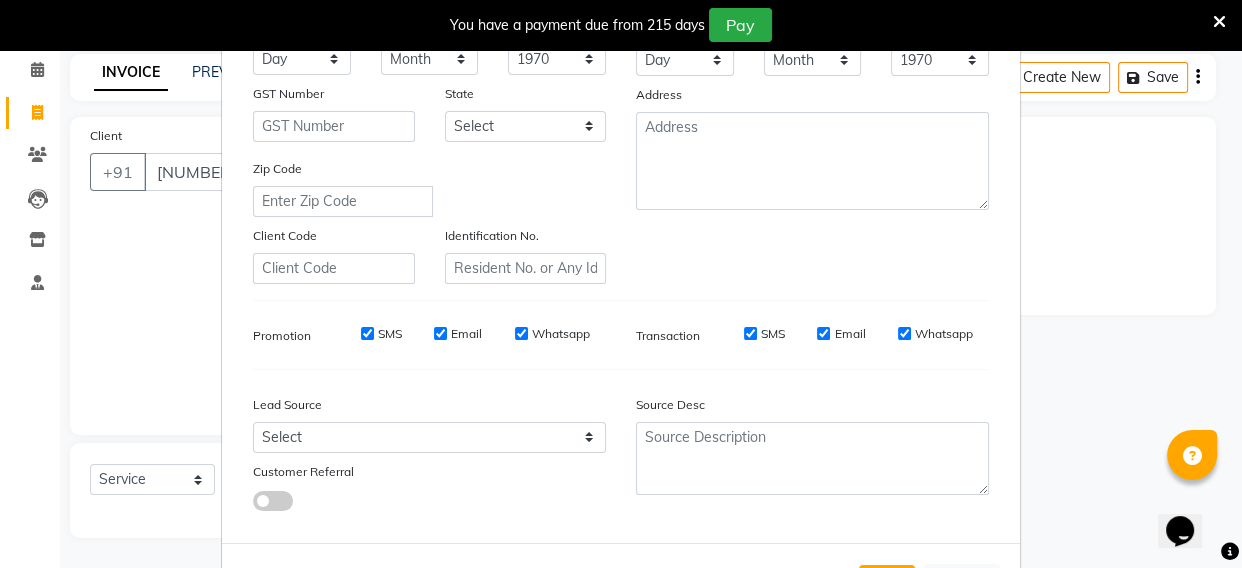 scroll, scrollTop: 360, scrollLeft: 0, axis: vertical 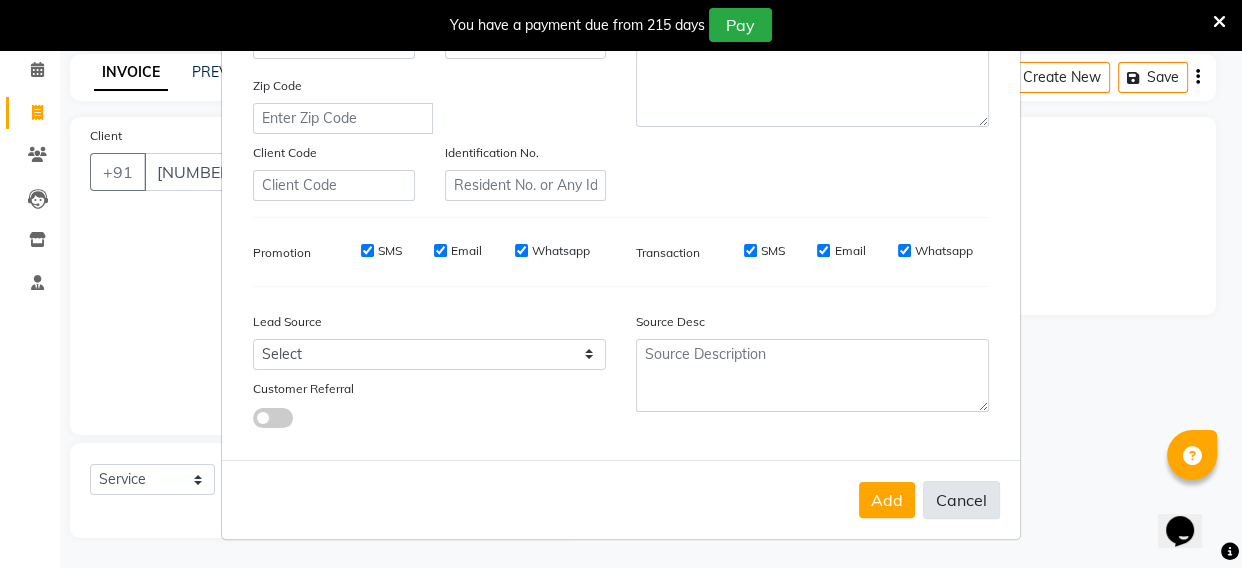 click on "Cancel" at bounding box center [961, 500] 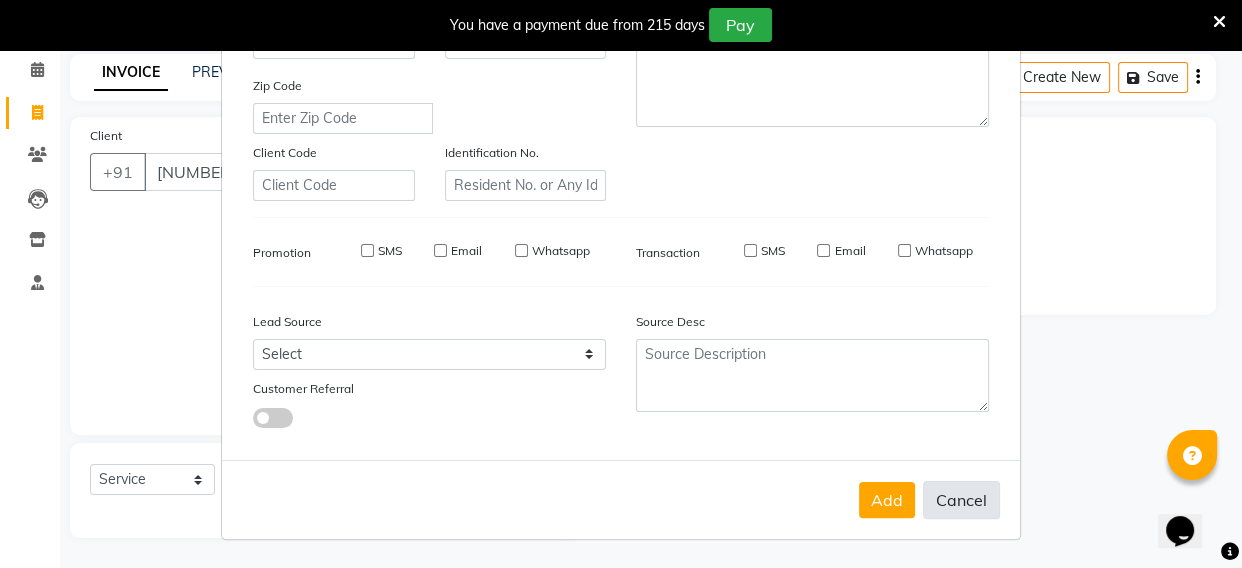 select 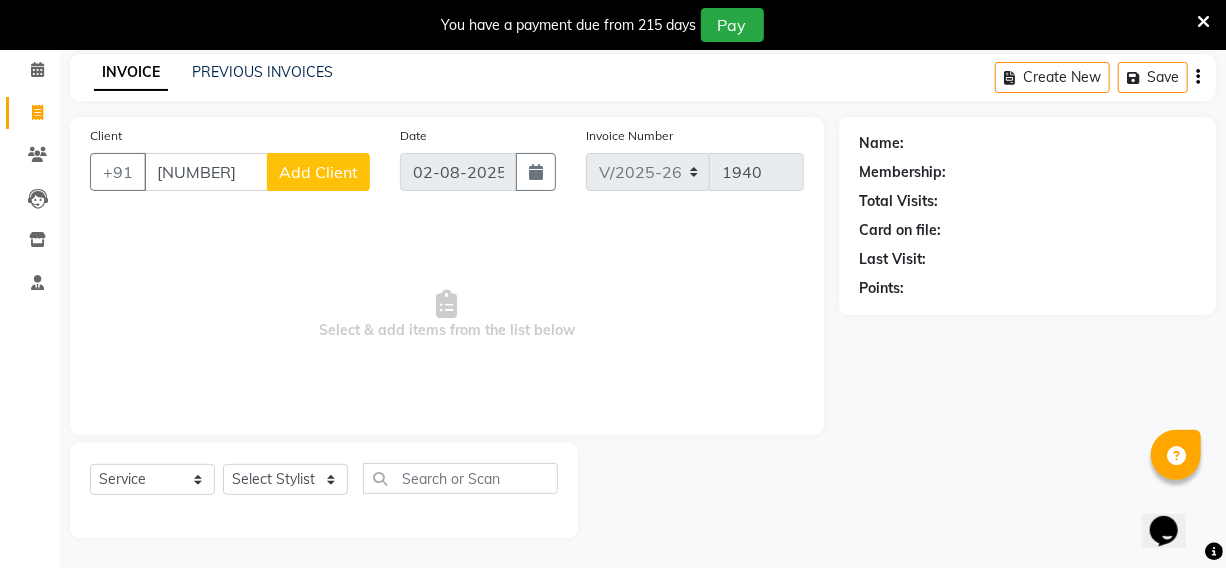 click on "Add Client" 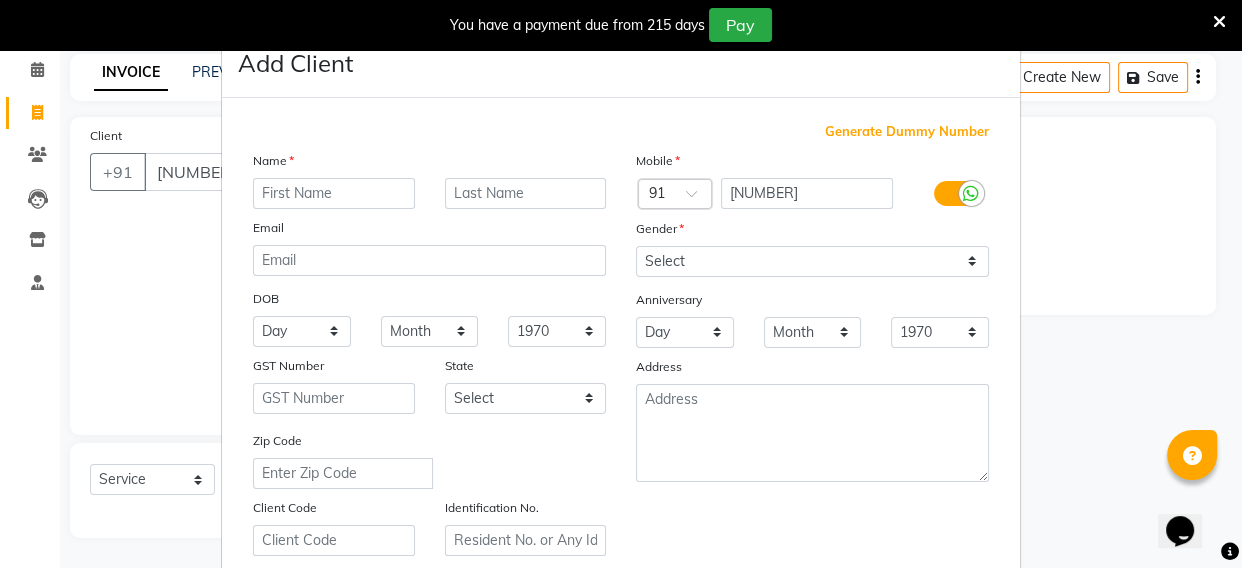 click at bounding box center [334, 193] 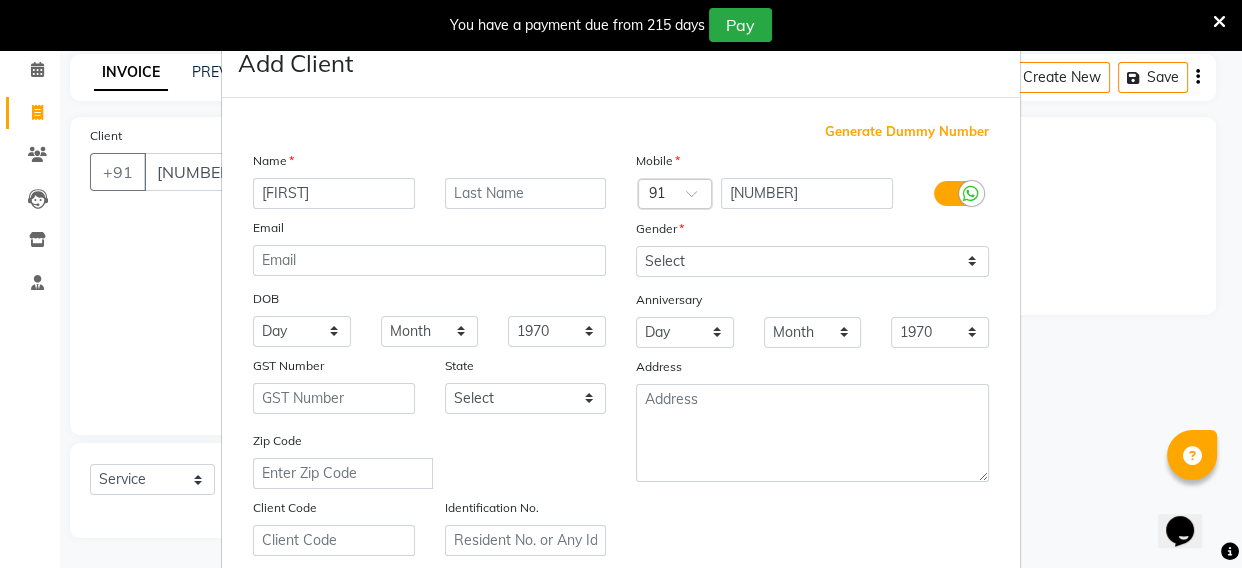 type on "[FIRST]" 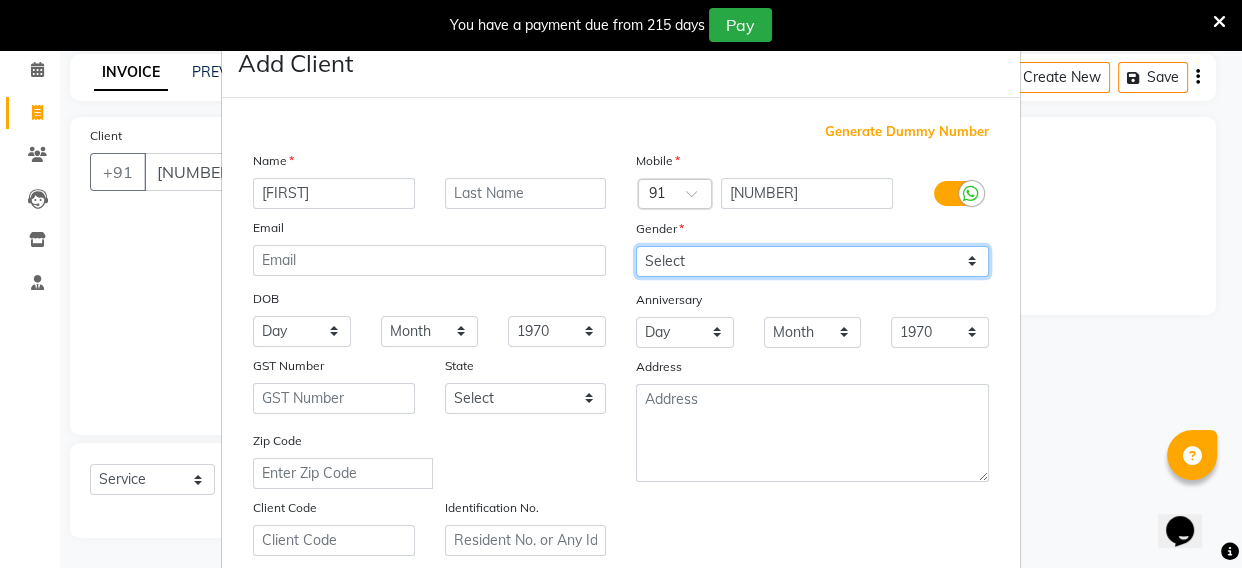 click on "Select Male Female Other Prefer Not To Say" at bounding box center (812, 261) 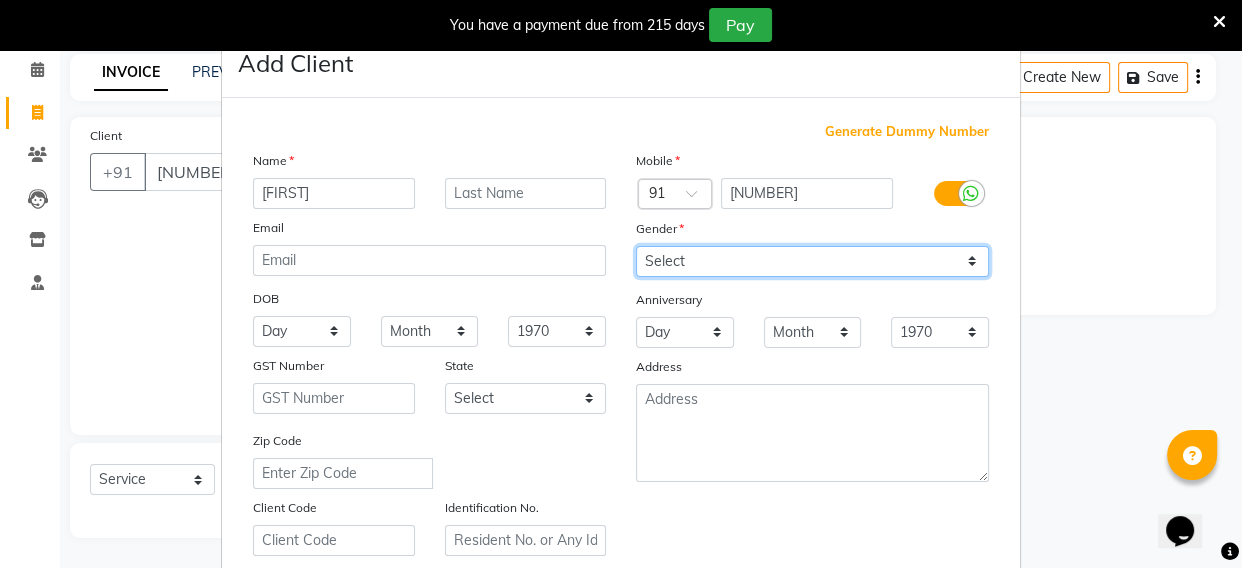 select on "male" 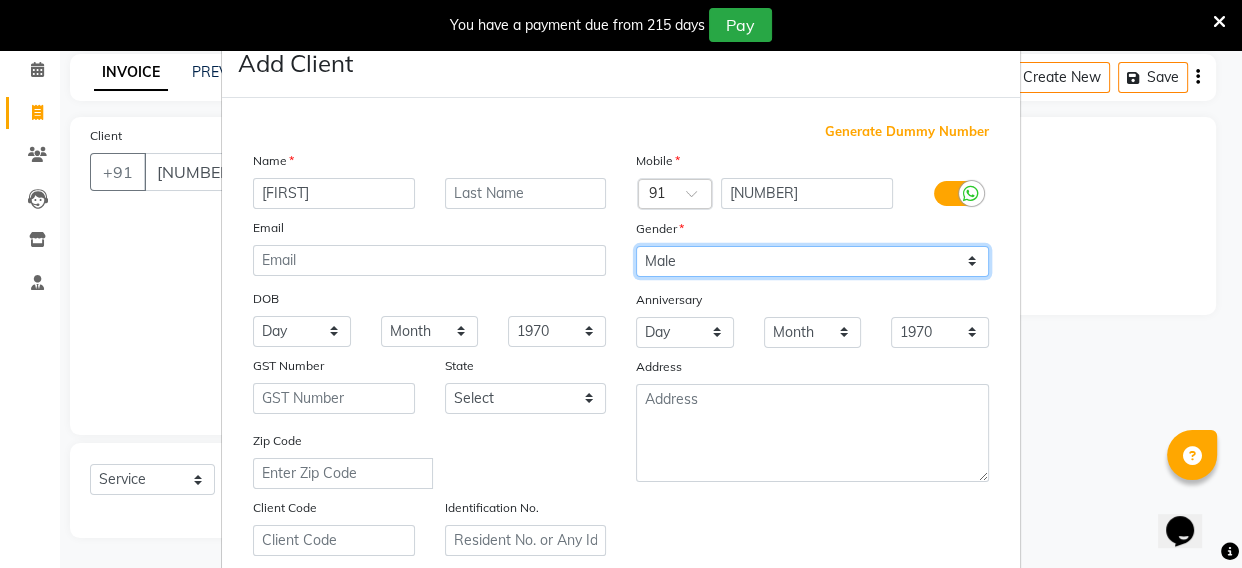 click on "Select Male Female Other Prefer Not To Say" at bounding box center [812, 261] 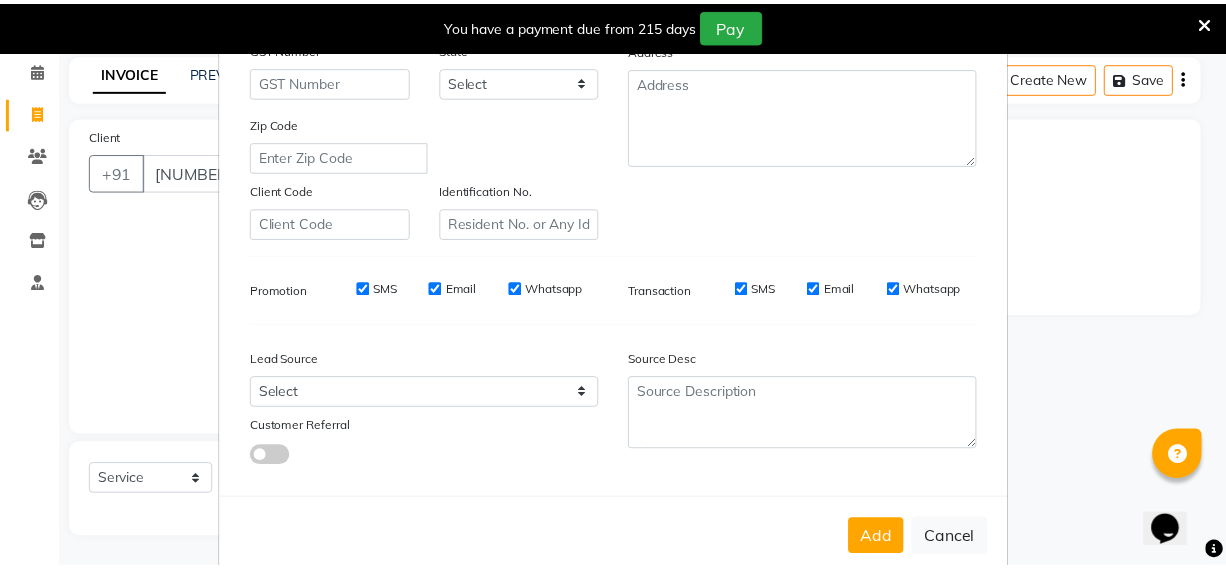 scroll, scrollTop: 360, scrollLeft: 0, axis: vertical 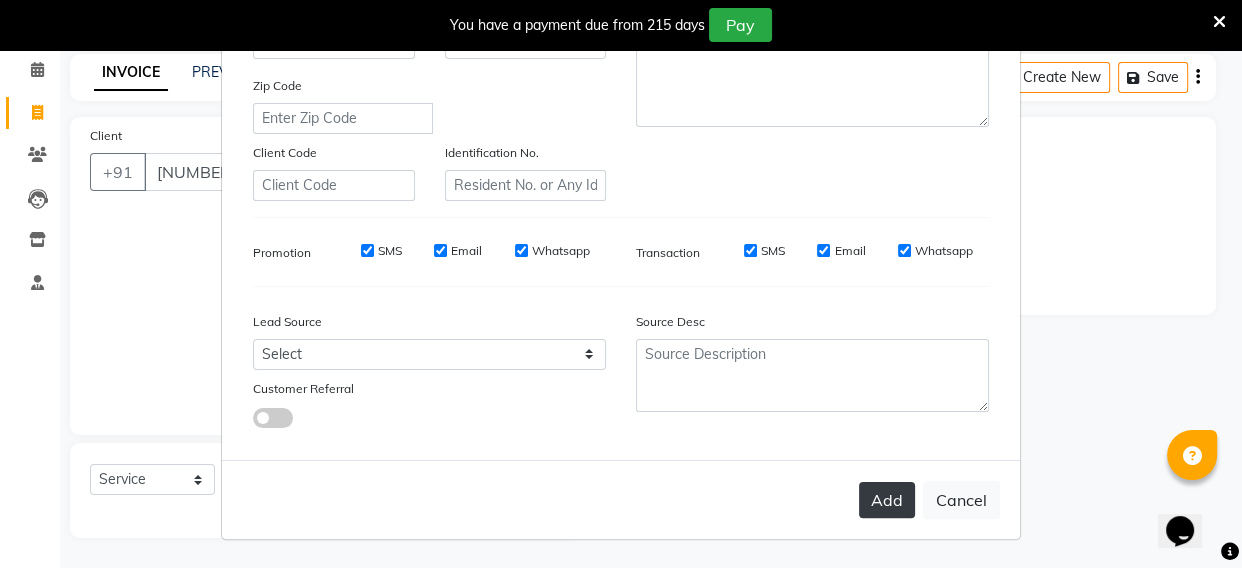 click on "Add" at bounding box center (887, 500) 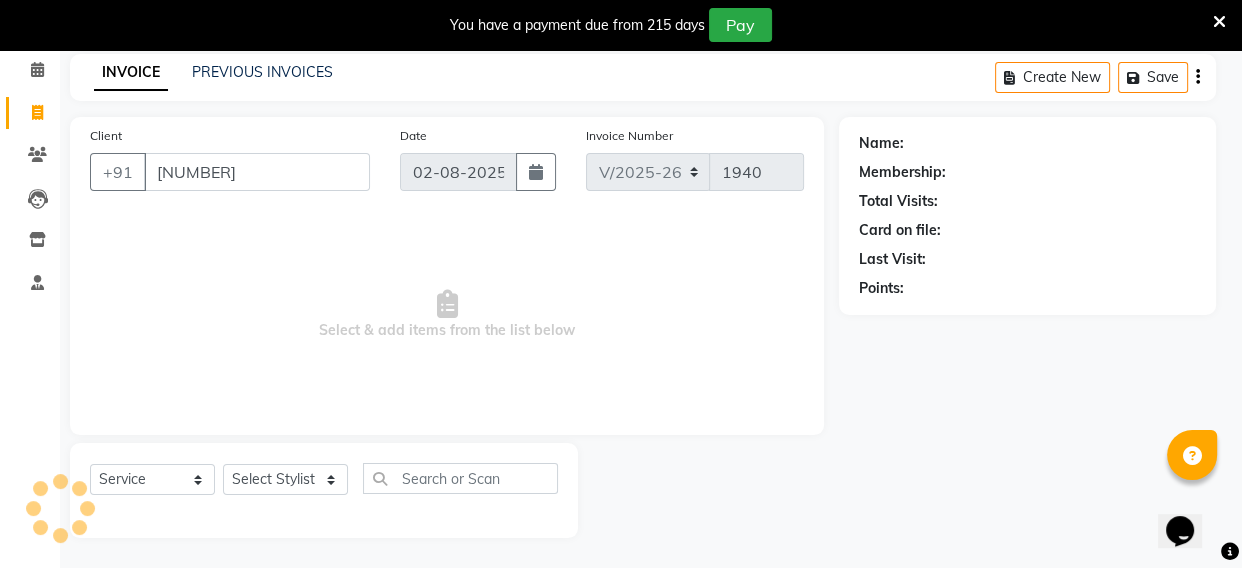 type on "********" 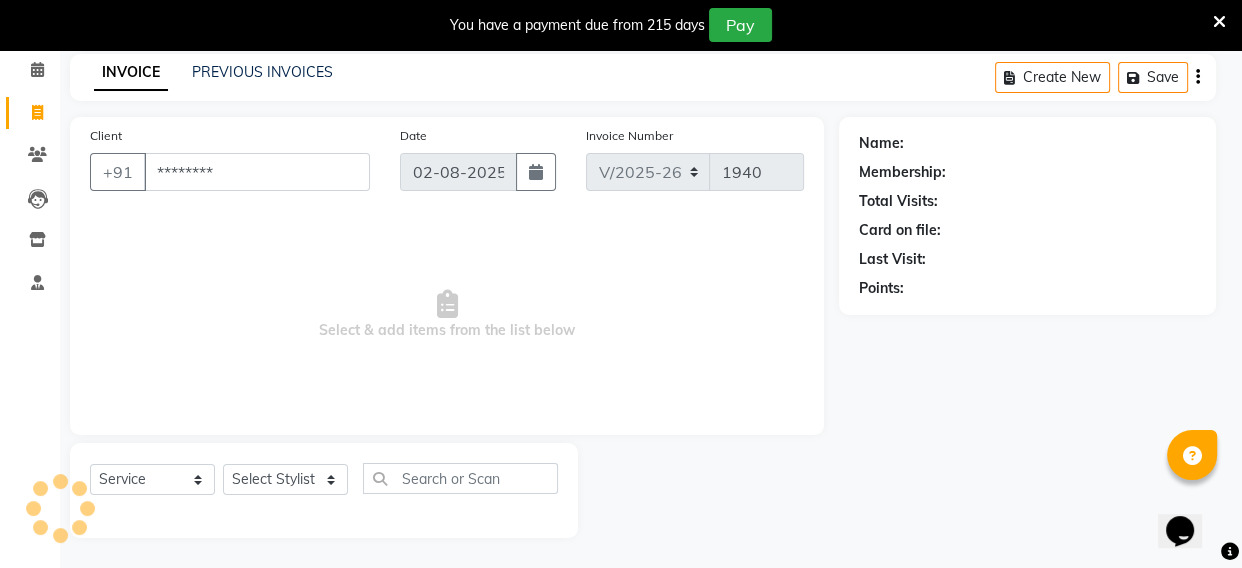 select 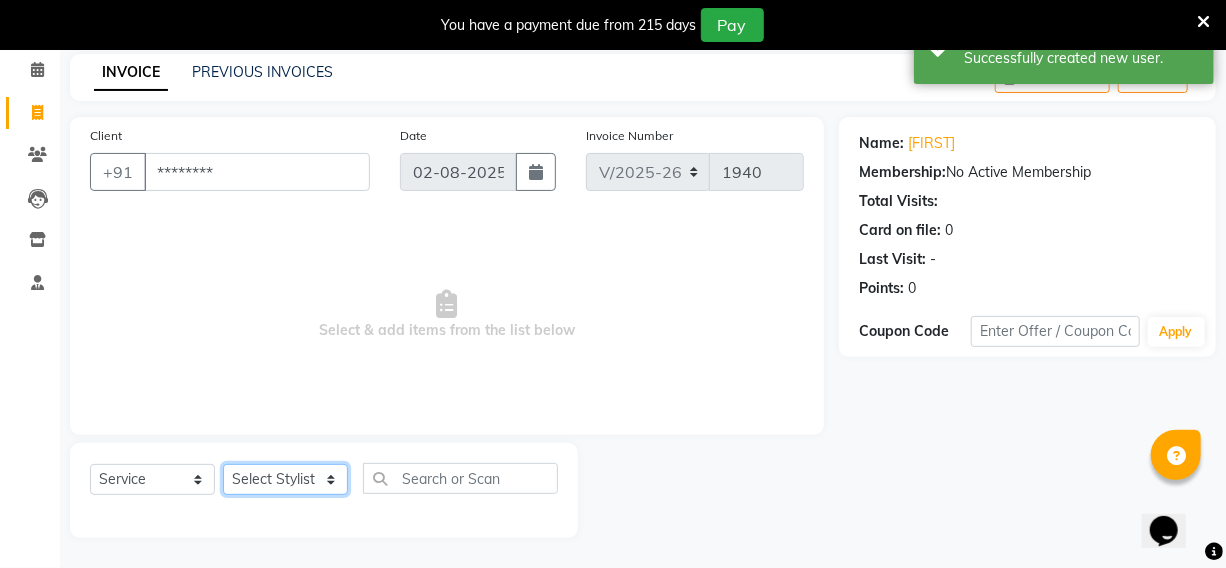 click on "Select Stylist [FIRST] [FIRST] [FIRST] [FIRST] Kimi manager id [FIRST] [FIRST] [FIRST] [FIRST] [FIRST] [FIRST] [FIRST]" 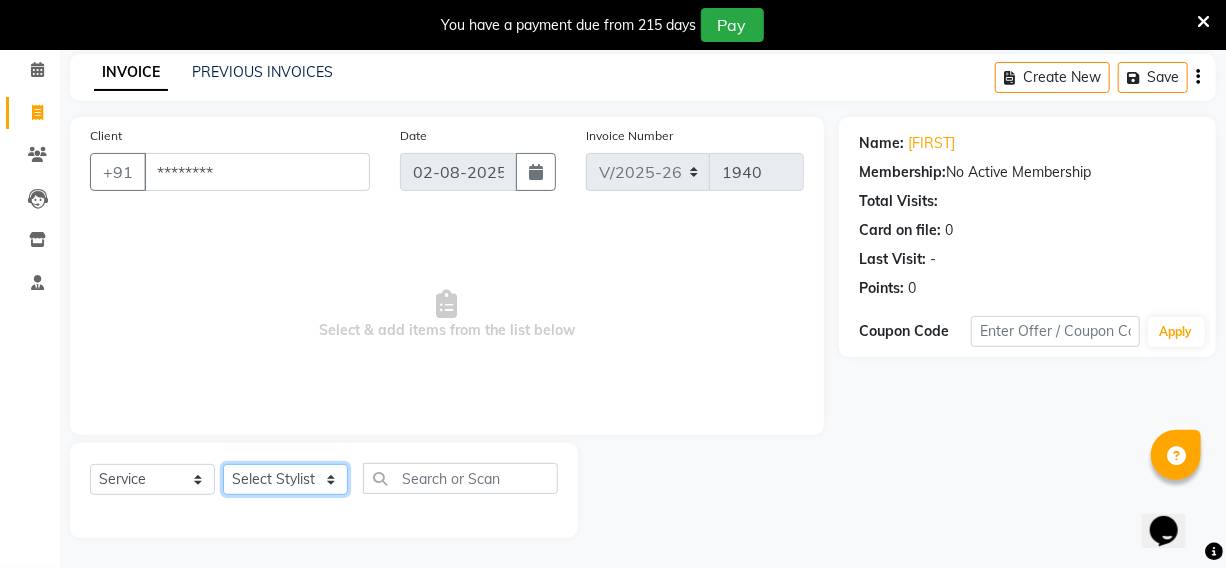 select on "69825" 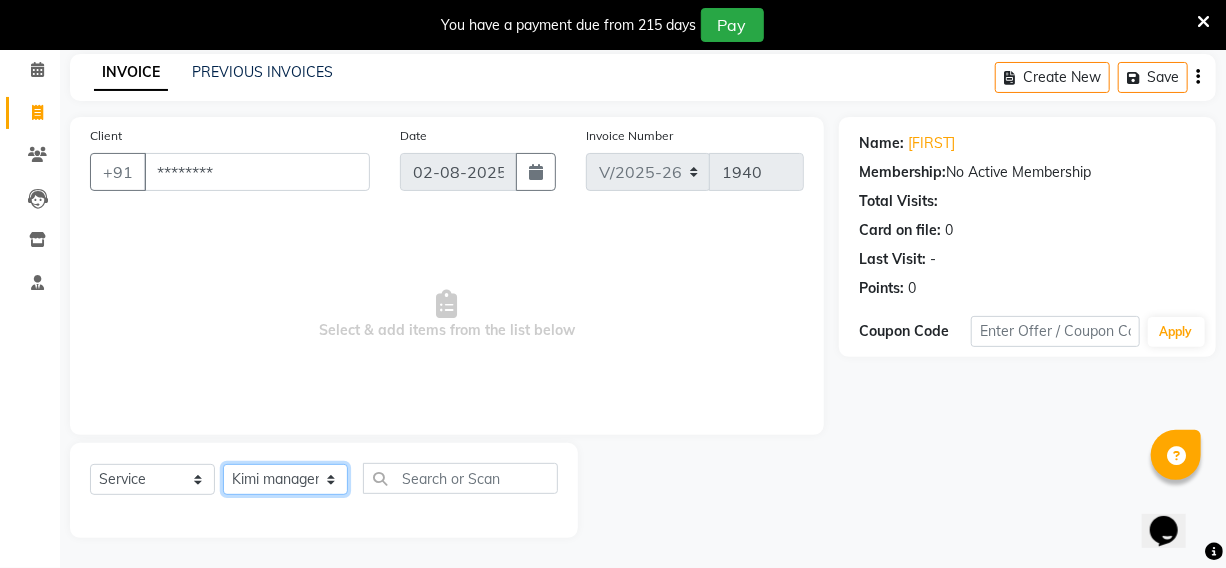 click on "Select Stylist [FIRST] [FIRST] [FIRST] [FIRST] Kimi manager id [FIRST] [FIRST] [FIRST] [FIRST] [FIRST] [FIRST] [FIRST]" 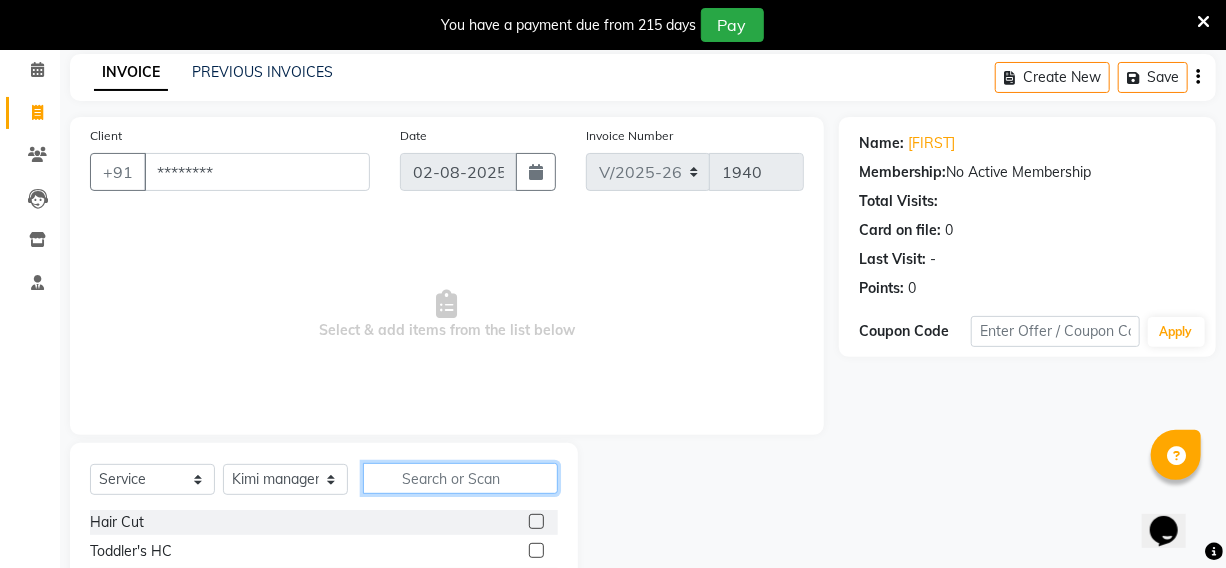 click 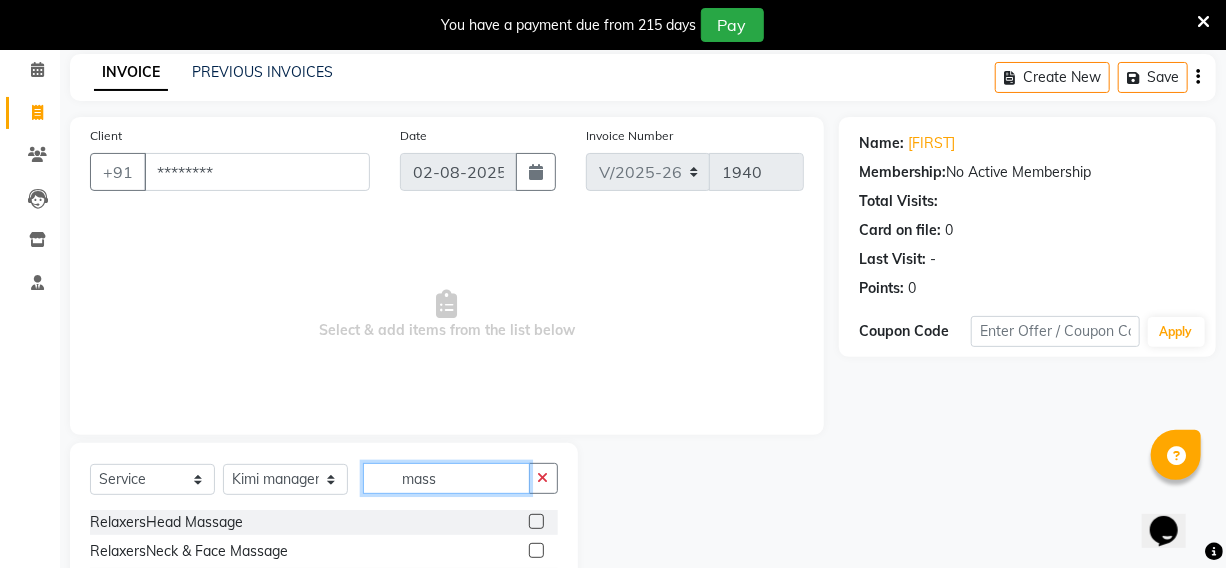 type on "mass" 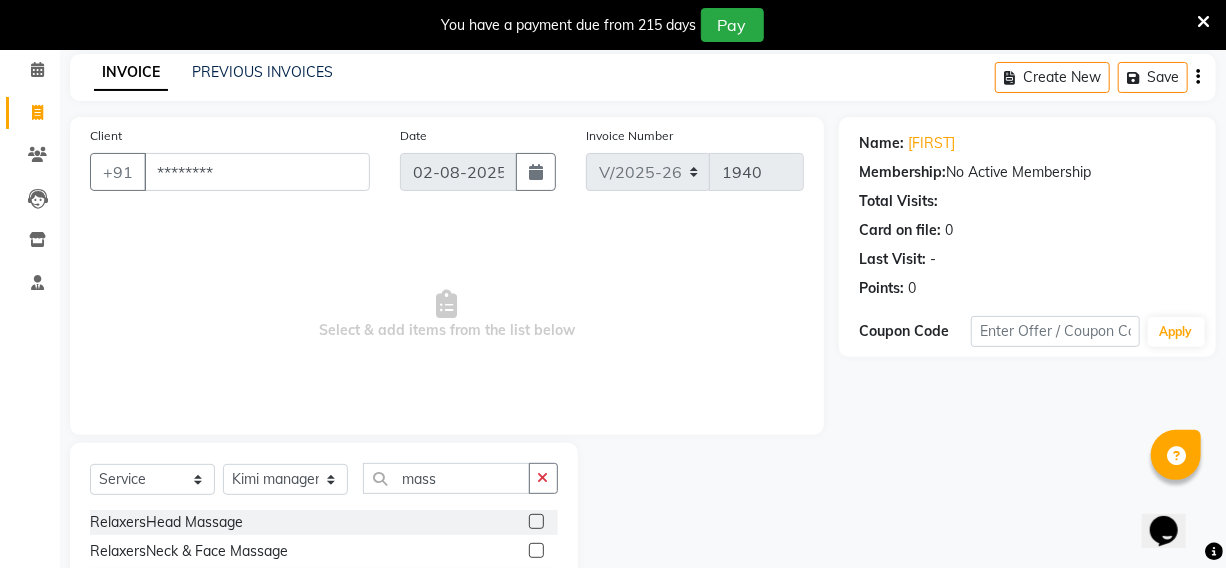 click 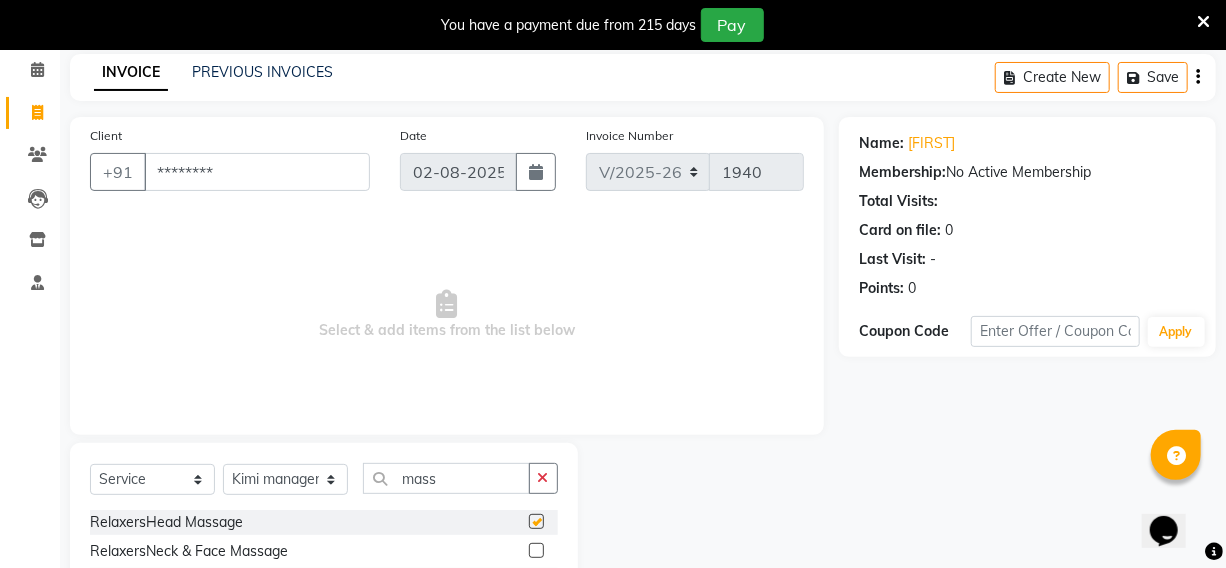click 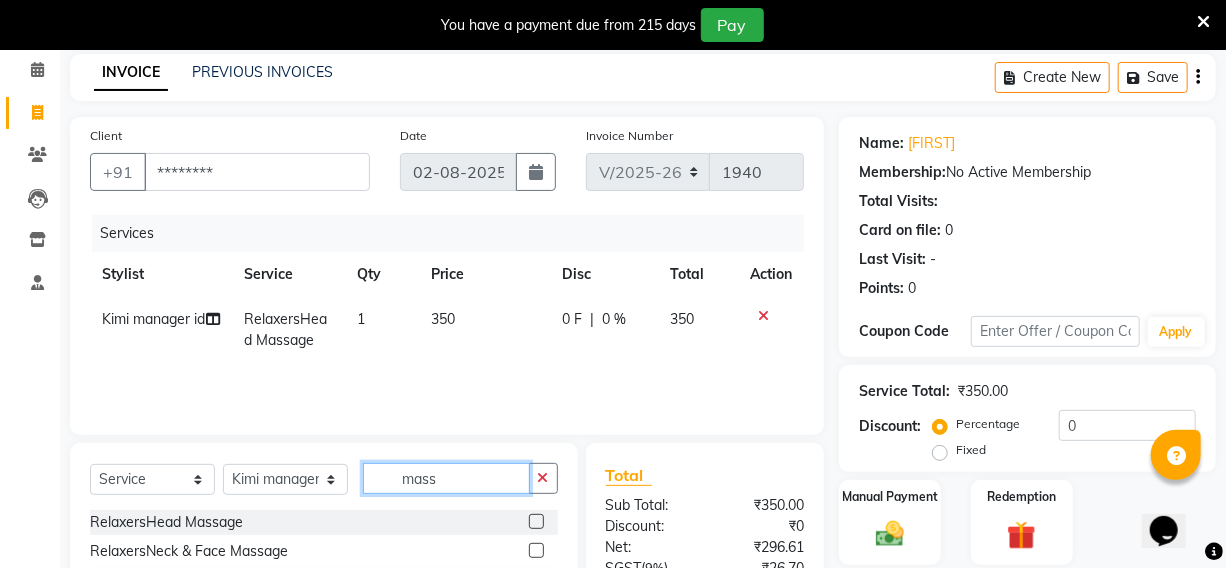 click on "mass" 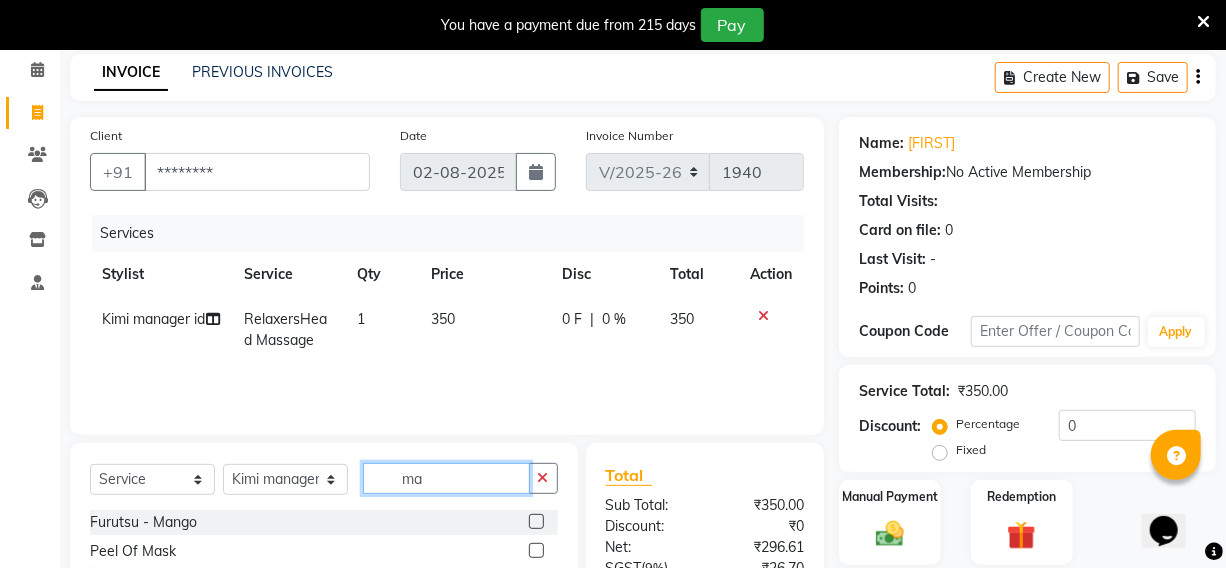 type on "m" 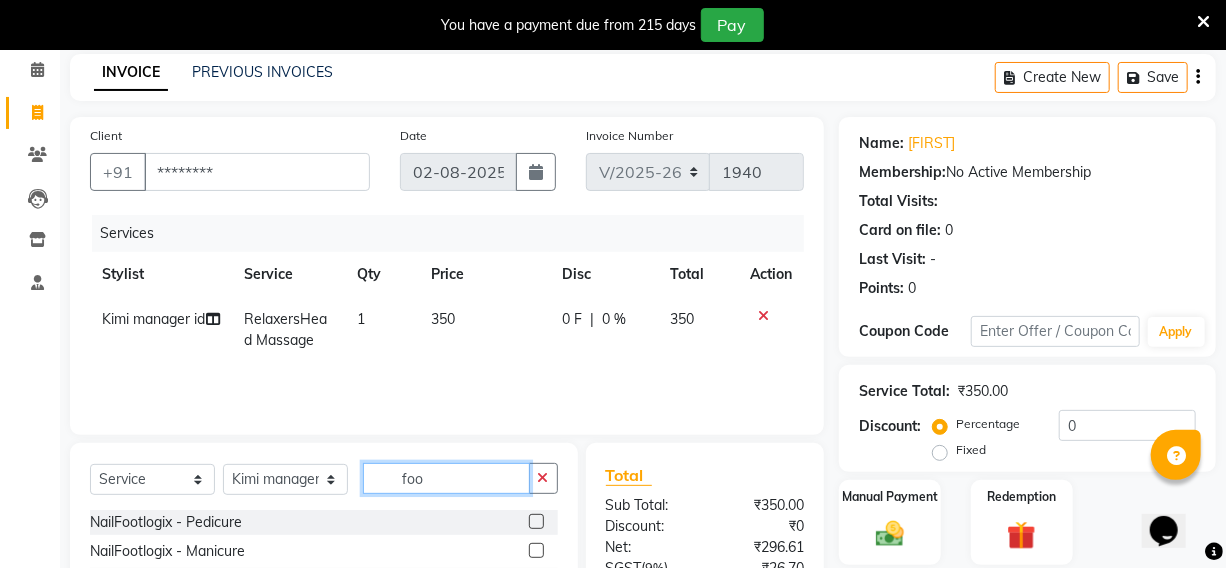 scroll, scrollTop: 265, scrollLeft: 0, axis: vertical 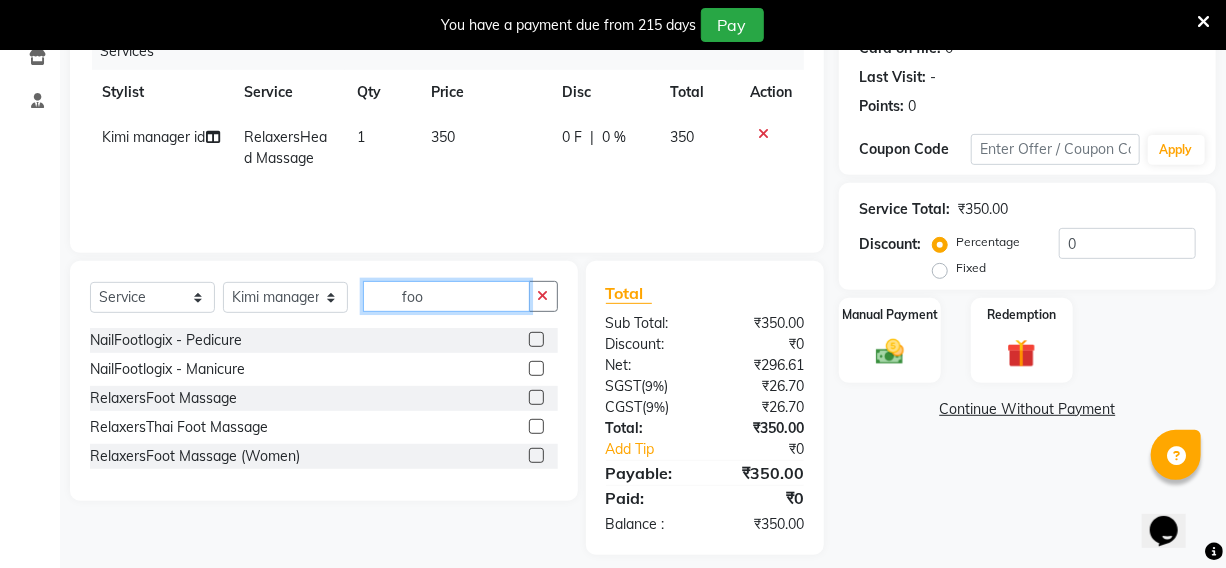 type on "foo" 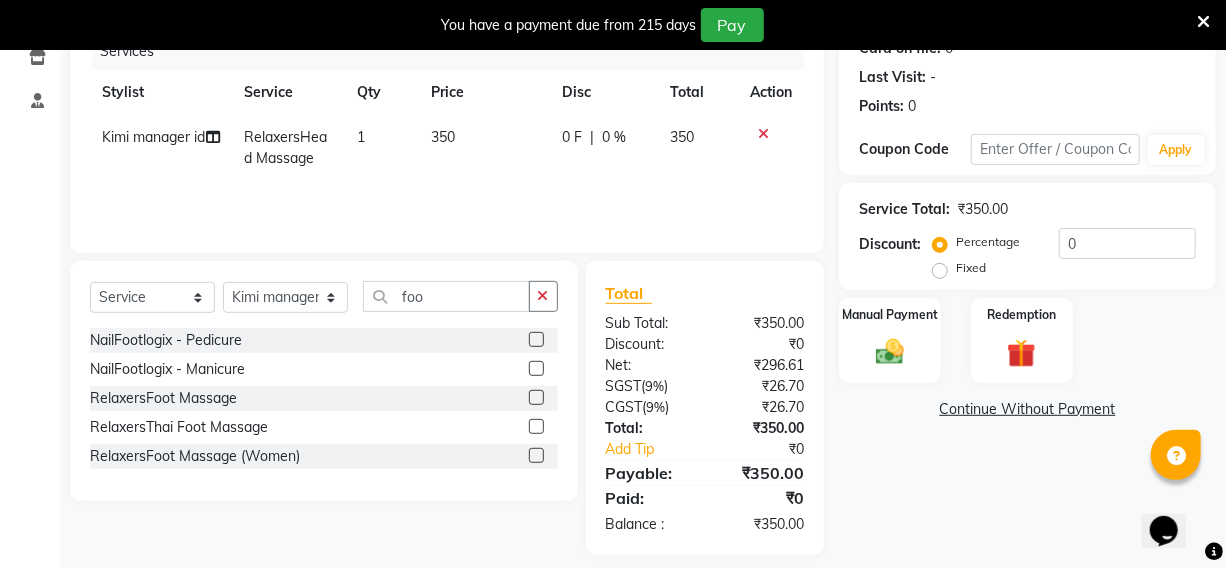 click 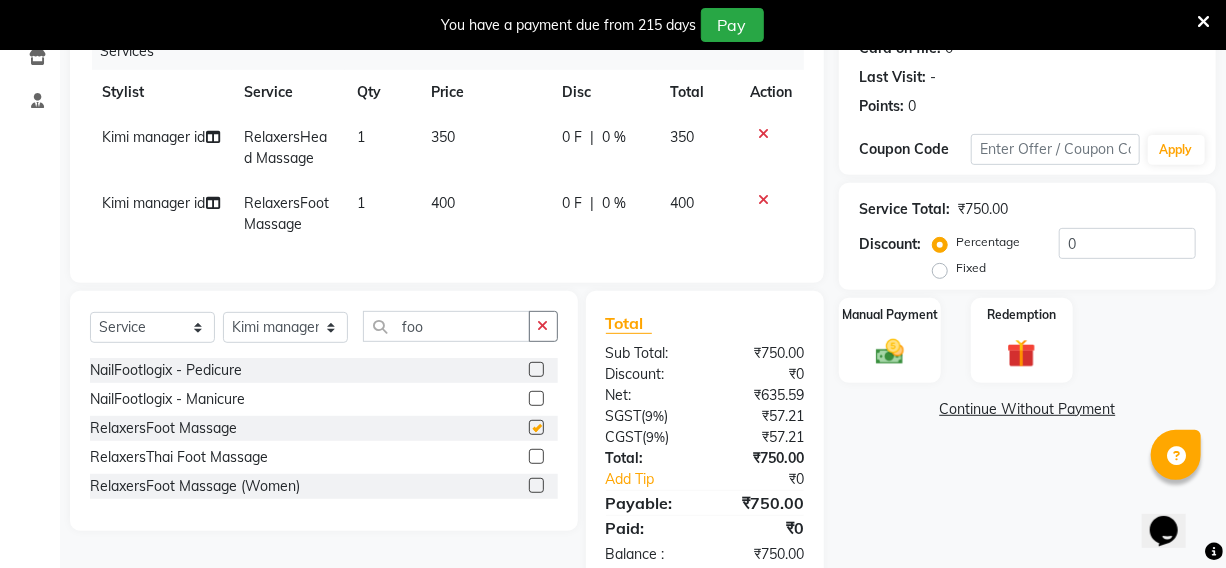 click 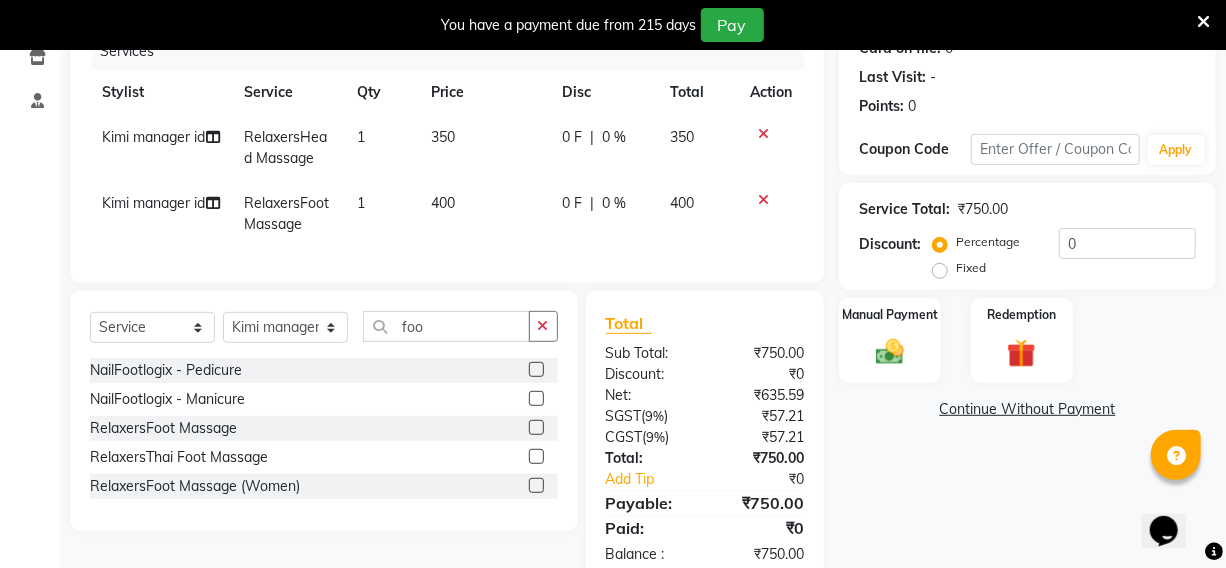 checkbox on "false" 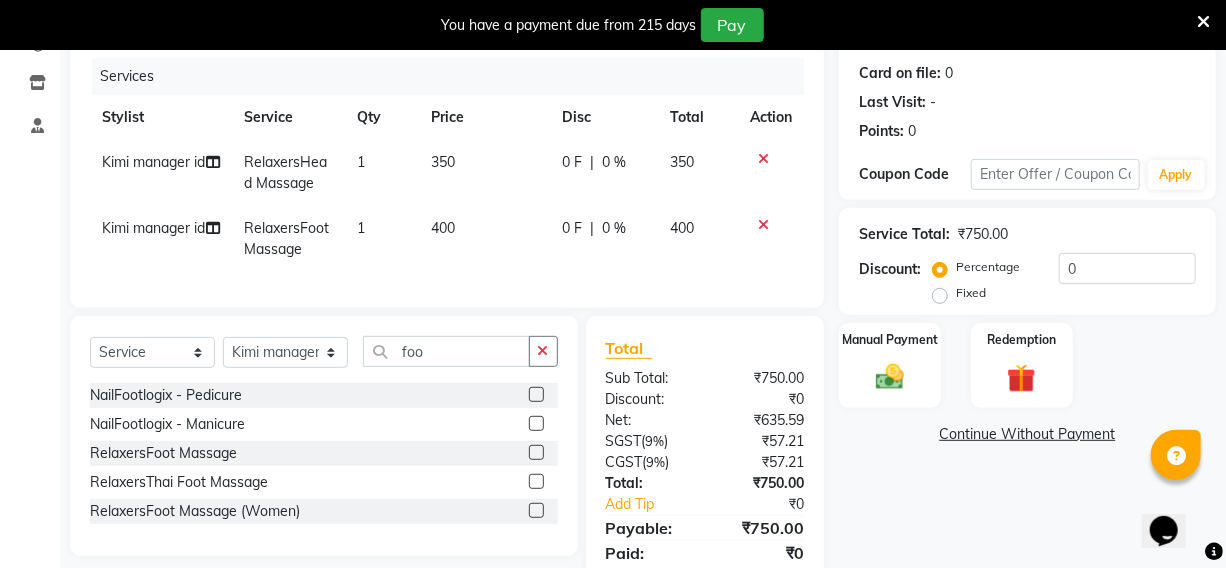 scroll, scrollTop: 265, scrollLeft: 0, axis: vertical 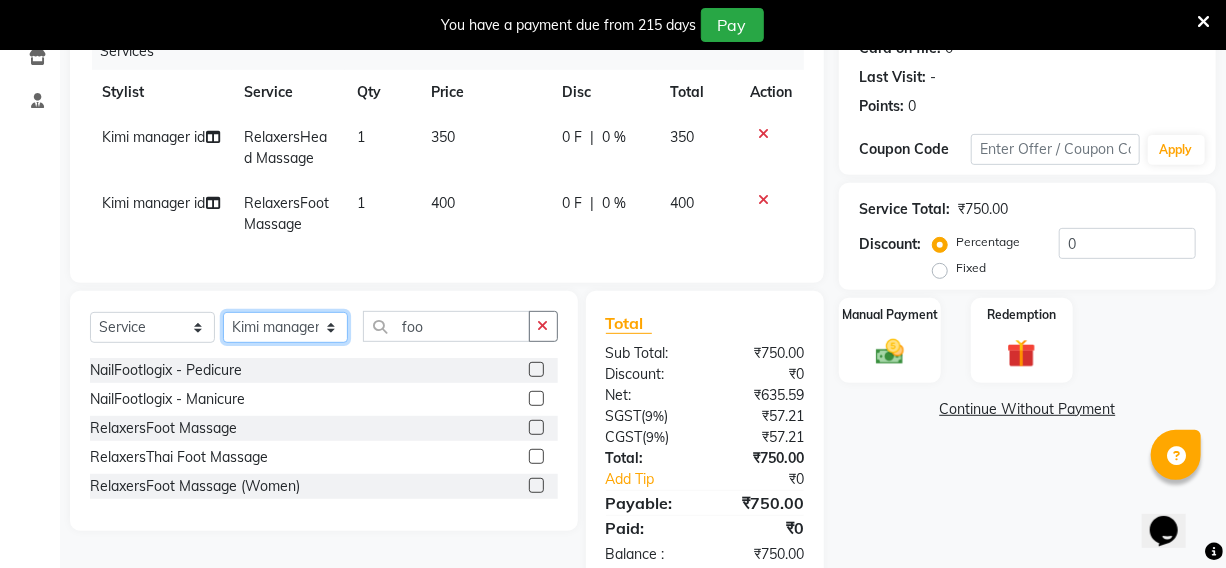 click on "Select Stylist [FIRST] [FIRST] [FIRST] [FIRST] Kimi manager id [FIRST] [FIRST] [FIRST] [FIRST] [FIRST] [FIRST] [FIRST]" 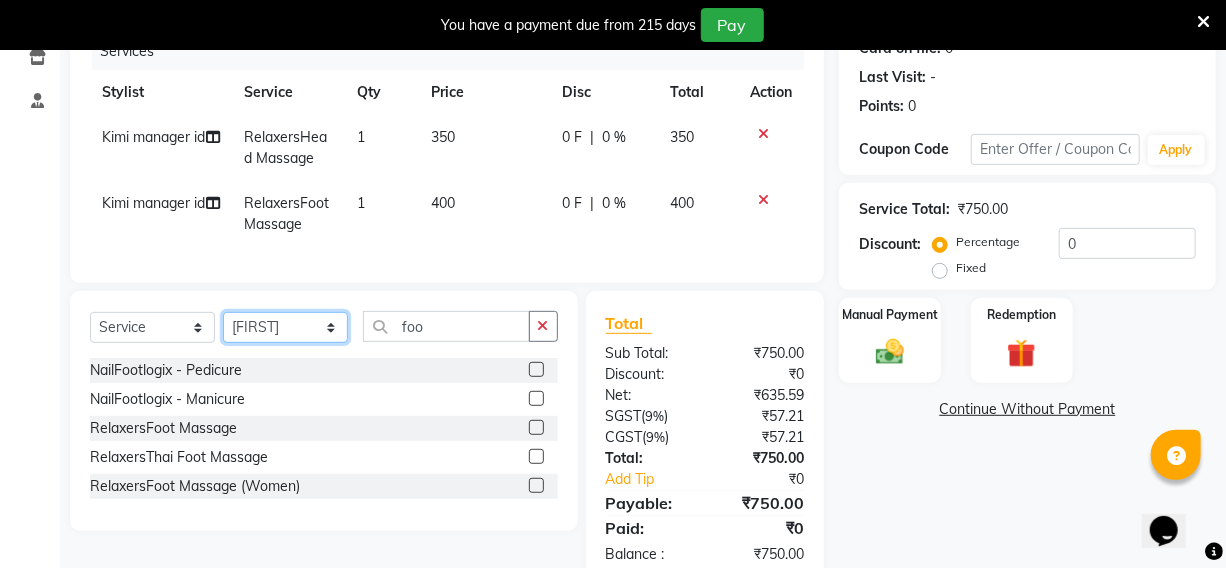 click on "Select Stylist [FIRST] [FIRST] [FIRST] [FIRST] Kimi manager id [FIRST] [FIRST] [FIRST] [FIRST] [FIRST] [FIRST] [FIRST]" 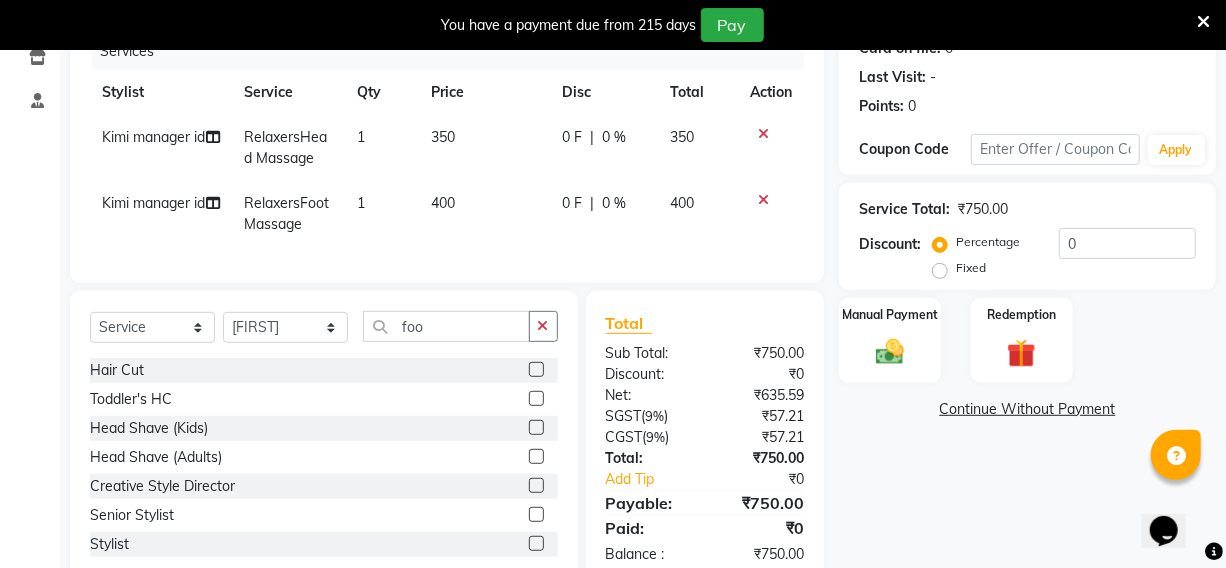 click 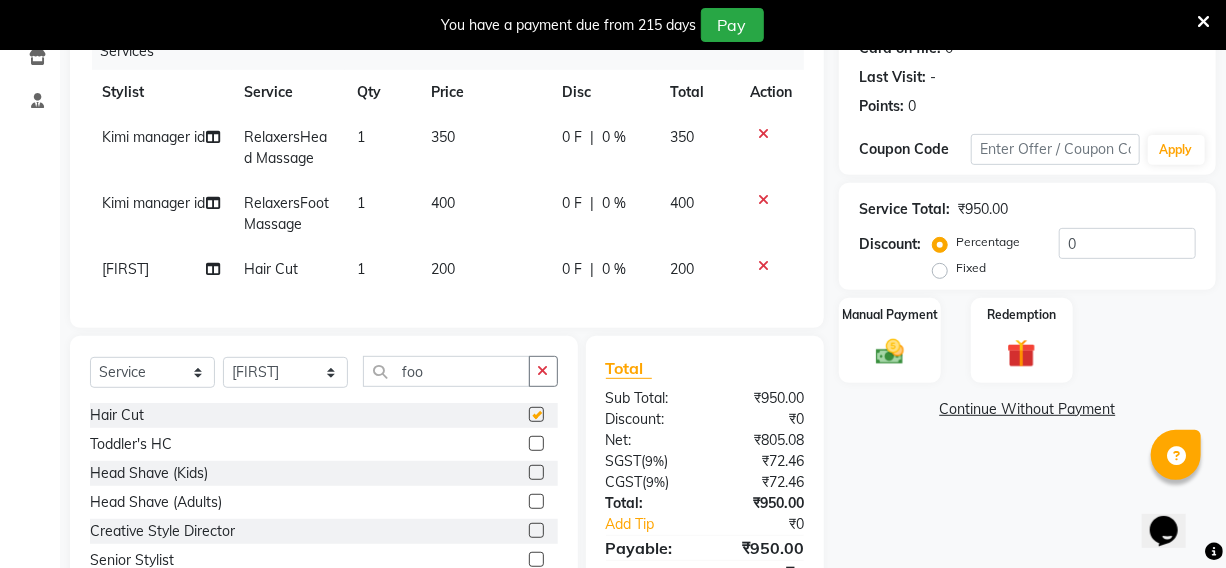checkbox on "false" 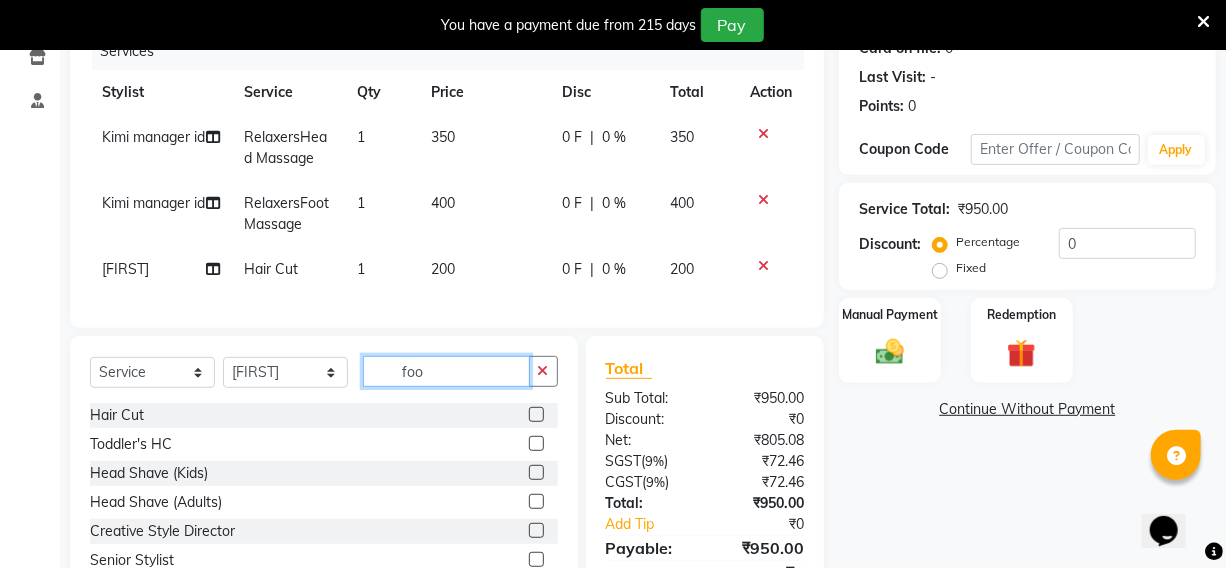 click on "foo" 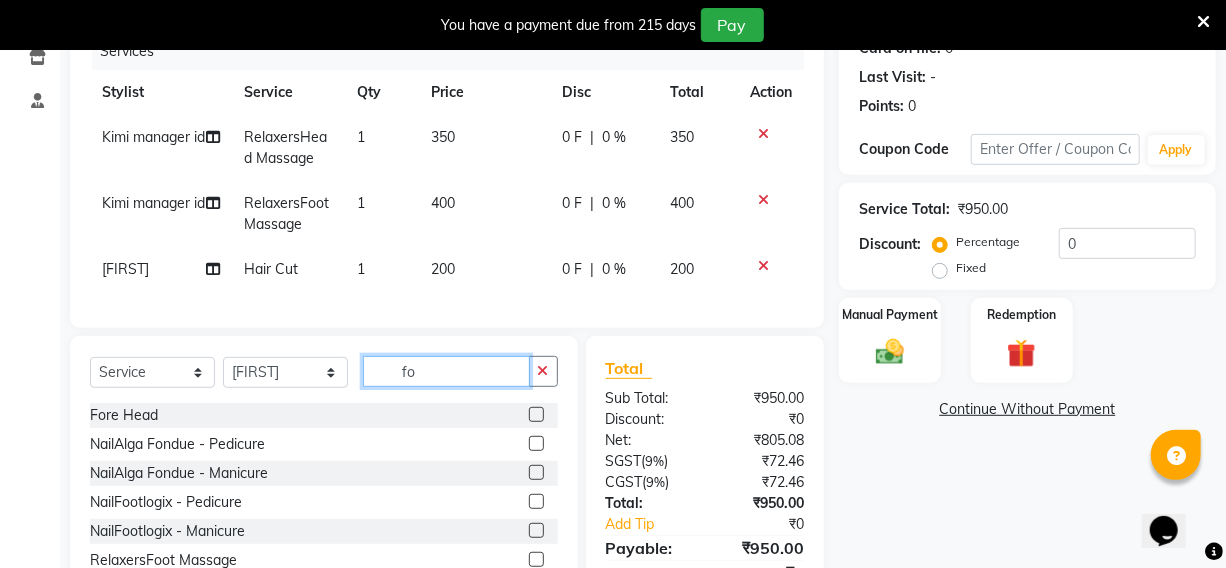 type on "f" 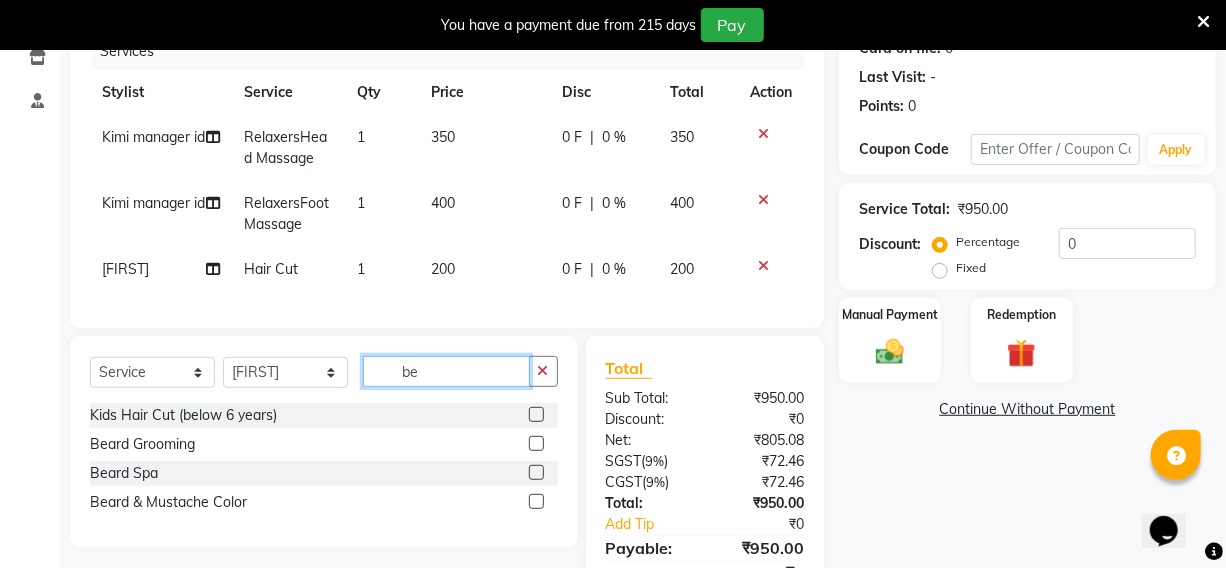 type on "be" 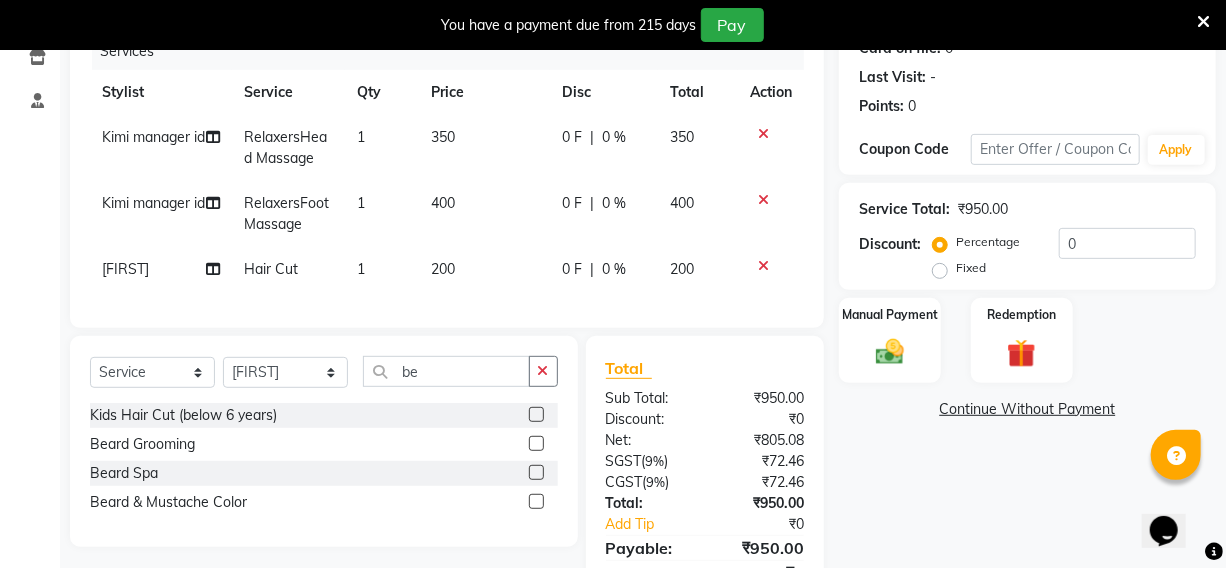 click 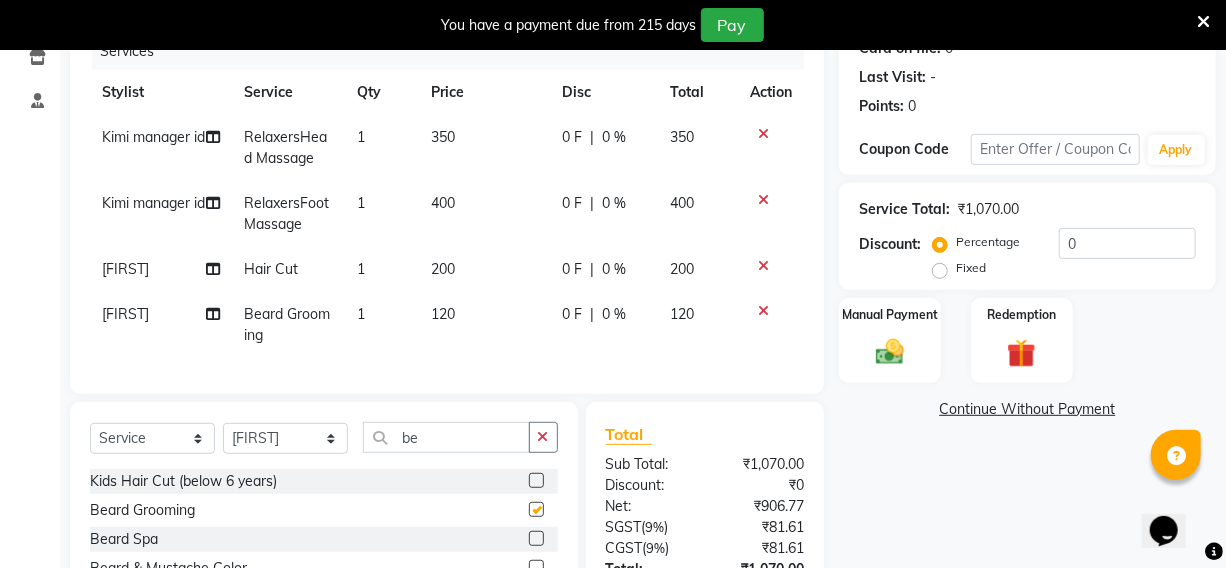 checkbox on "false" 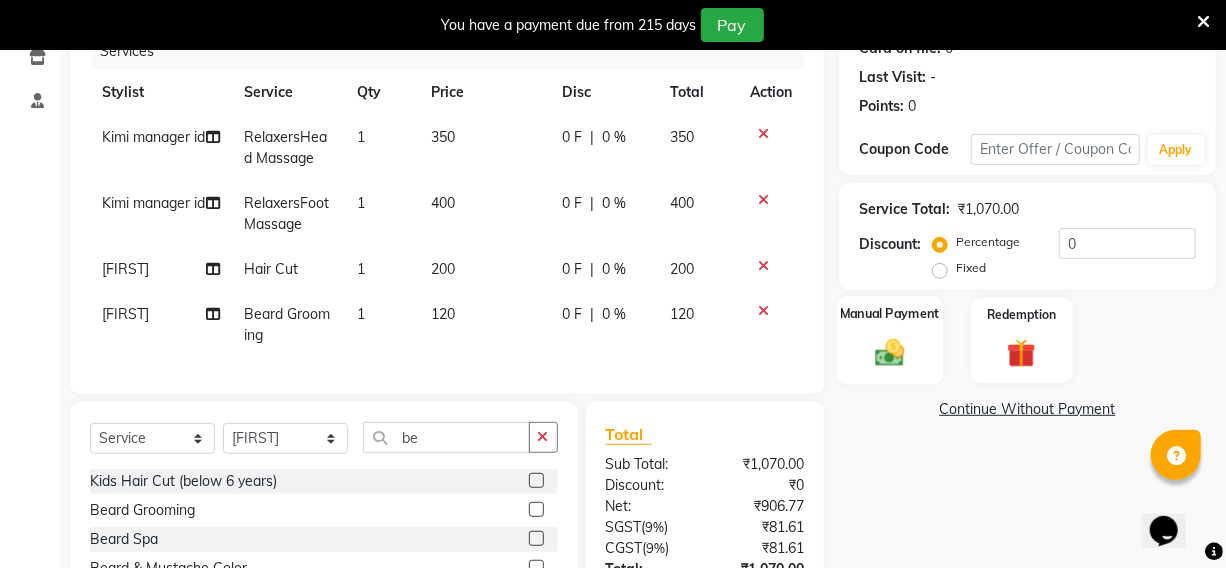 click on "Manual Payment" 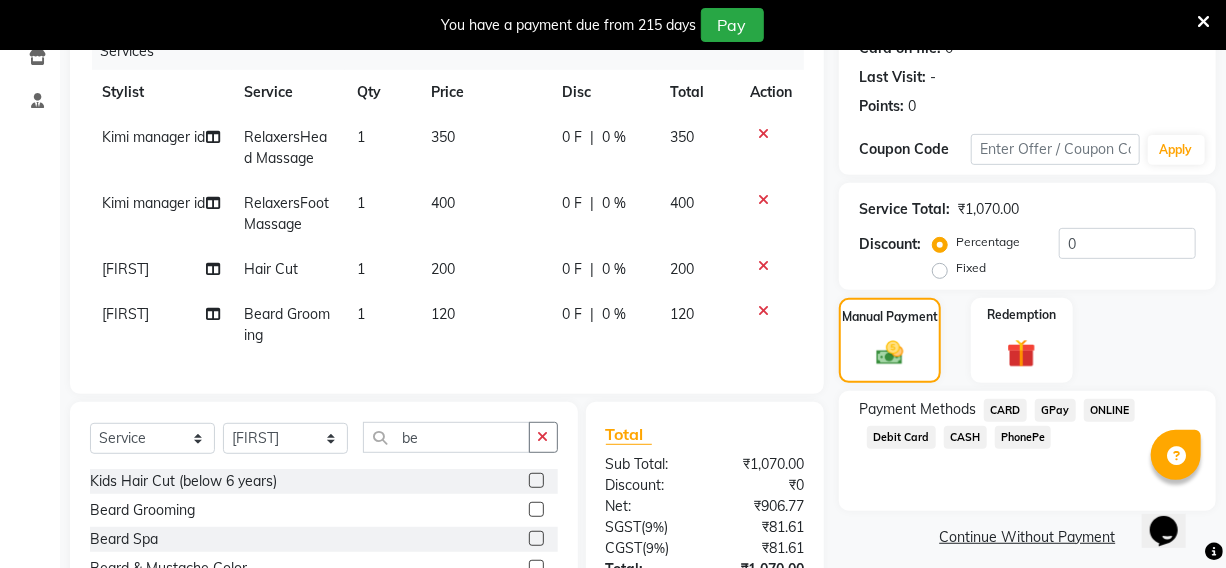 click on "CARD" 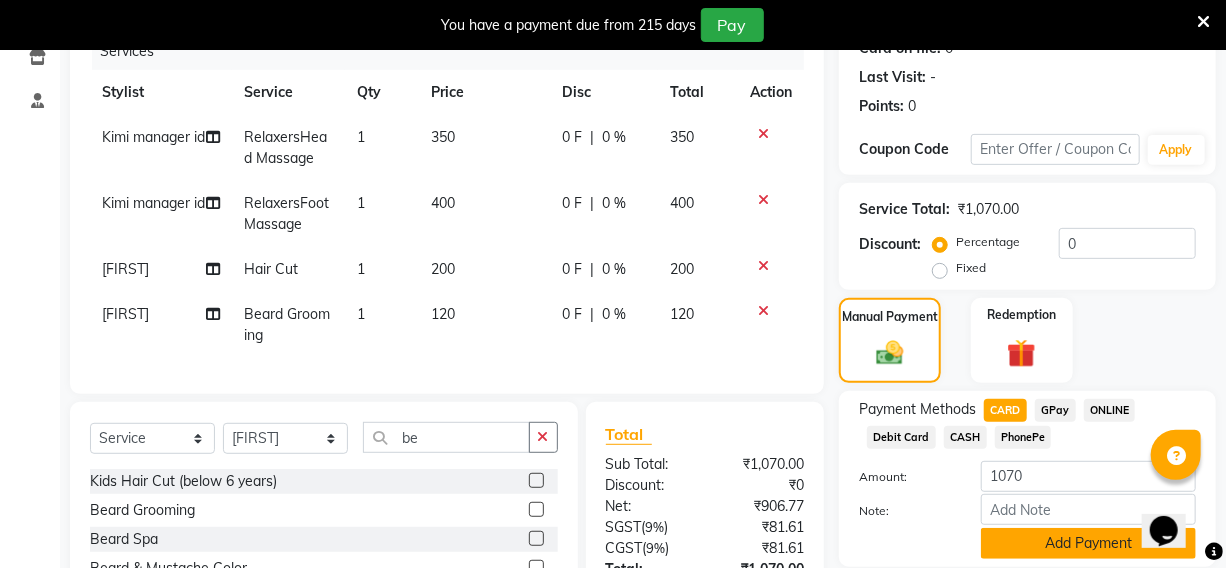 click on "Add Payment" 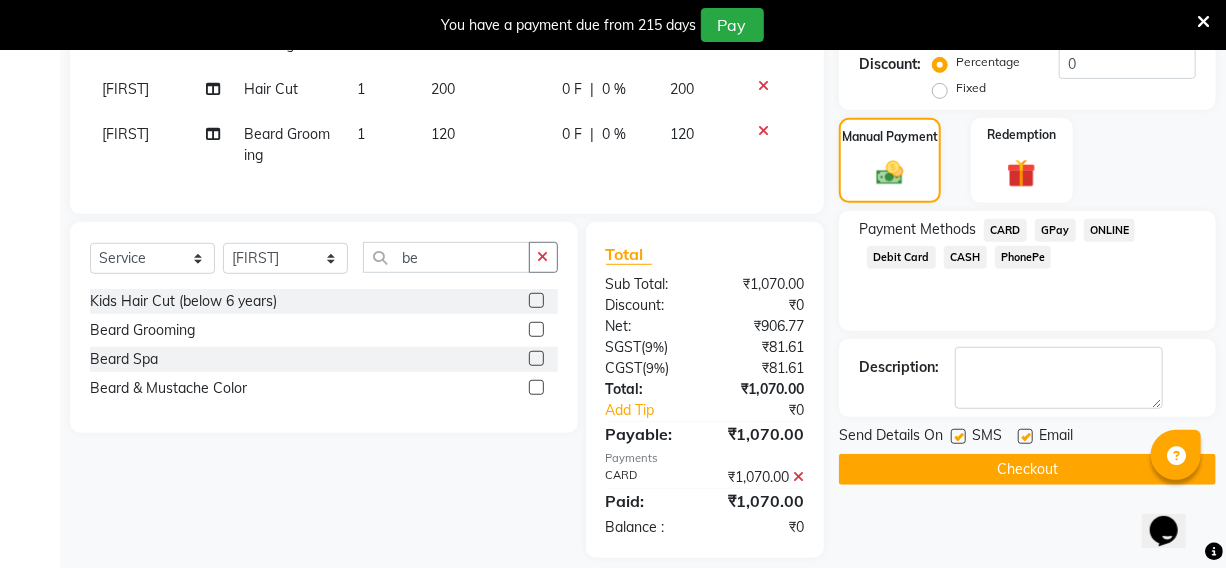scroll, scrollTop: 480, scrollLeft: 0, axis: vertical 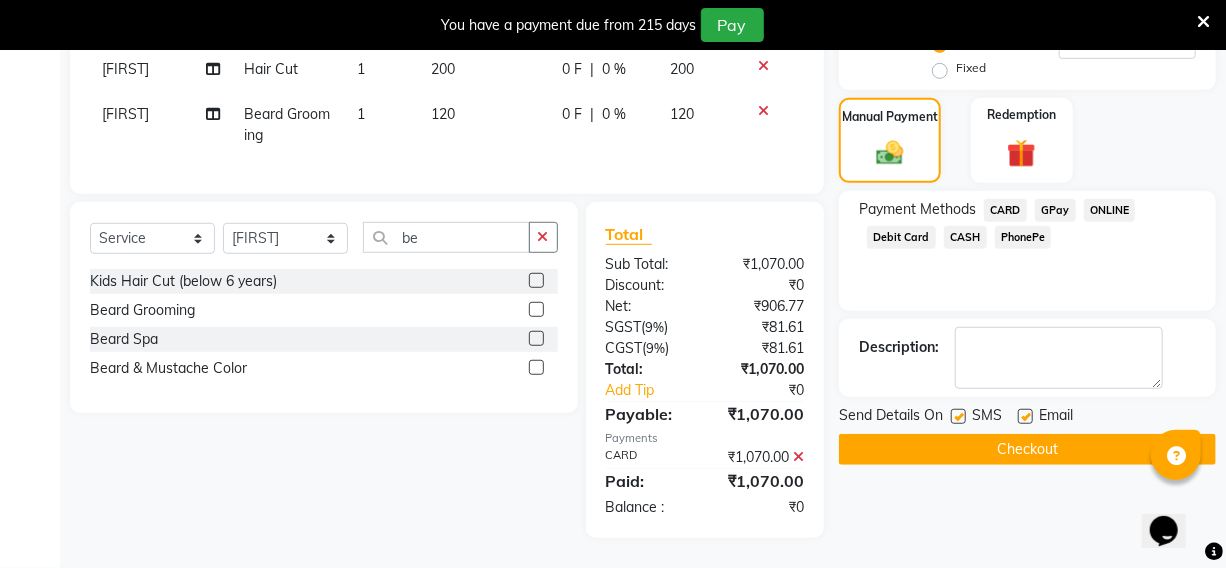 click on "Checkout" 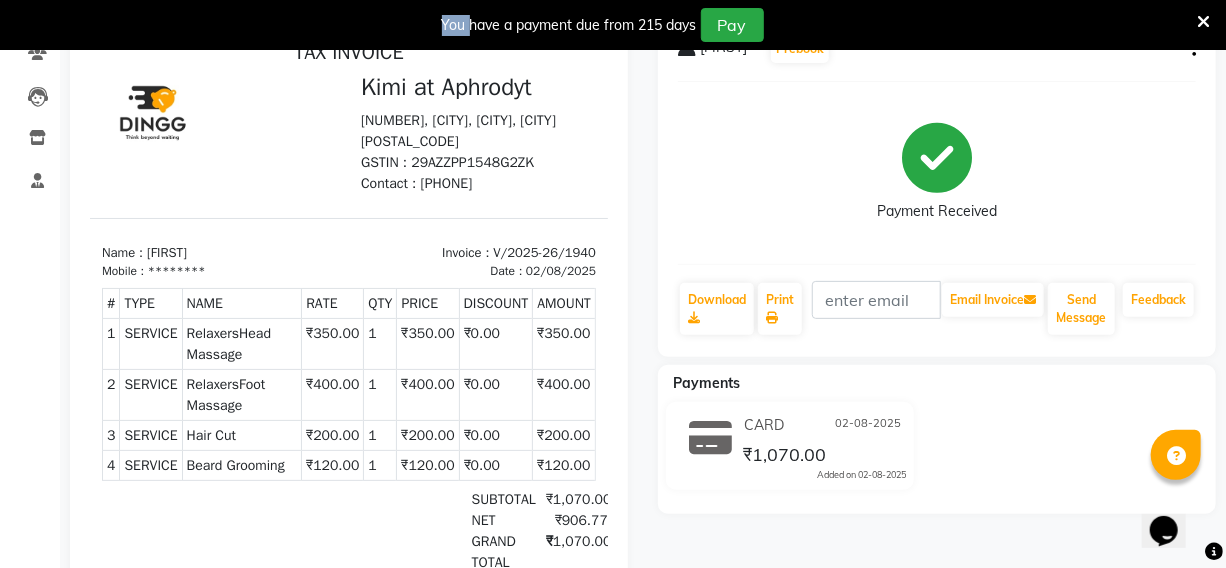 scroll, scrollTop: 36, scrollLeft: 0, axis: vertical 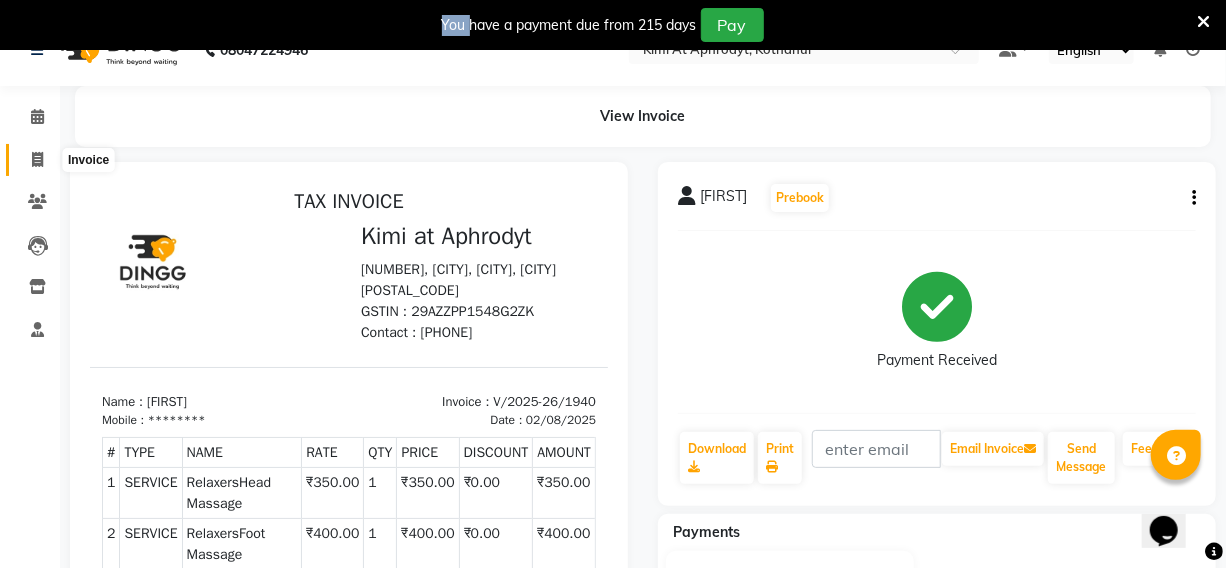 click 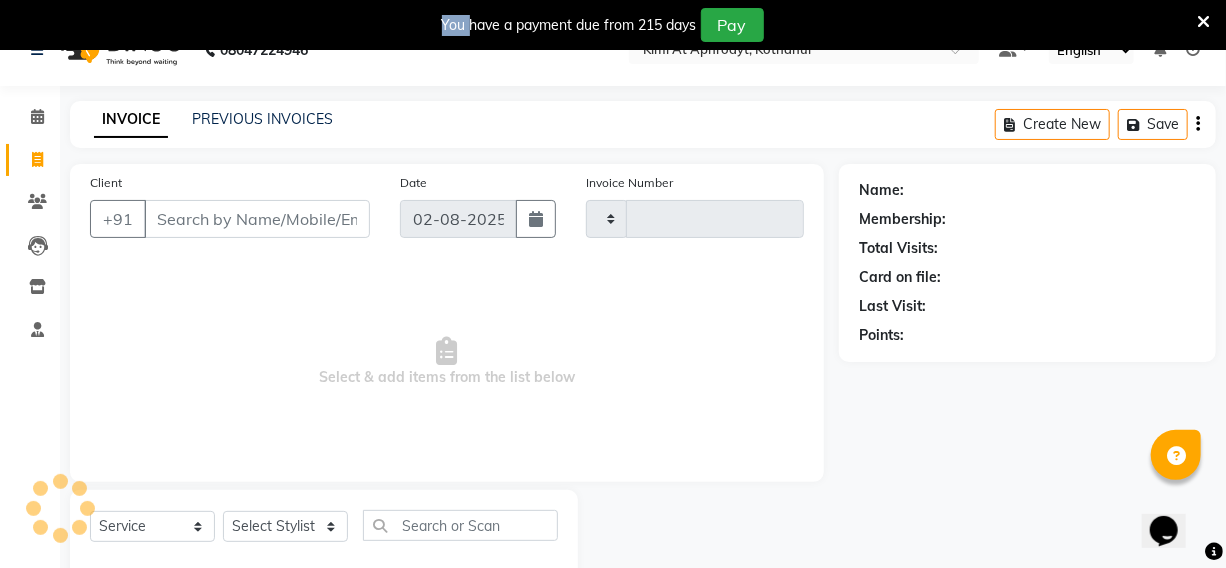 type on "1941" 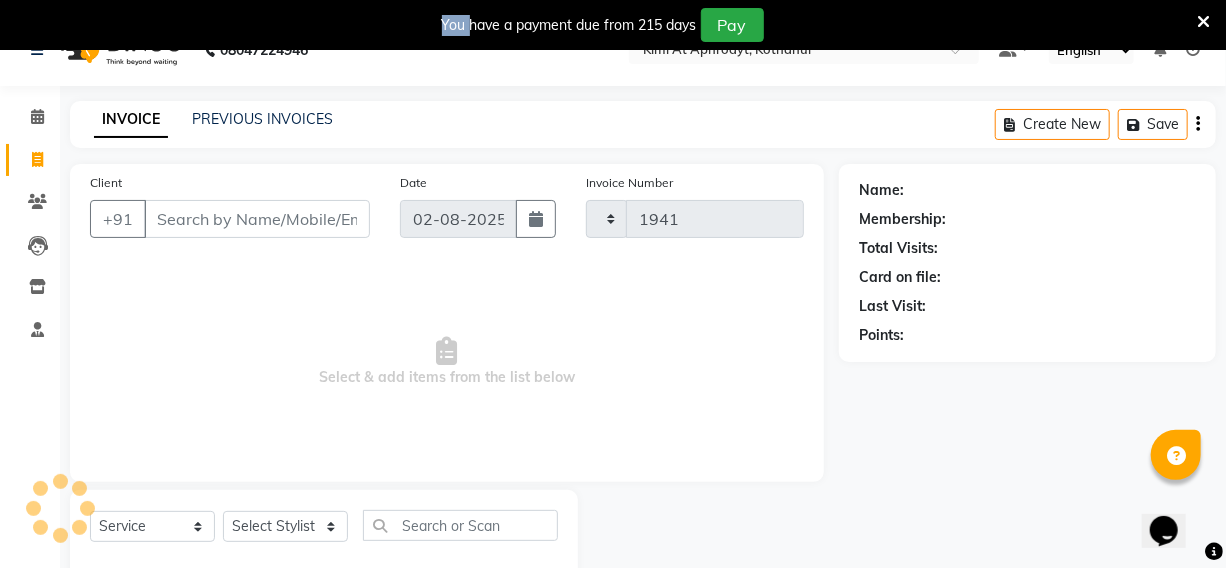 scroll, scrollTop: 83, scrollLeft: 0, axis: vertical 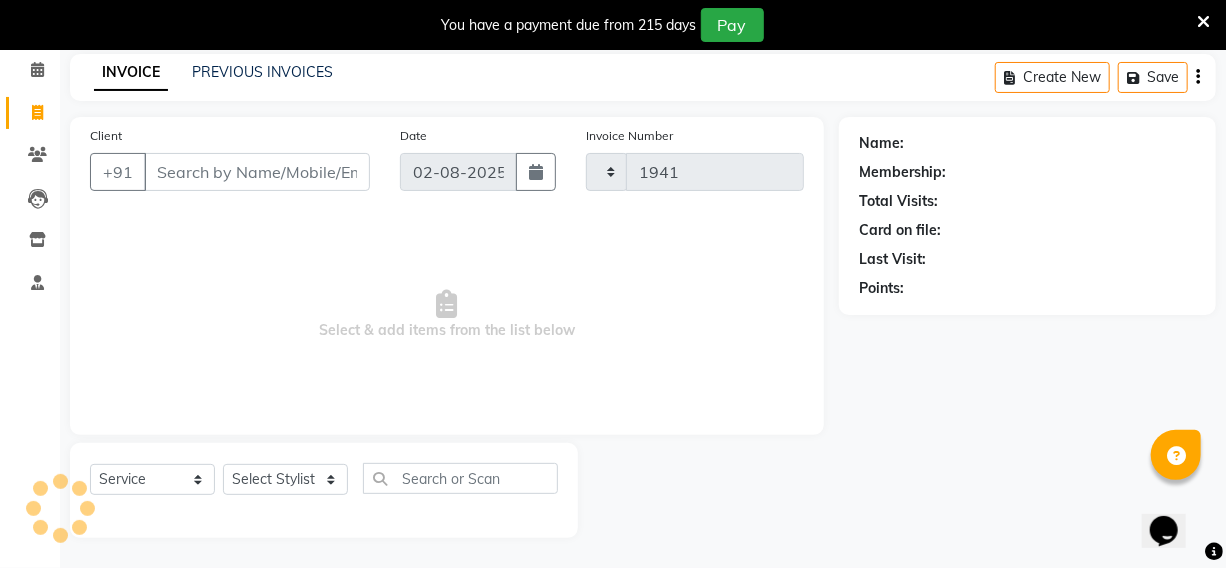 select on "7401" 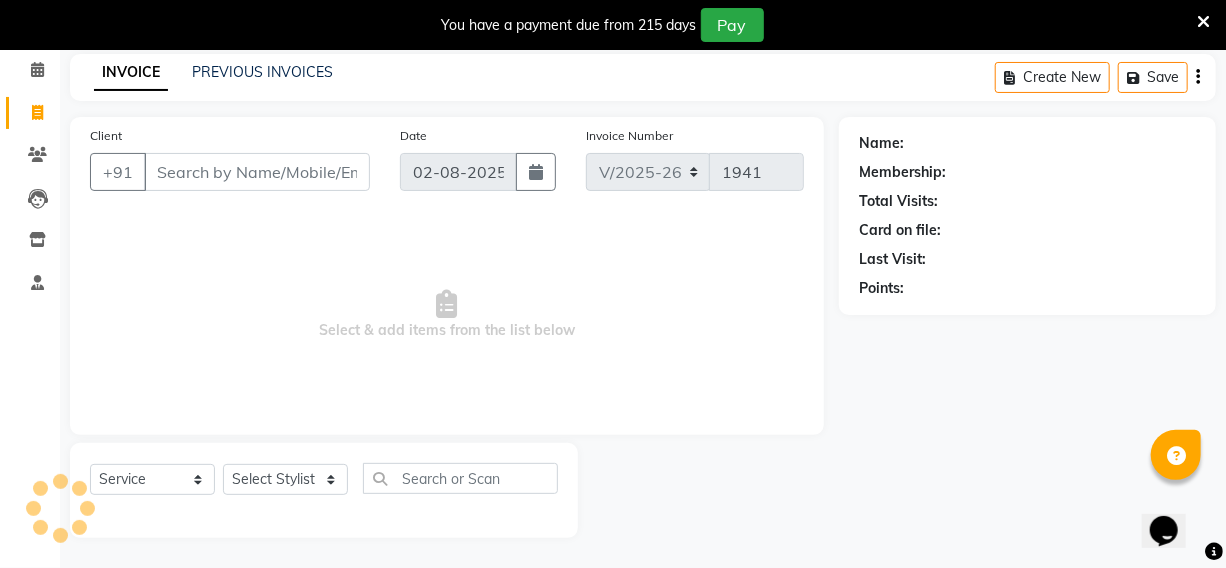 click on "Client" at bounding box center [257, 172] 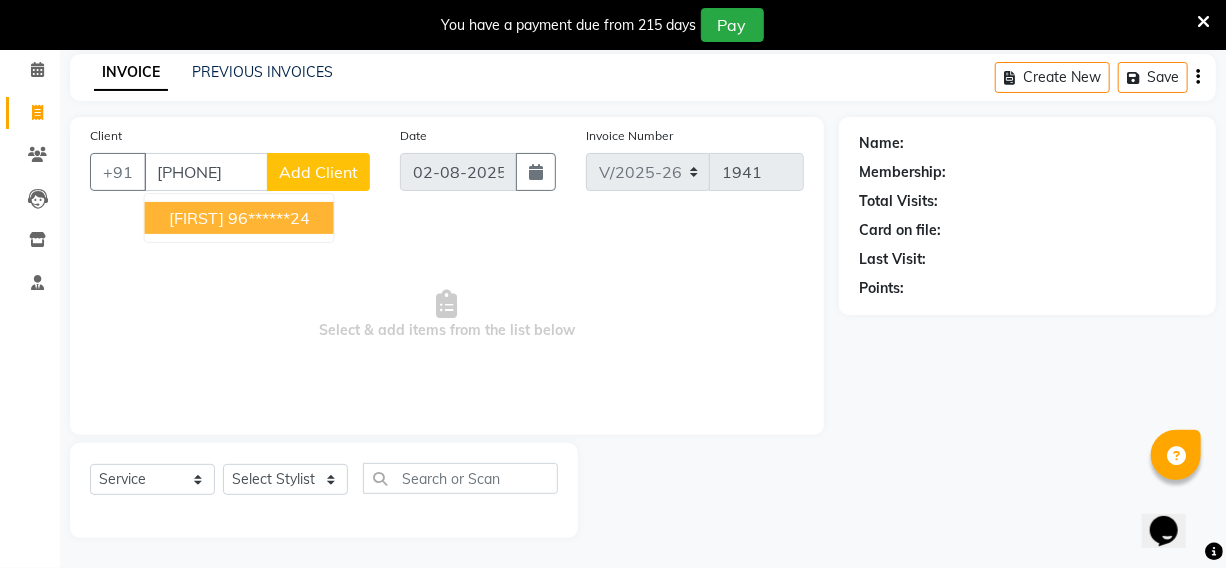 click on "96******24" at bounding box center (269, 218) 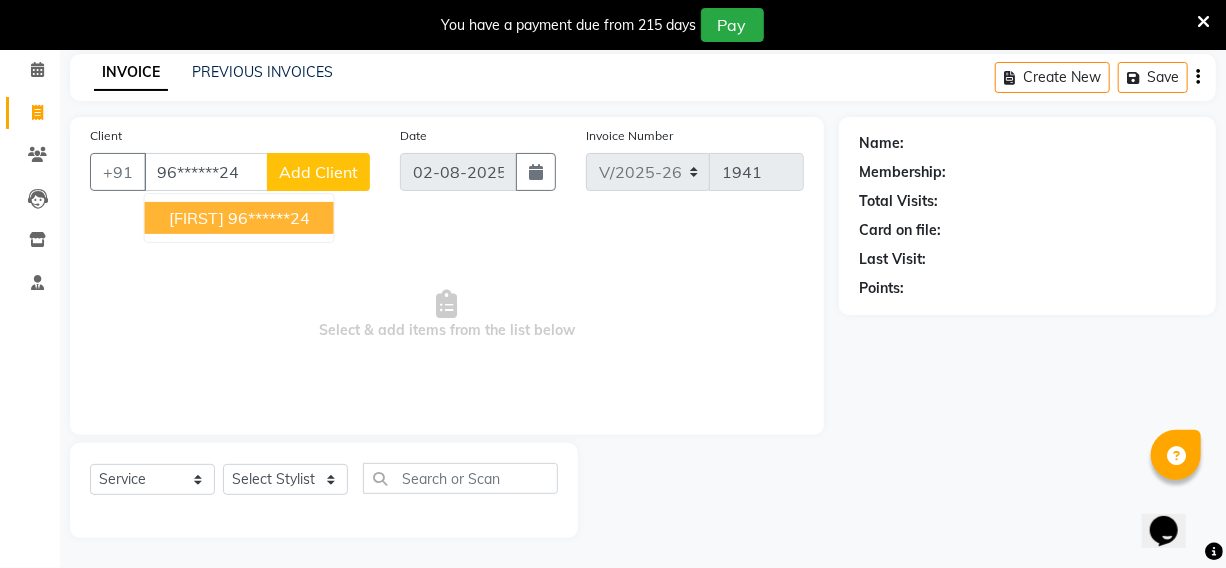 type on "96******24" 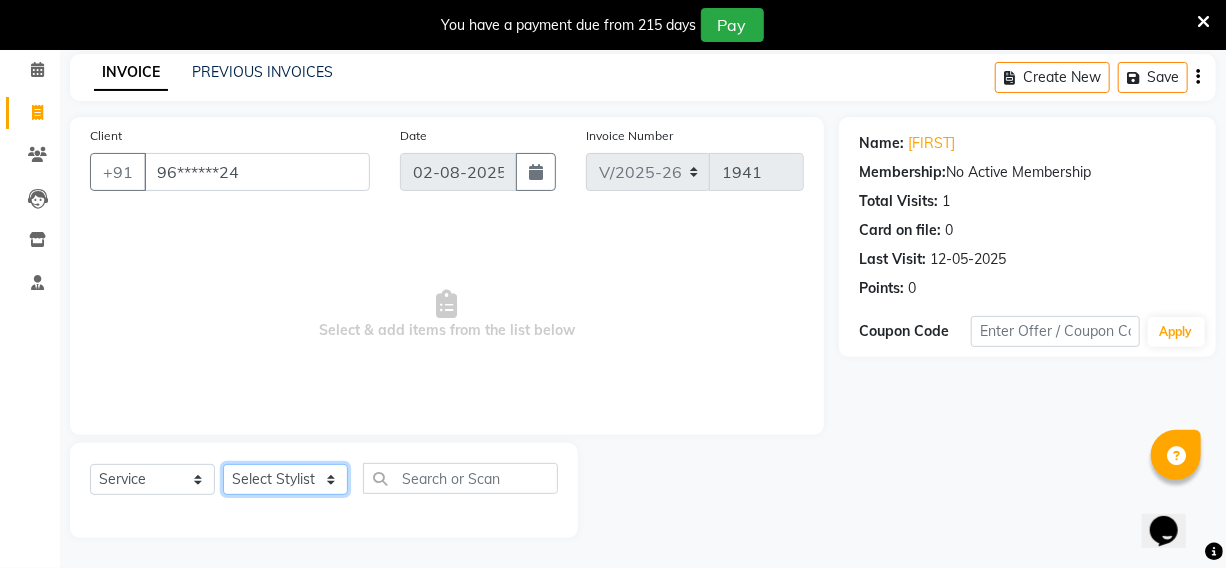 click on "Select Stylist [FIRST] [FIRST] [FIRST] [FIRST] Kimi manager id [FIRST] [FIRST] [FIRST] [FIRST] [FIRST] [FIRST] [FIRST]" 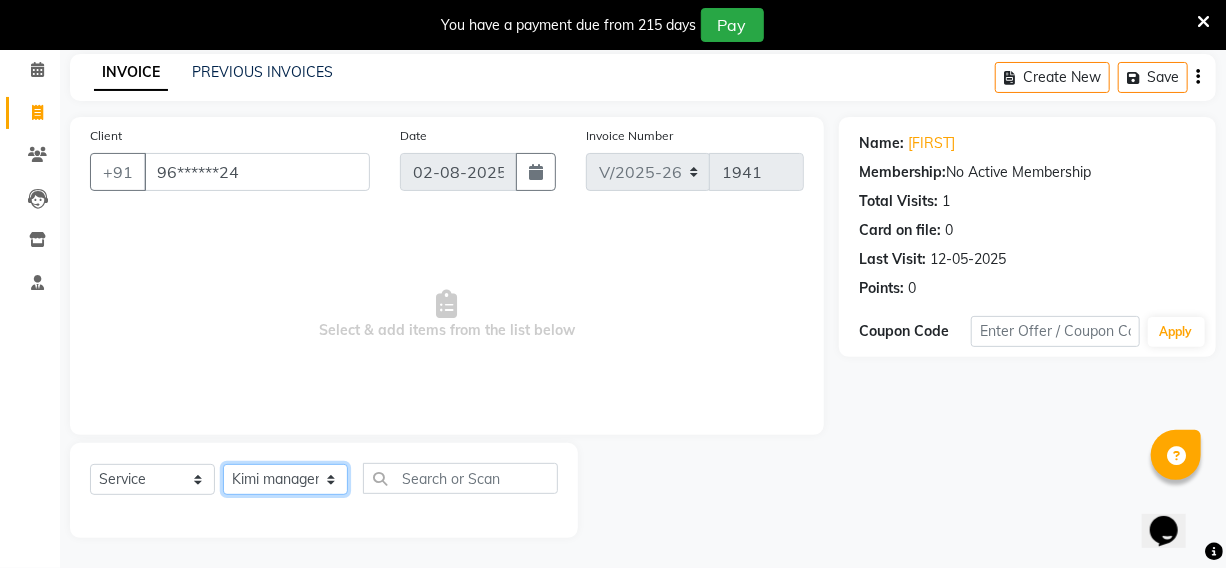 click on "Select Stylist [FIRST] [FIRST] [FIRST] [FIRST] Kimi manager id [FIRST] [FIRST] [FIRST] [FIRST] [FIRST] [FIRST] [FIRST]" 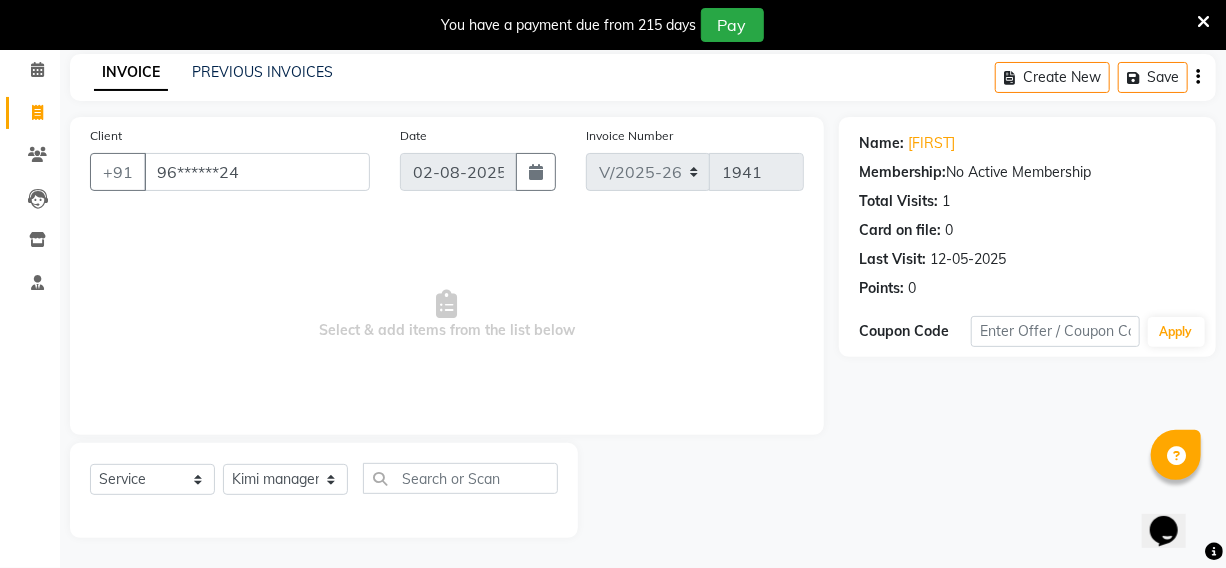 click on "Select & add items from the list below" at bounding box center [447, 315] 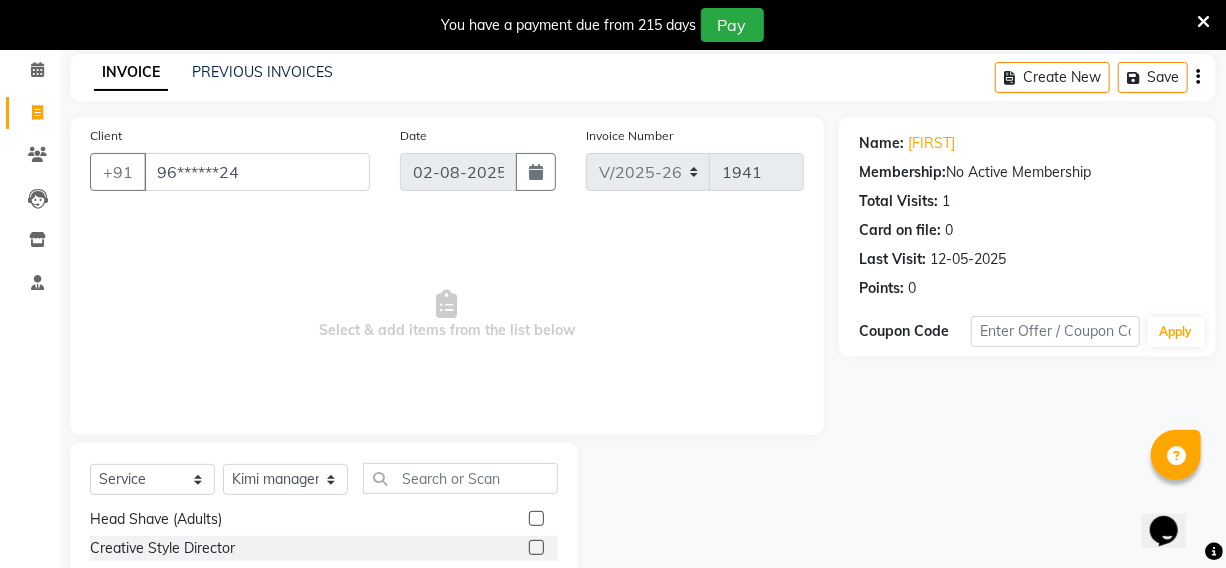 scroll, scrollTop: 181, scrollLeft: 0, axis: vertical 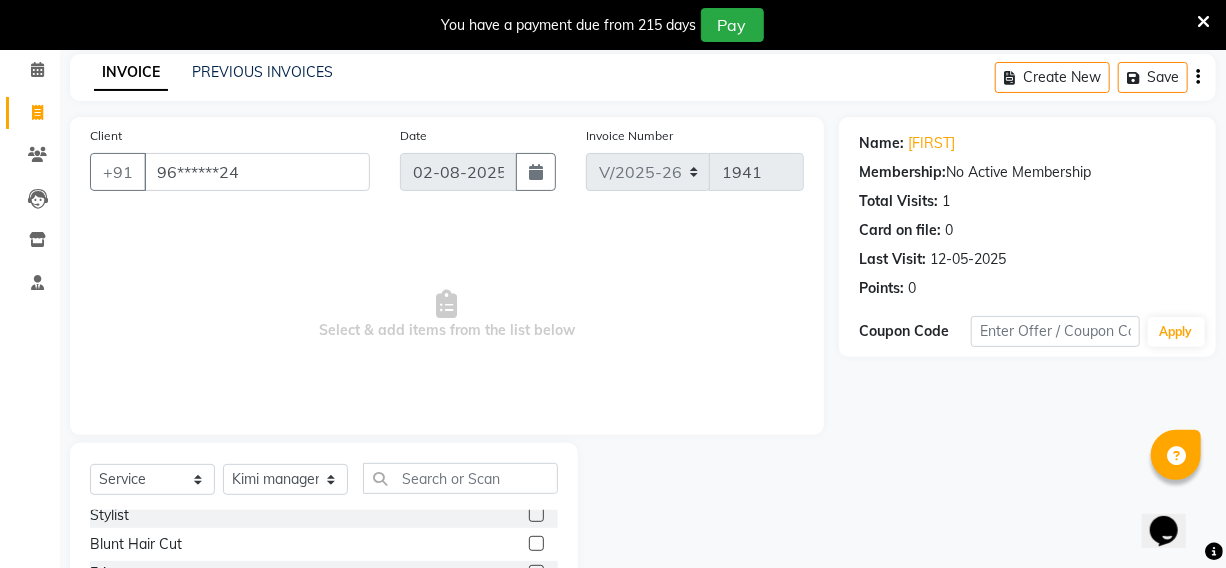 click 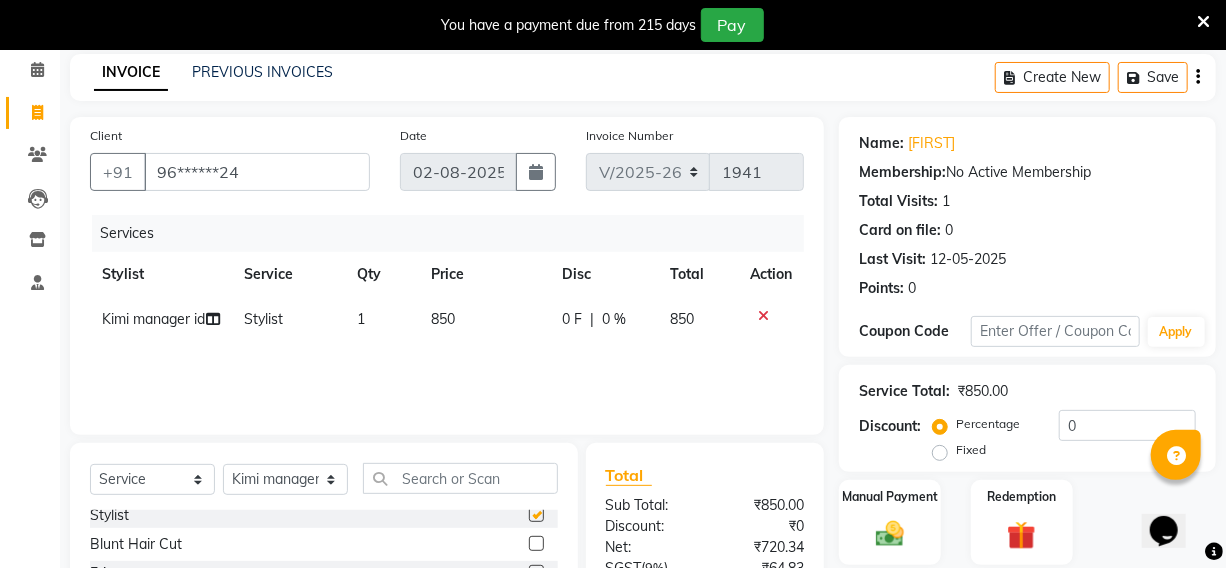 checkbox on "false" 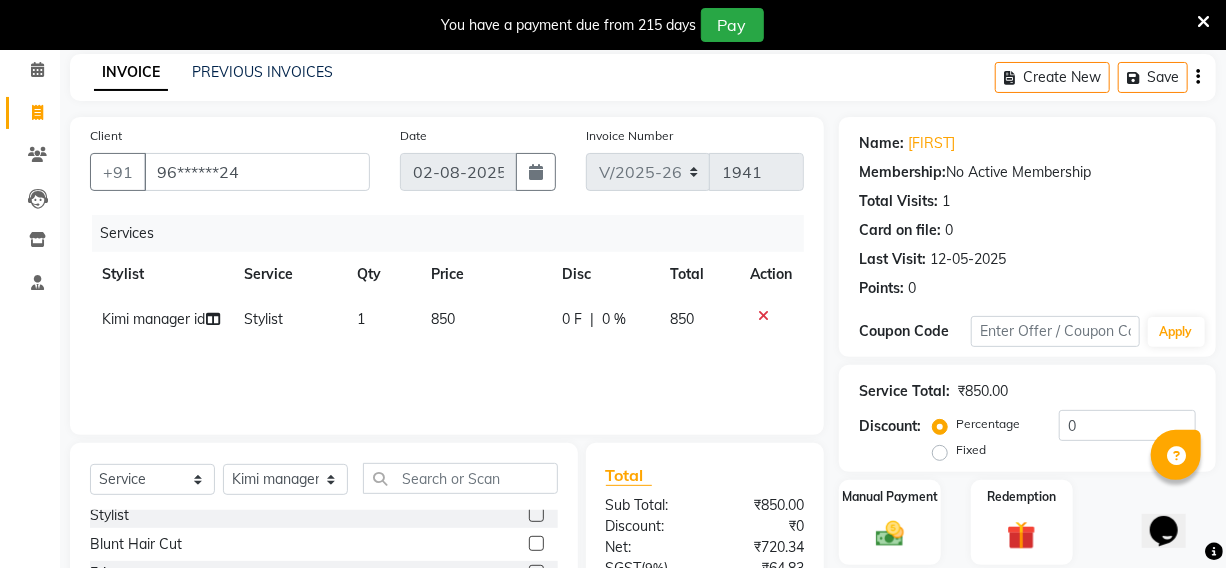 scroll, scrollTop: 90, scrollLeft: 0, axis: vertical 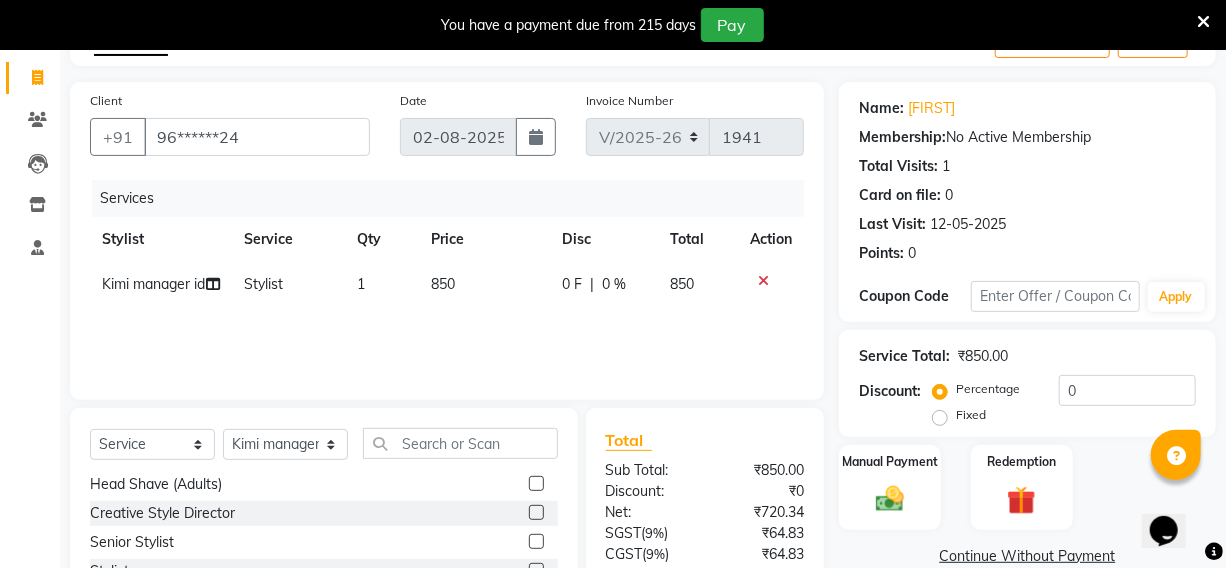 click 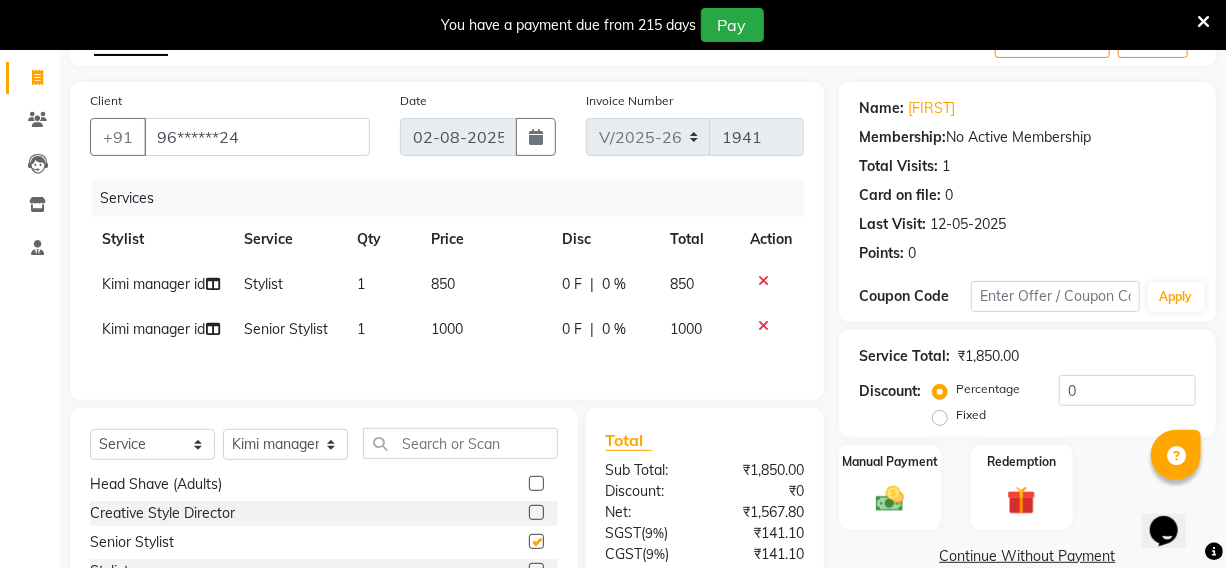 checkbox on "false" 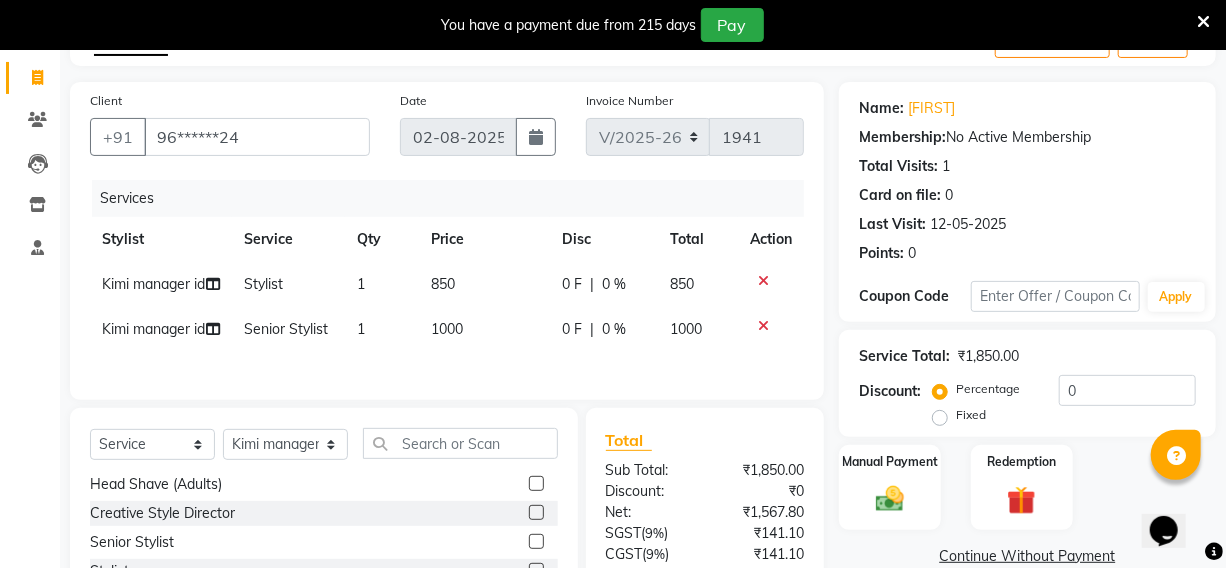 click 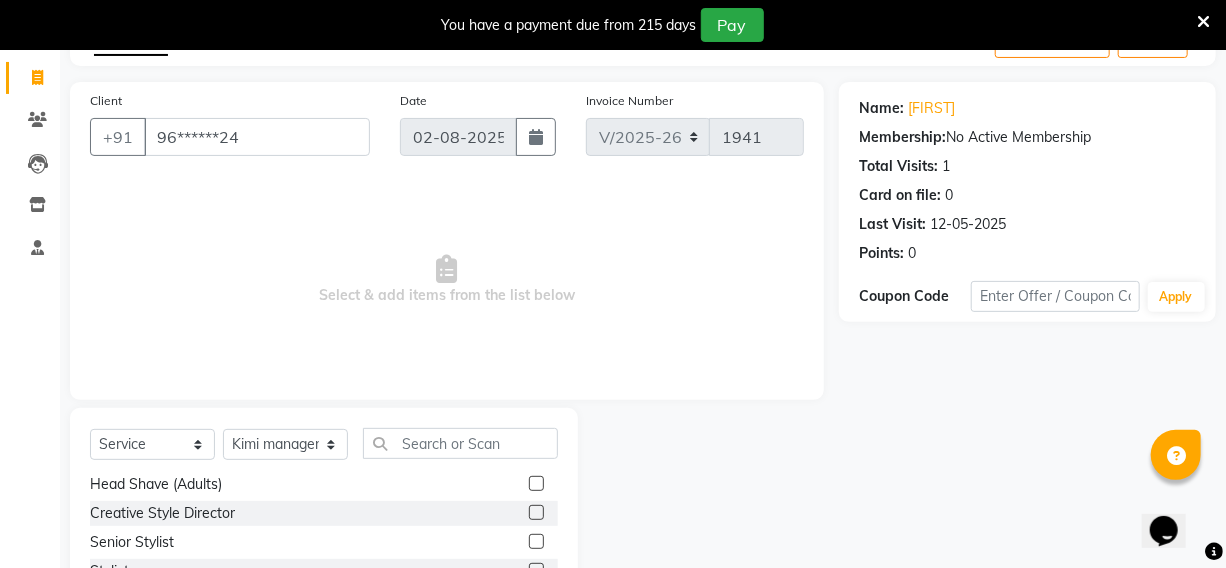 click 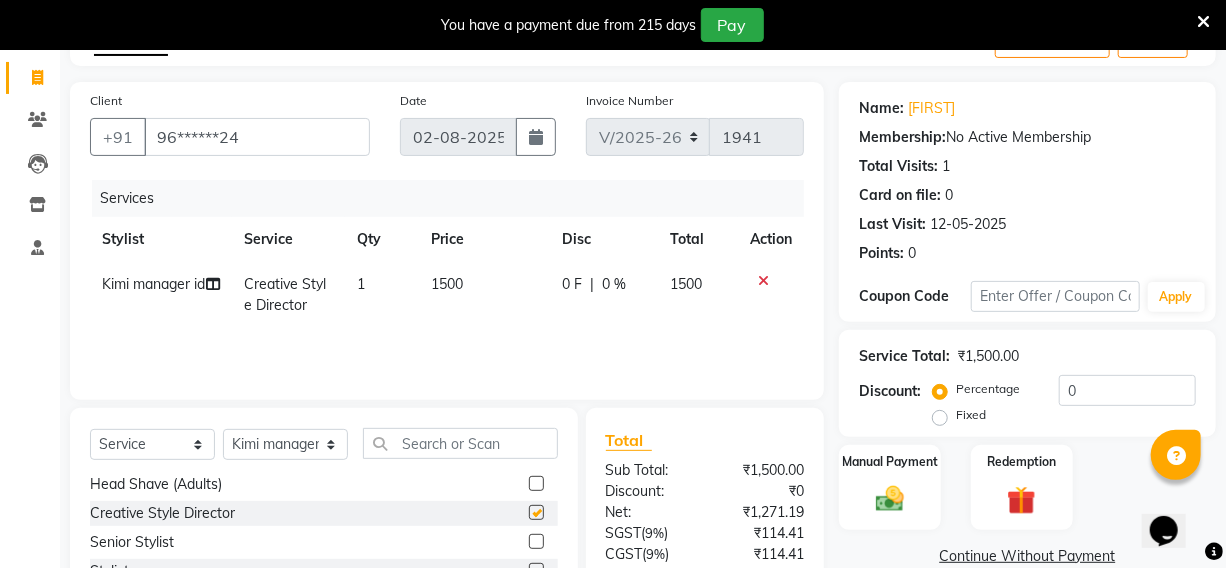 checkbox on "false" 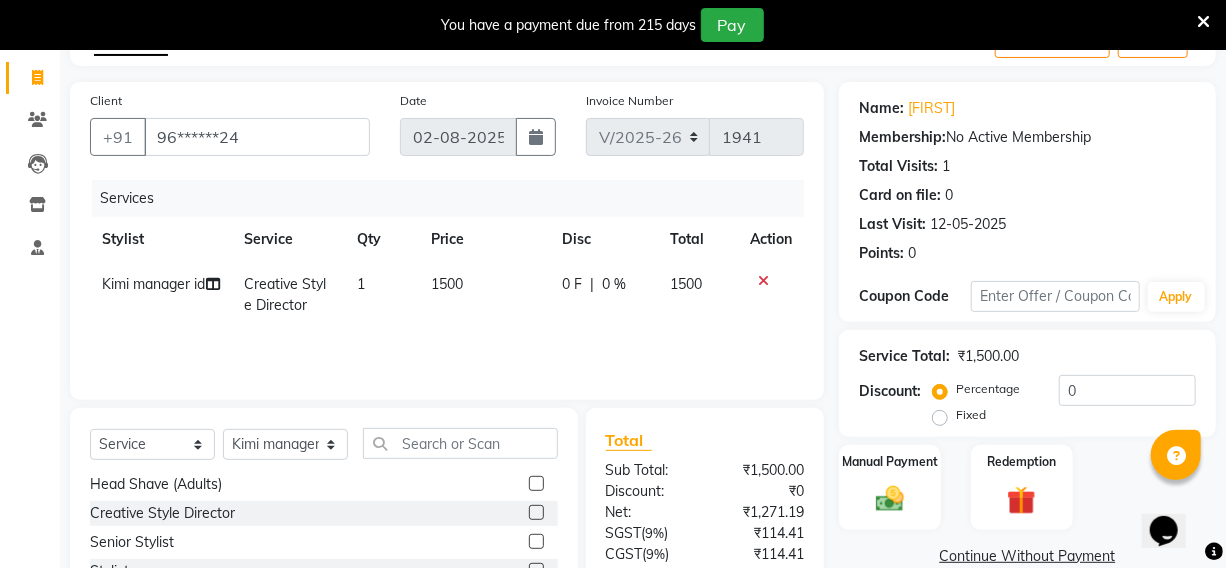 click 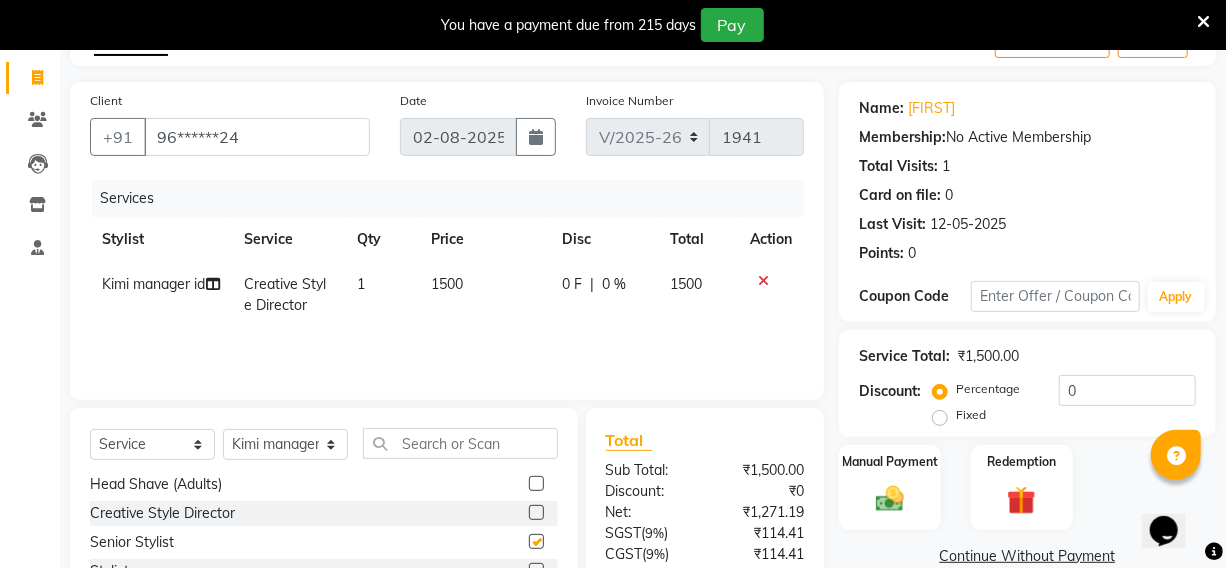 click 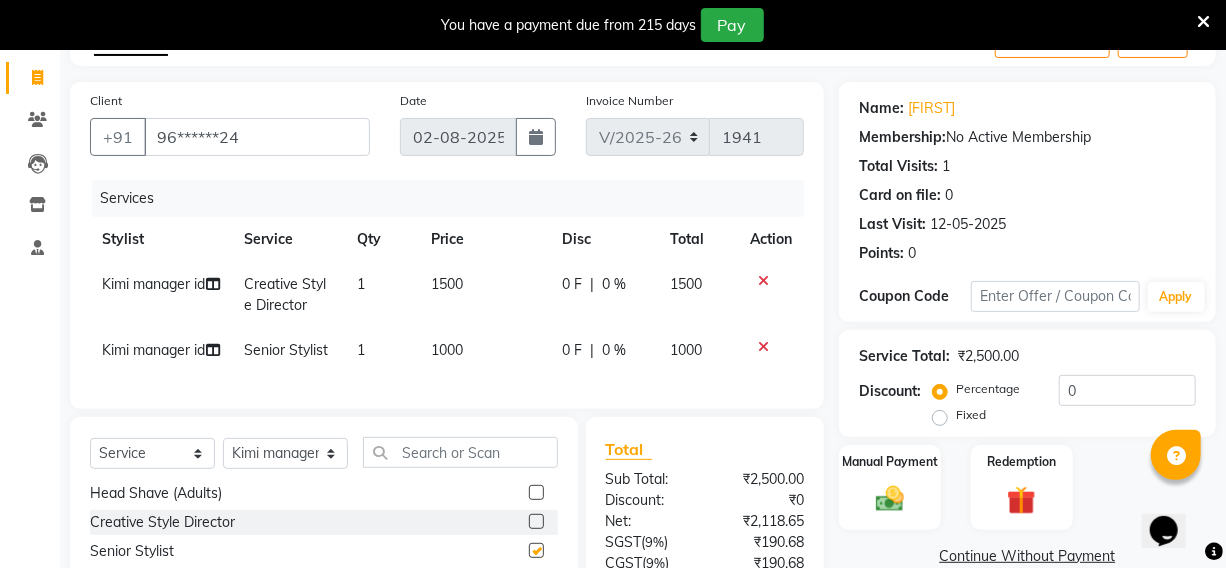 checkbox on "false" 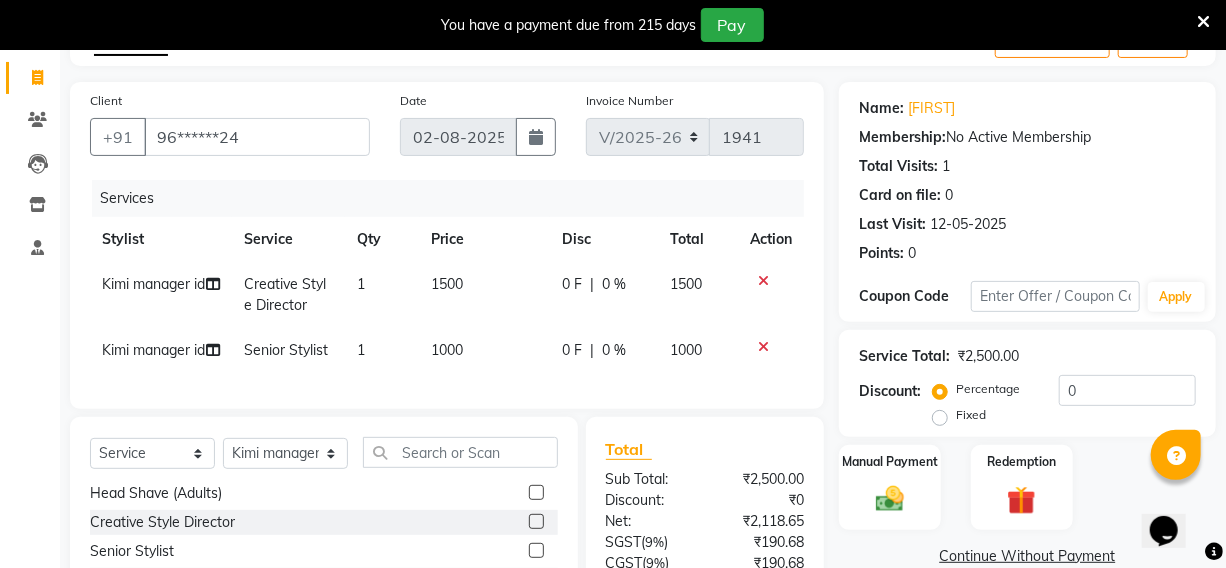 click 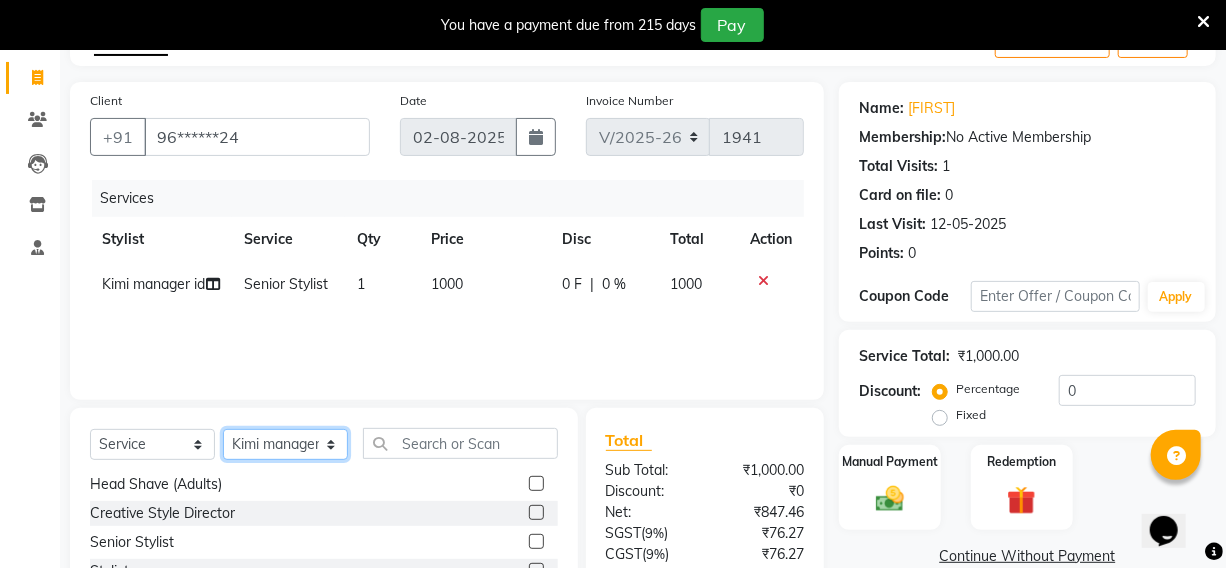 click on "Select Stylist [FIRST] [FIRST] [FIRST] [FIRST] Kimi manager id [FIRST] [FIRST] [FIRST] [FIRST] [FIRST] [FIRST] [FIRST]" 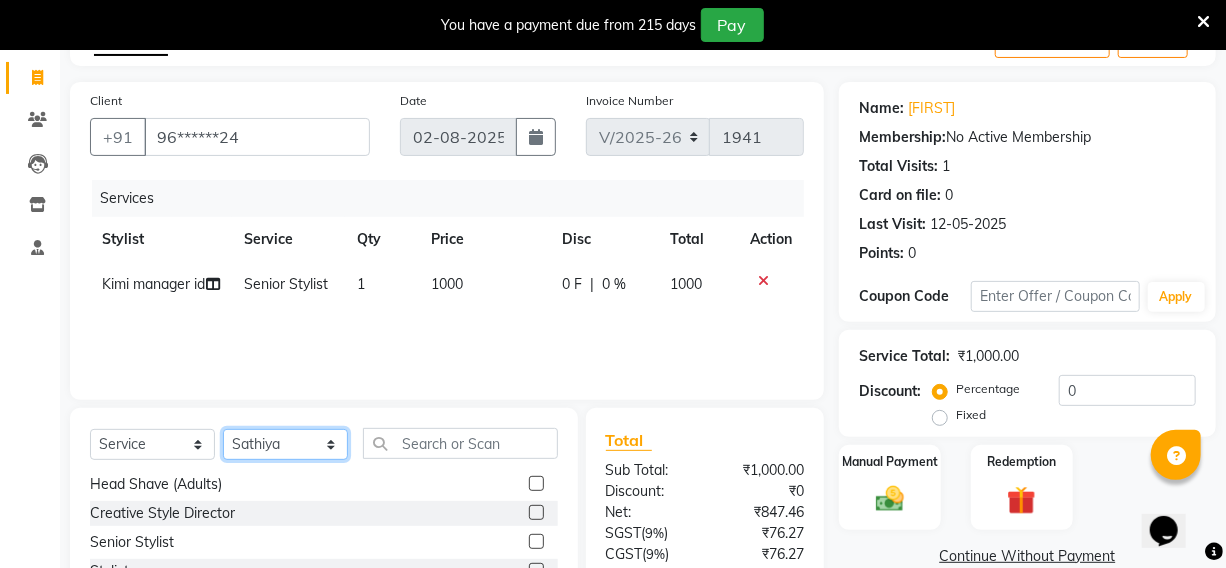 click on "Select Stylist [FIRST] [FIRST] [FIRST] [FIRST] Kimi manager id [FIRST] [FIRST] [FIRST] [FIRST] [FIRST] [FIRST] [FIRST]" 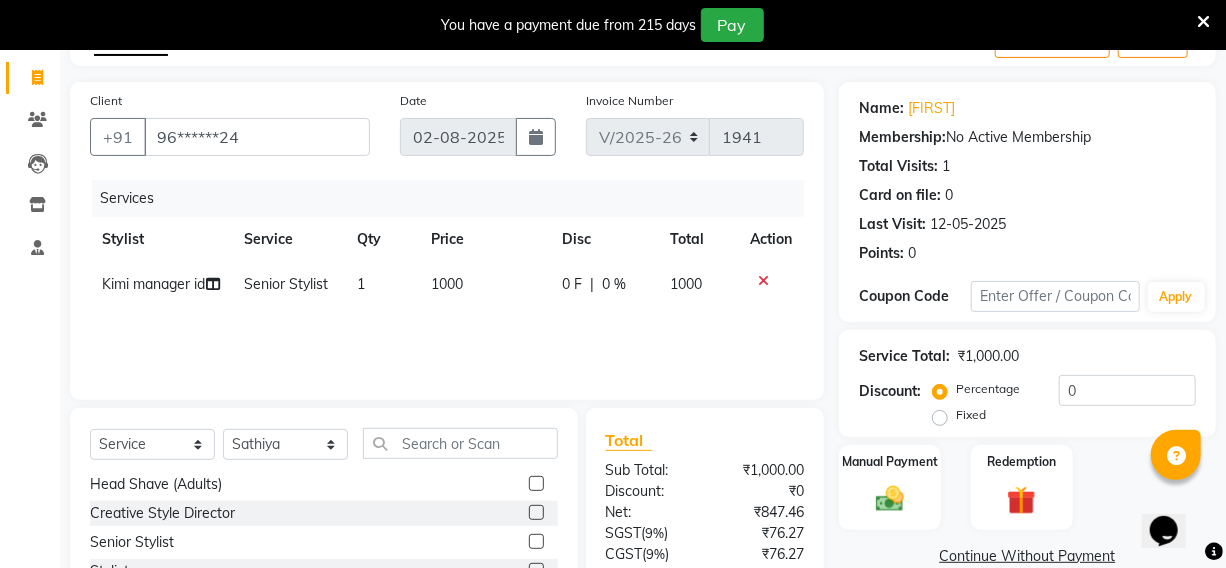 click 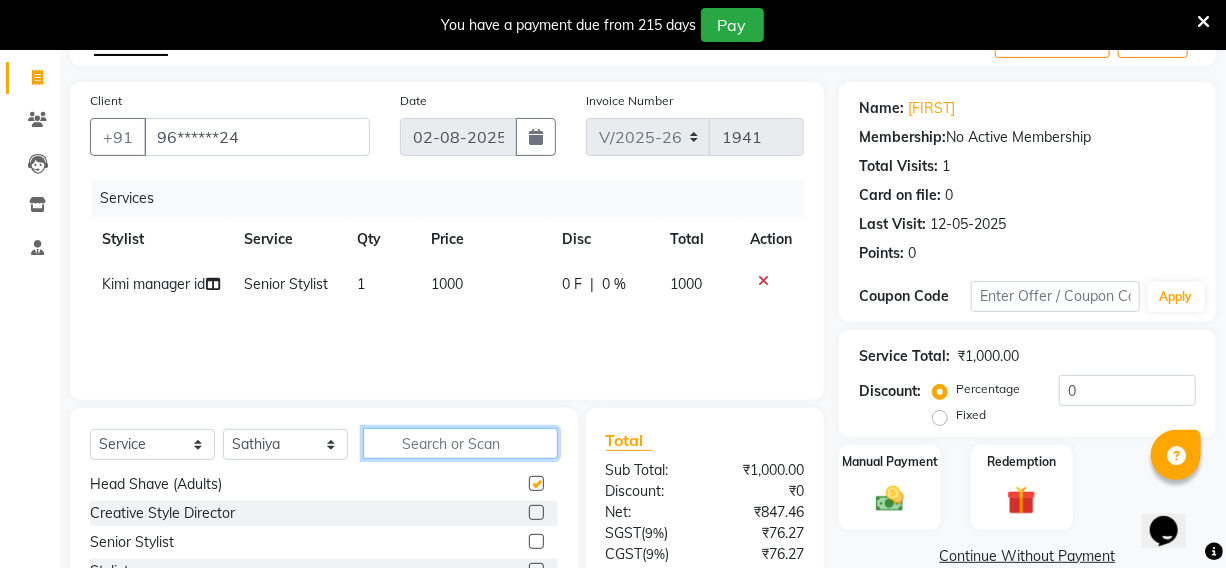 click 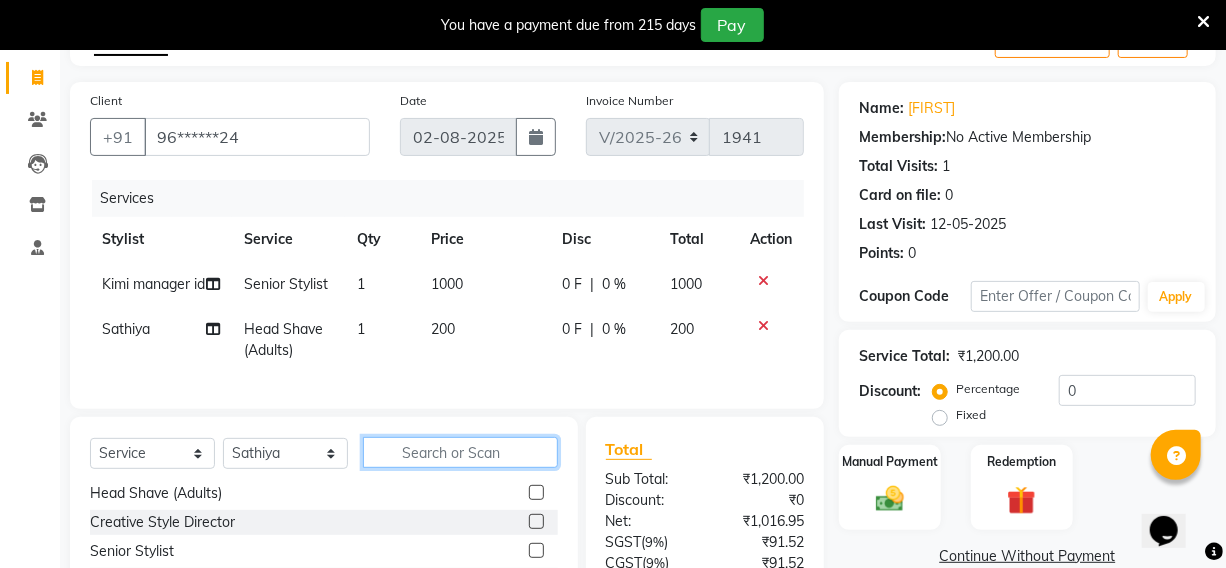 checkbox on "false" 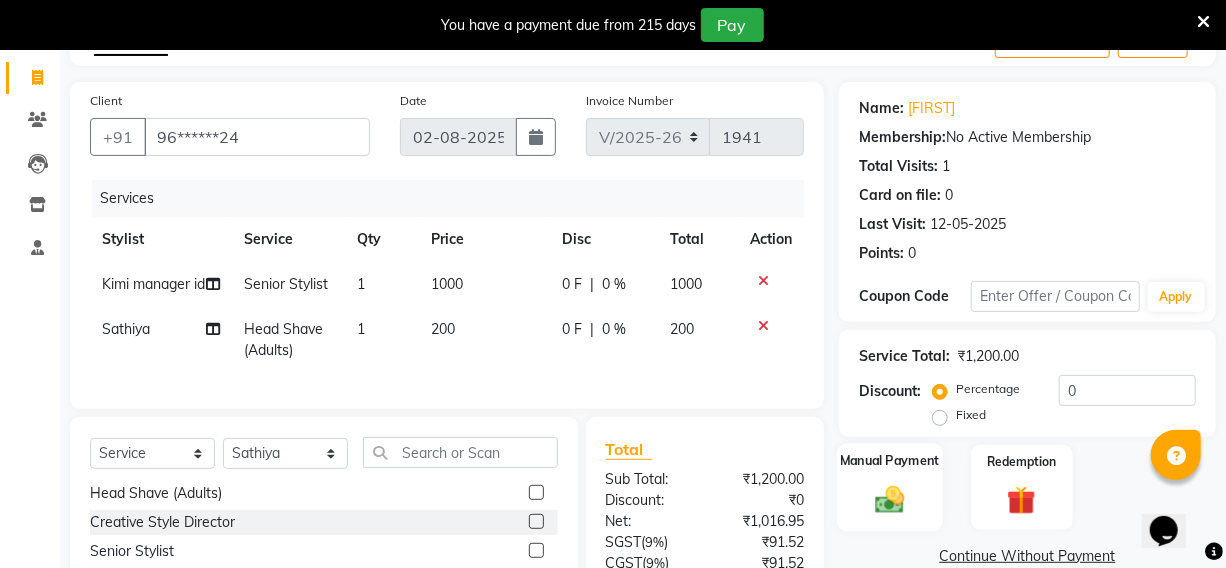 click 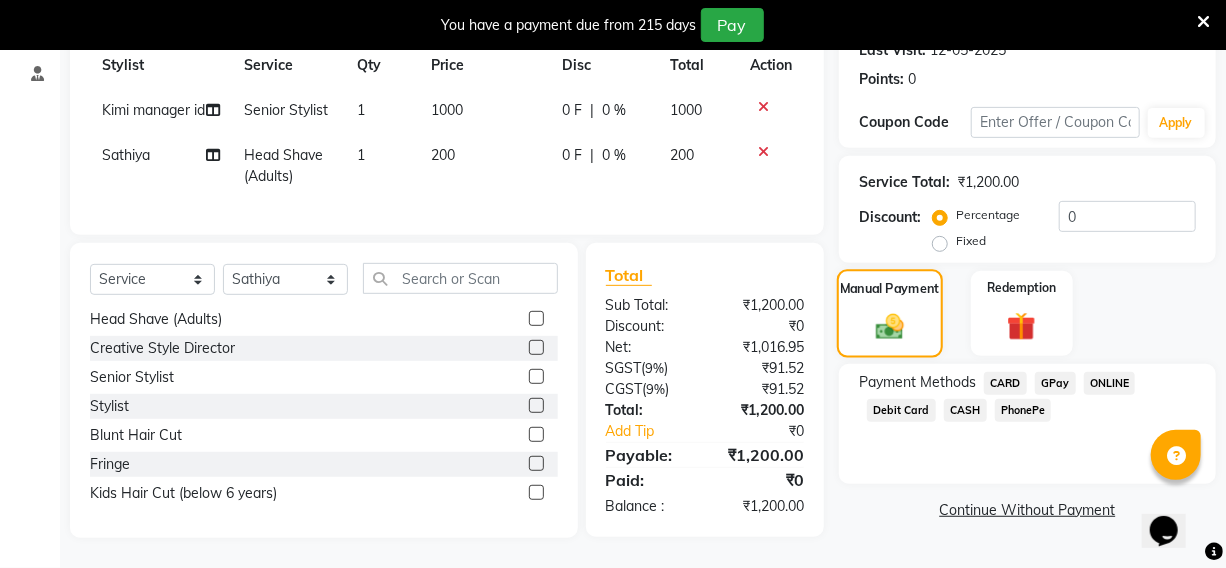 scroll, scrollTop: 329, scrollLeft: 0, axis: vertical 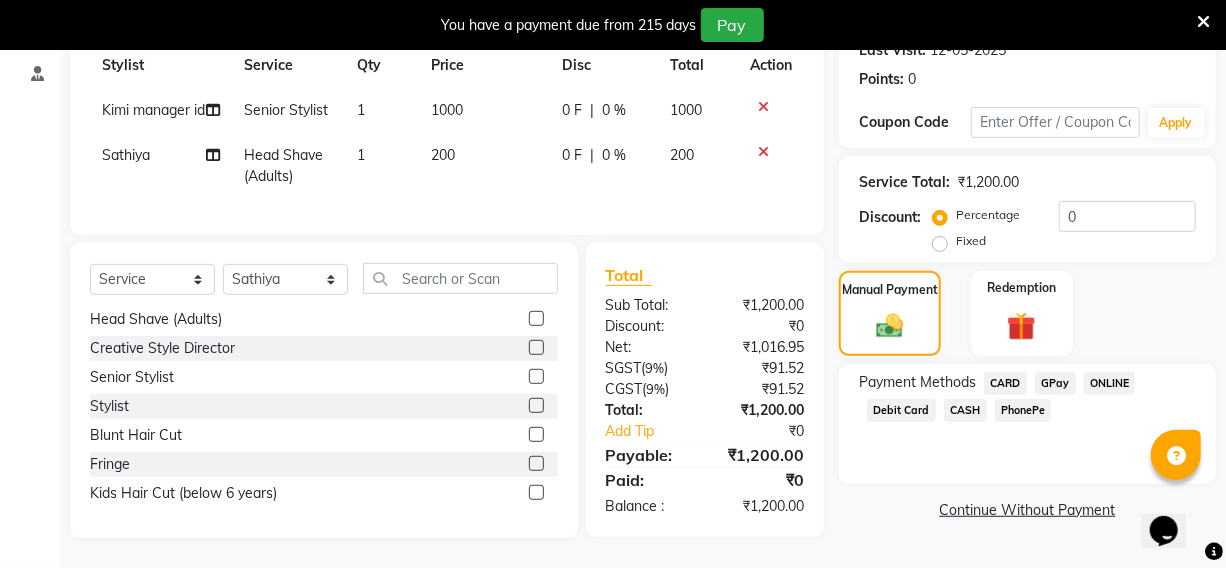 click on "CARD" 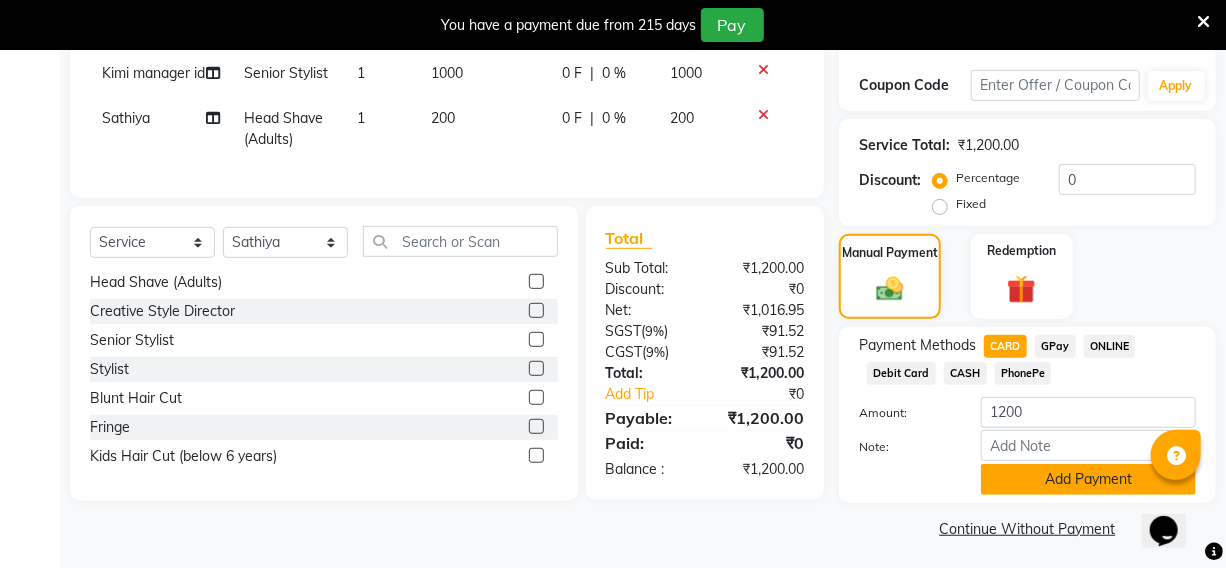 click on "Add Payment" 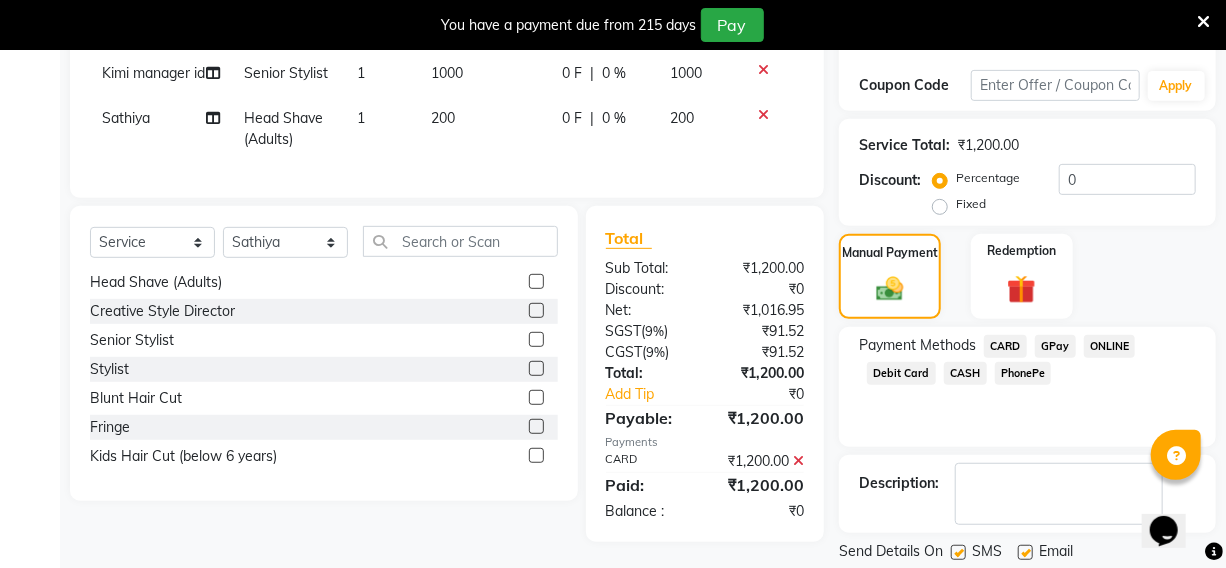scroll, scrollTop: 390, scrollLeft: 0, axis: vertical 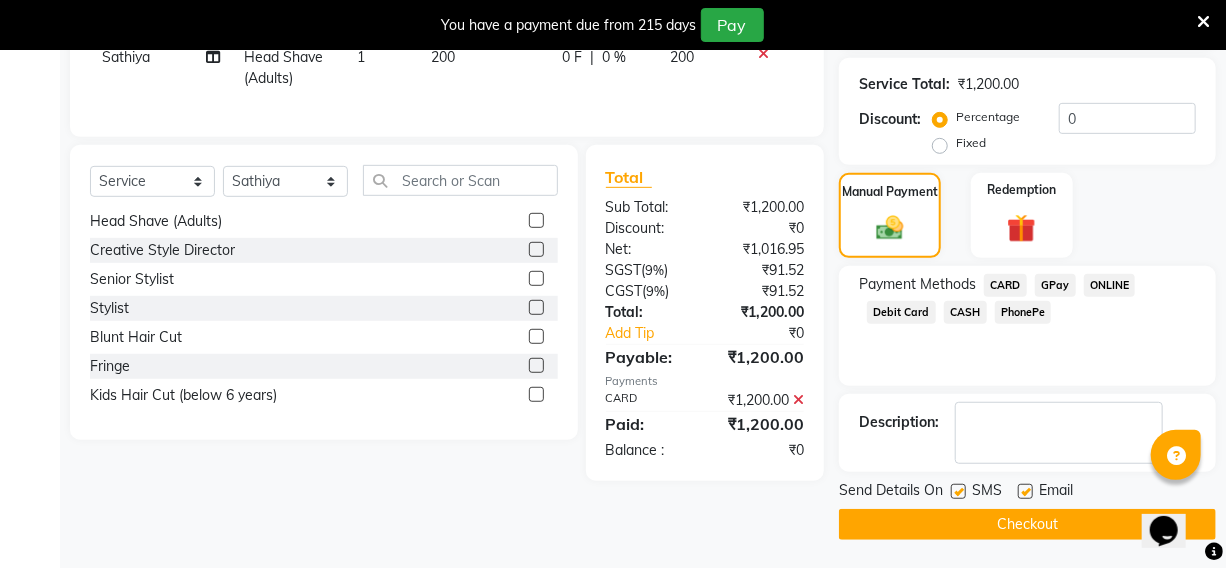 click on "Checkout" 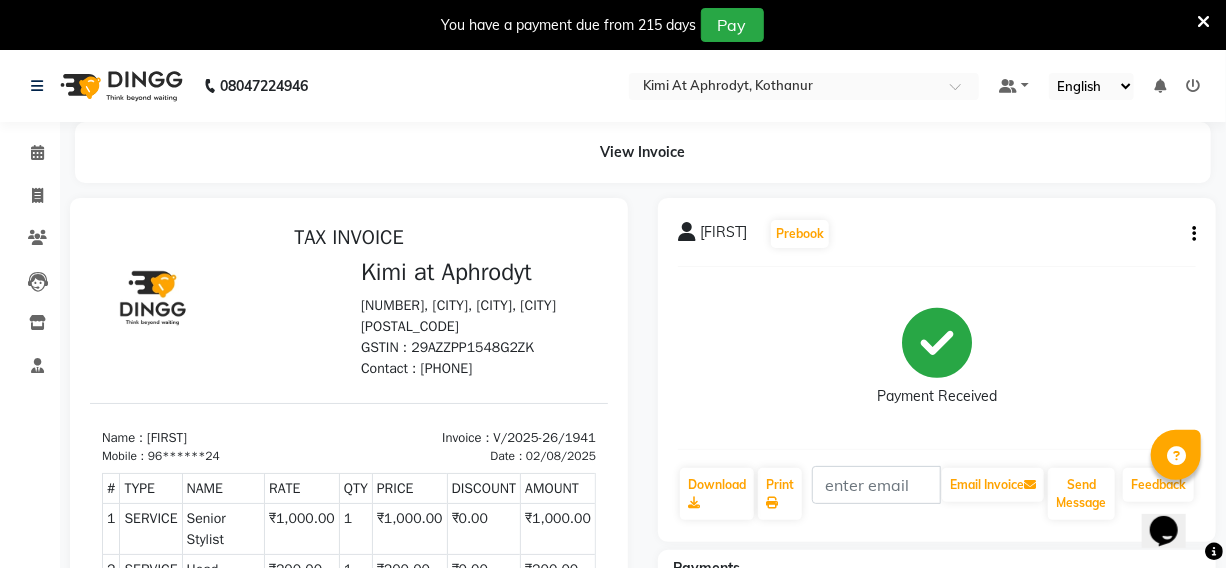 scroll, scrollTop: 31, scrollLeft: 0, axis: vertical 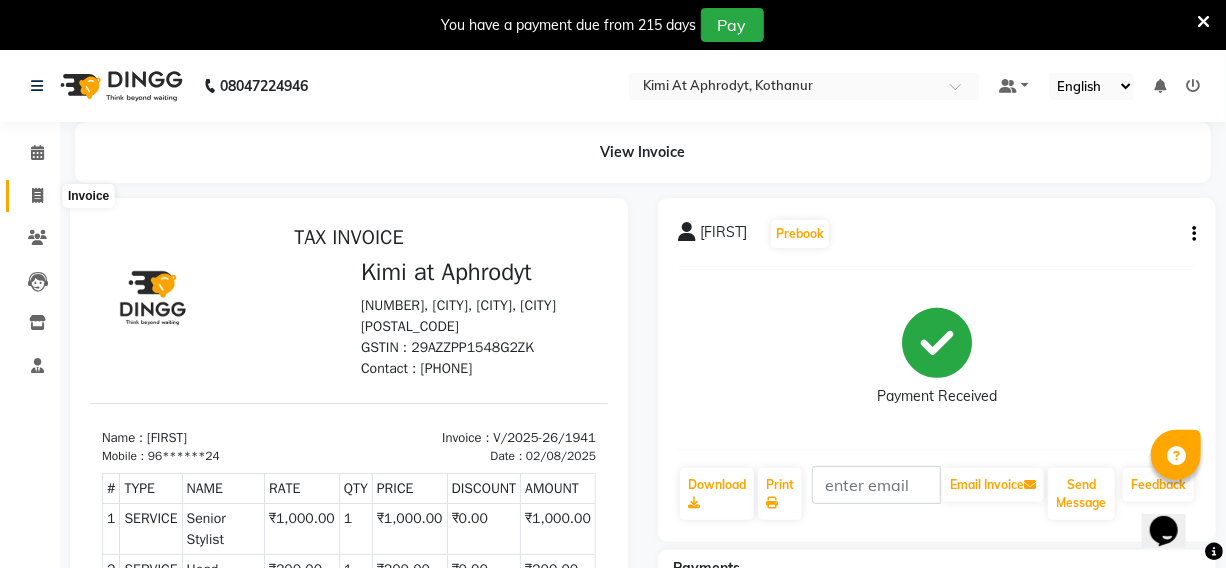 click 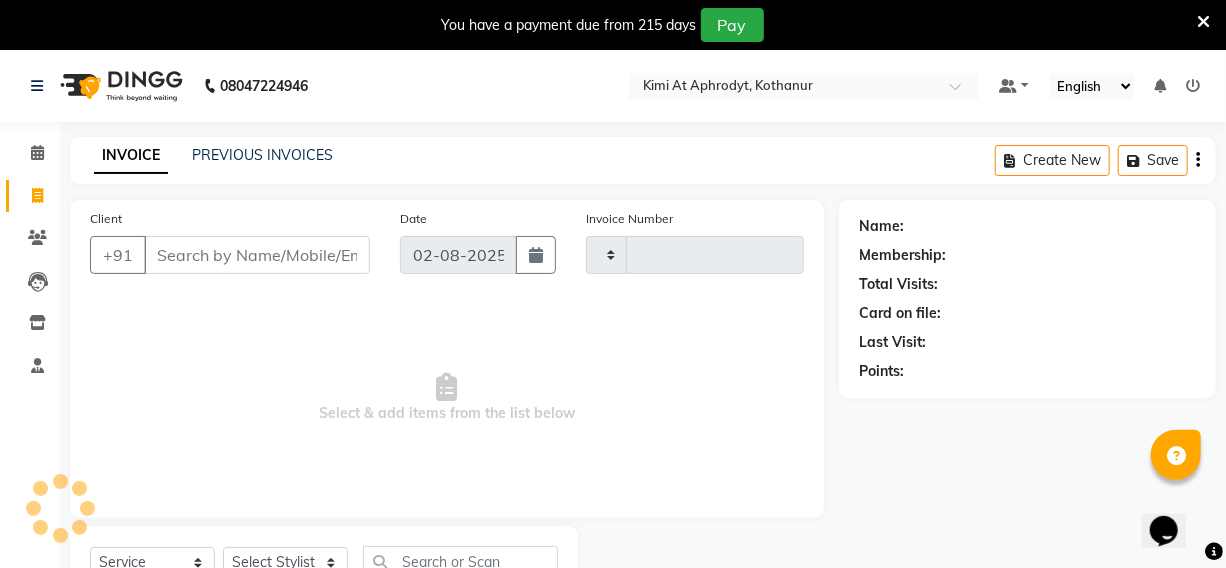 scroll, scrollTop: 83, scrollLeft: 0, axis: vertical 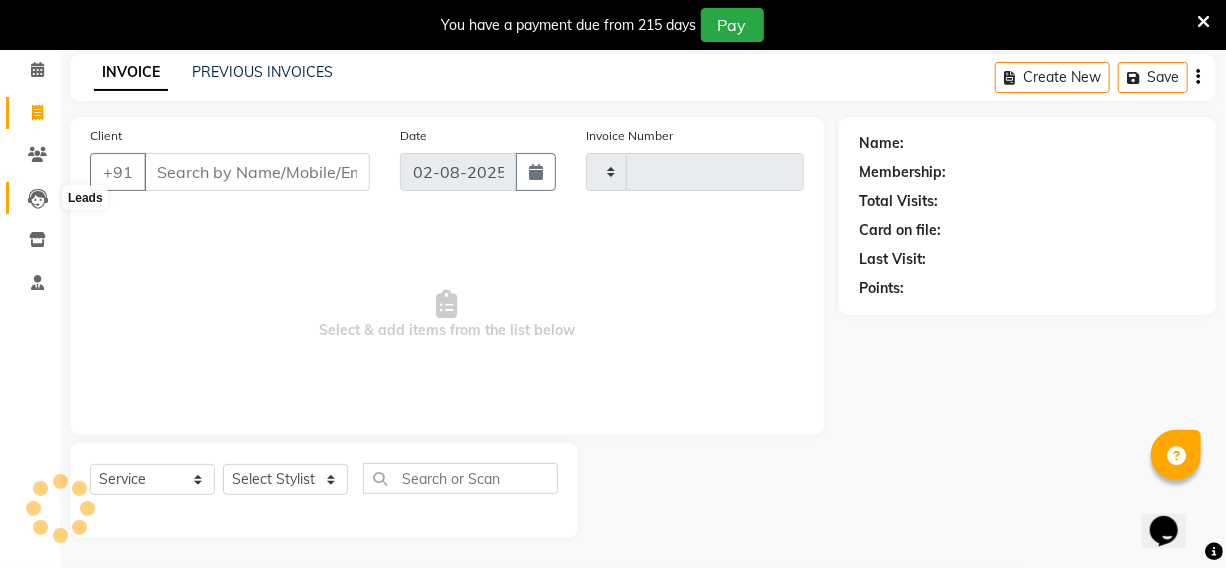 type on "1942" 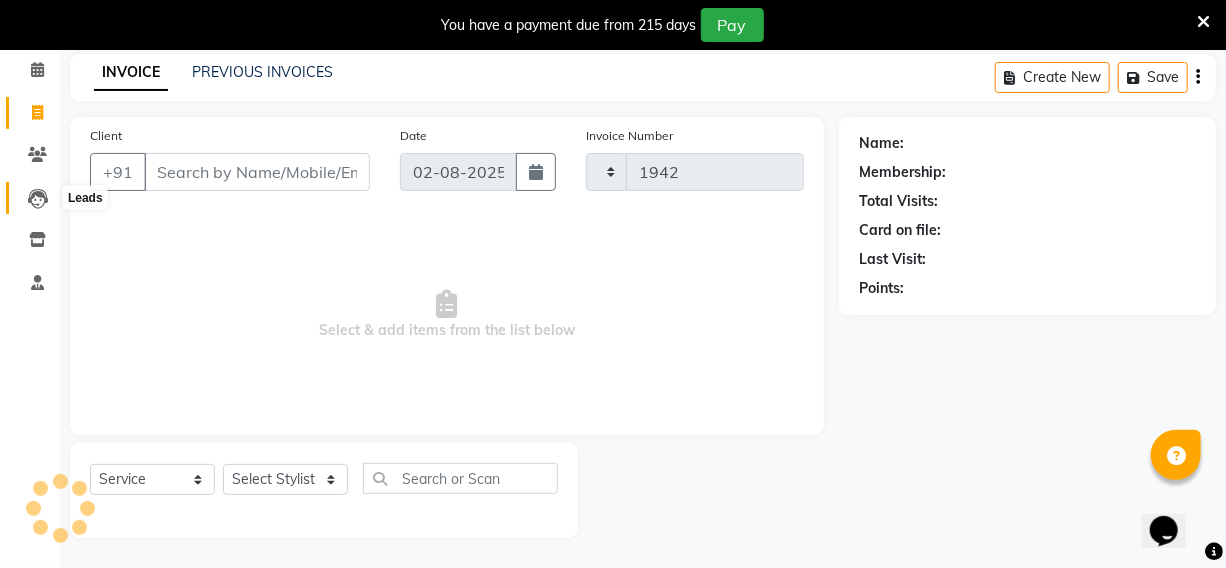select on "7401" 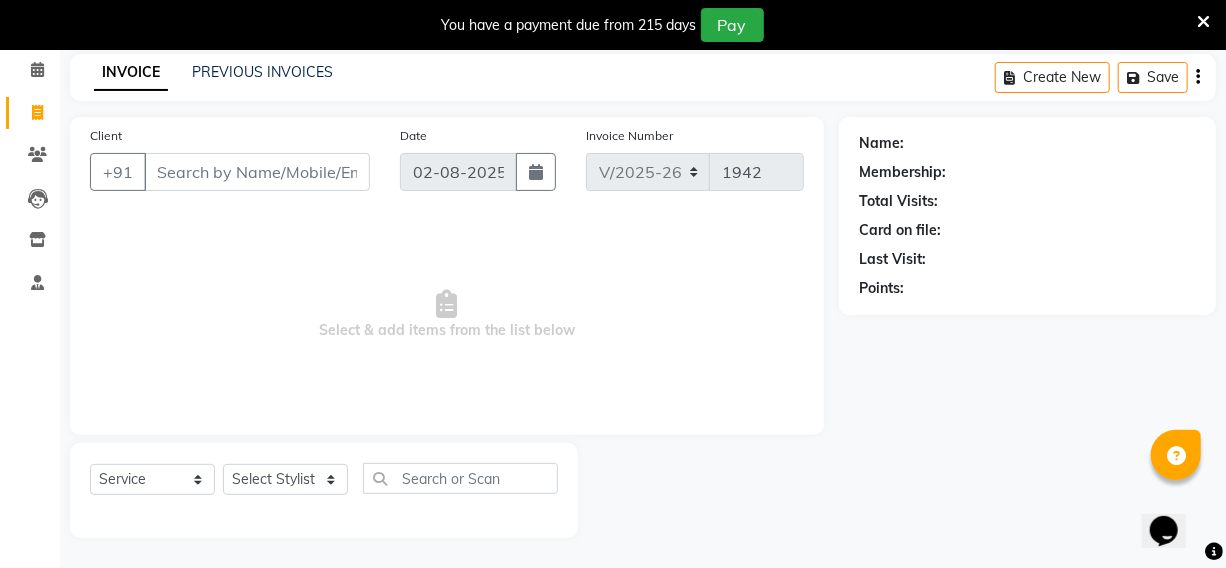 click on "Client" at bounding box center (257, 172) 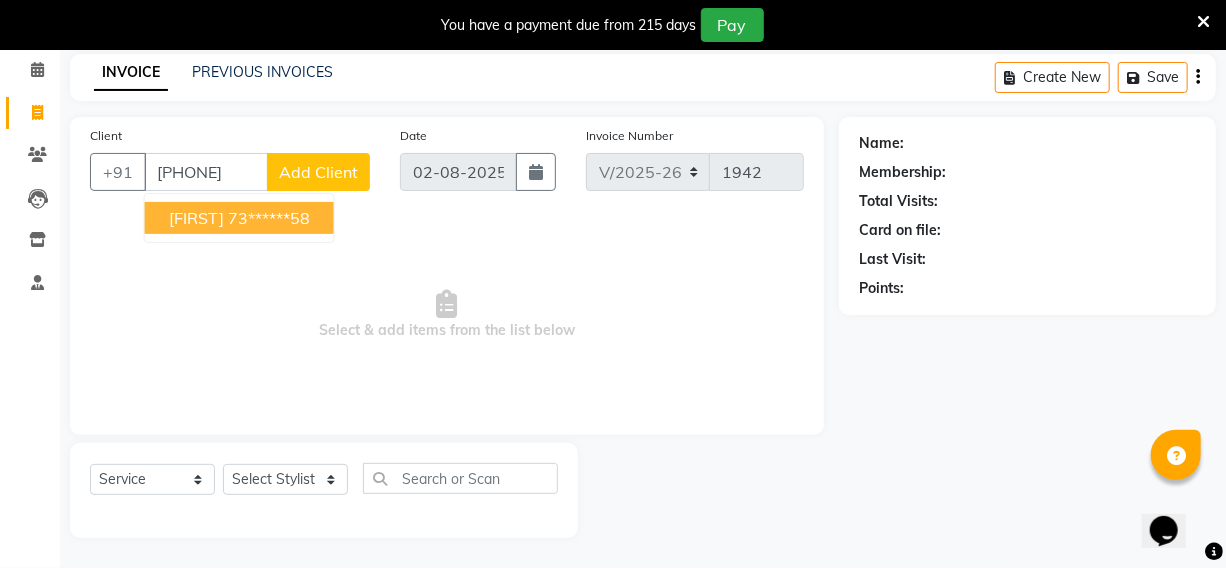 click on "73******58" at bounding box center [269, 218] 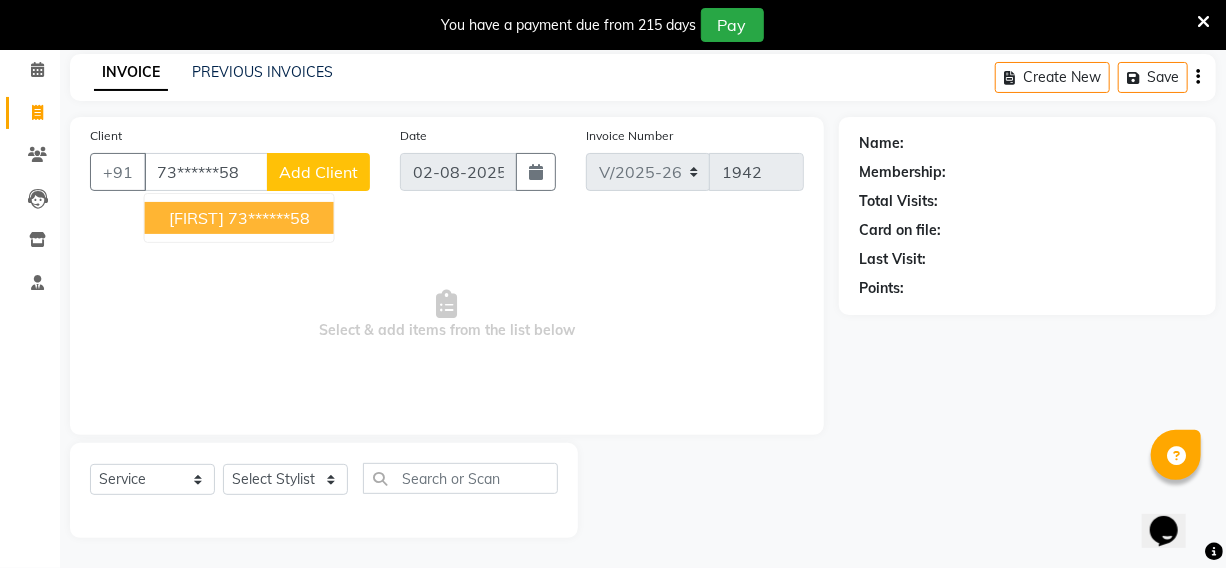 type on "73******58" 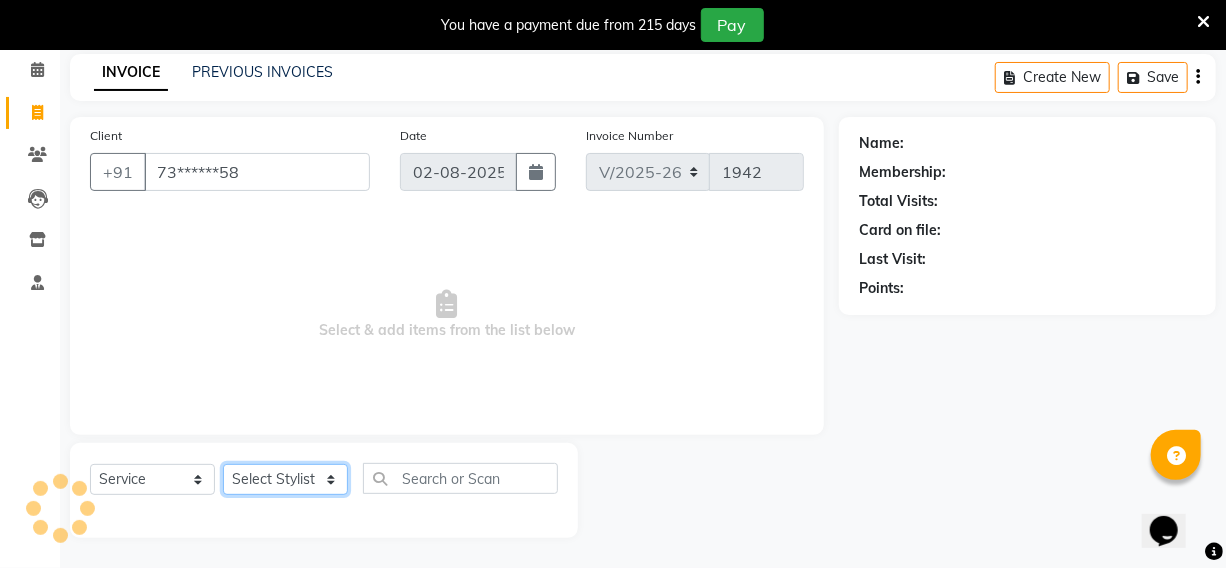 click on "Select Stylist [FIRST] [FIRST] [FIRST] [FIRST] Kimi manager id [FIRST] [FIRST] [FIRST] [FIRST] [FIRST] [FIRST] [FIRST]" 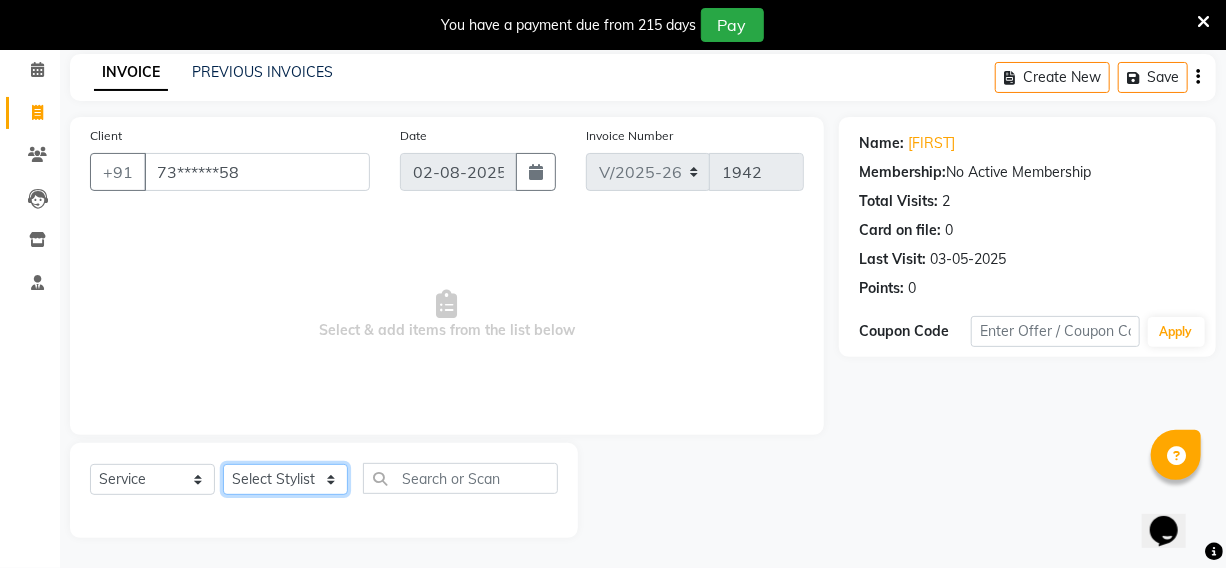 select on "69825" 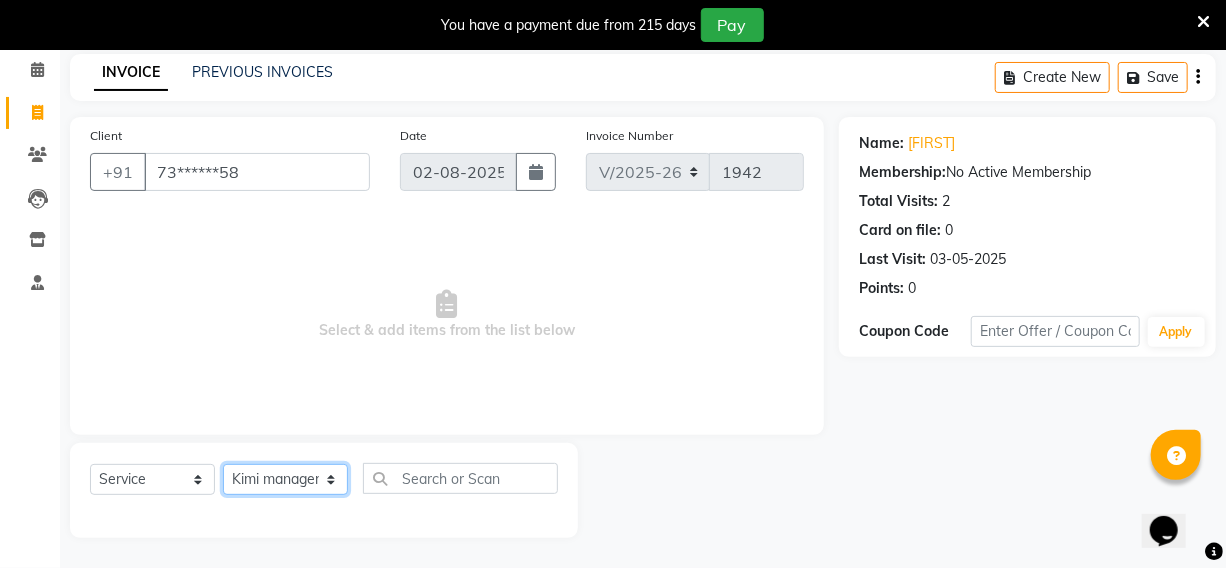 click on "Select Stylist [FIRST] [FIRST] [FIRST] [FIRST] Kimi manager id [FIRST] [FIRST] [FIRST] [FIRST] [FIRST] [FIRST] [FIRST]" 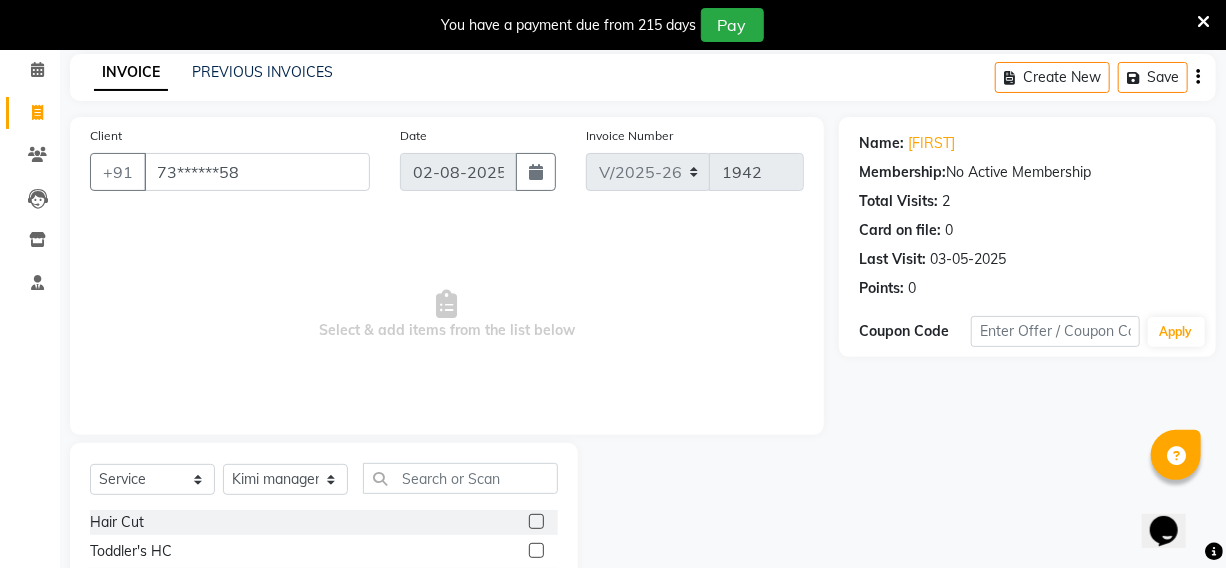click 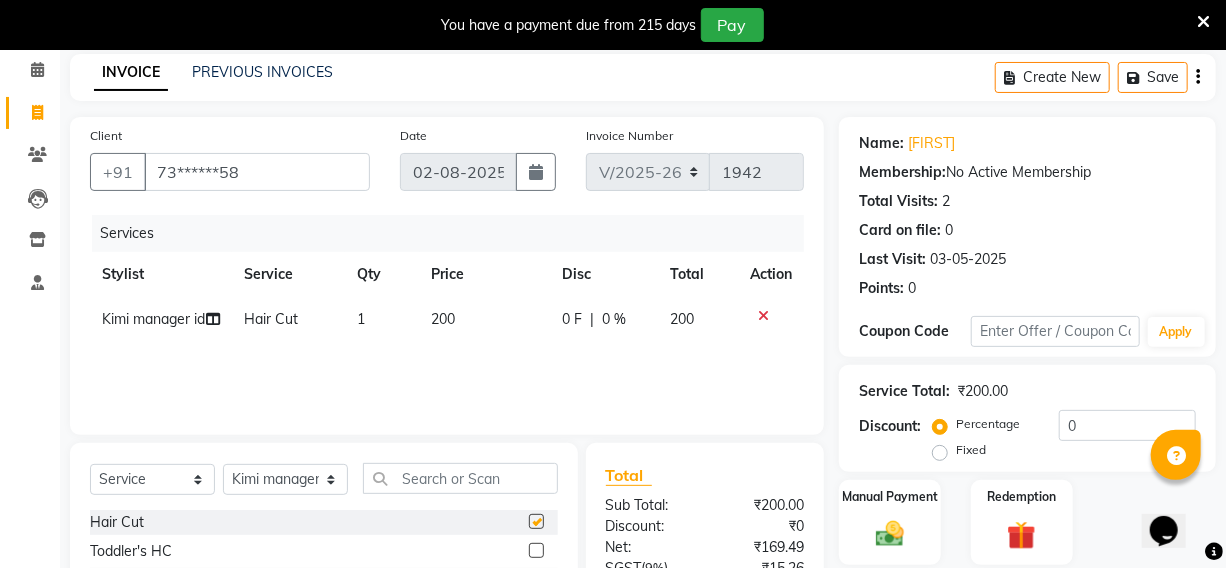 checkbox on "false" 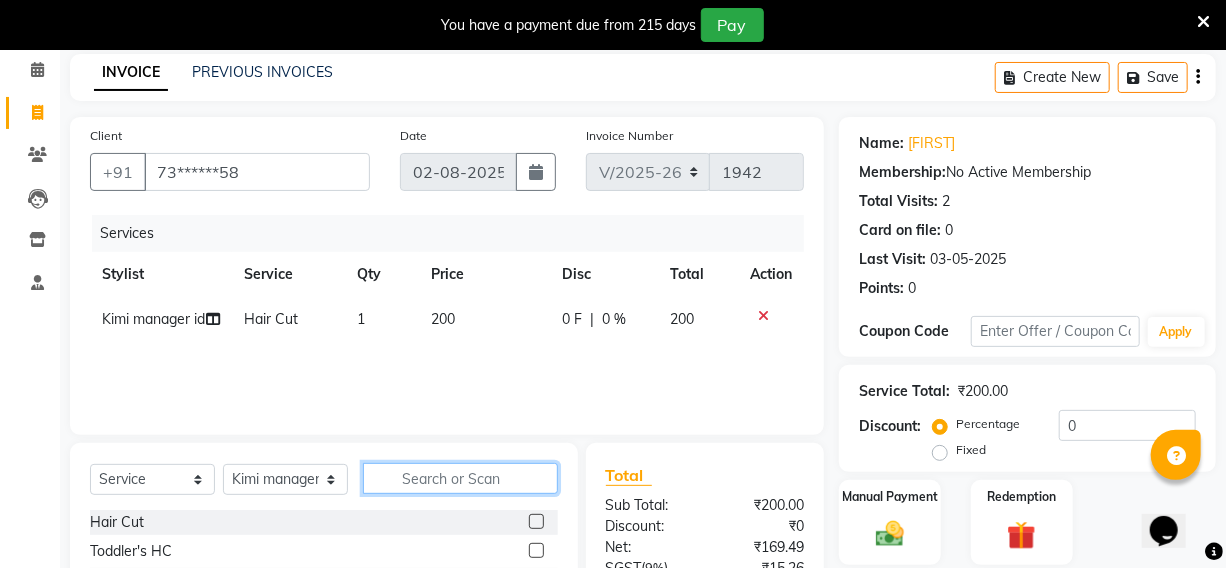 click 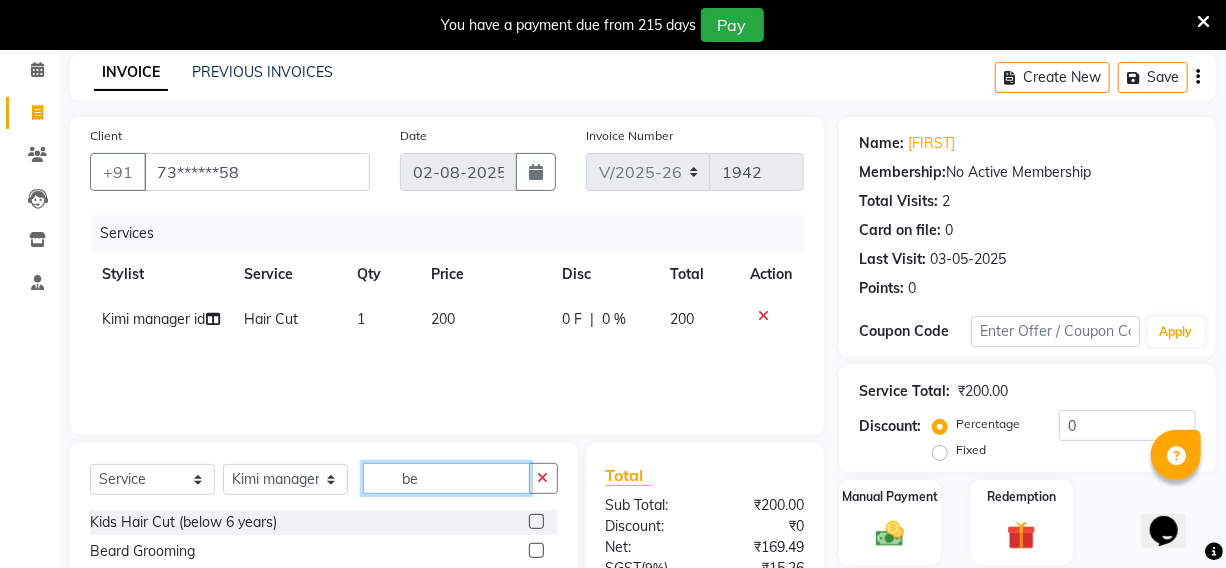 type on "be" 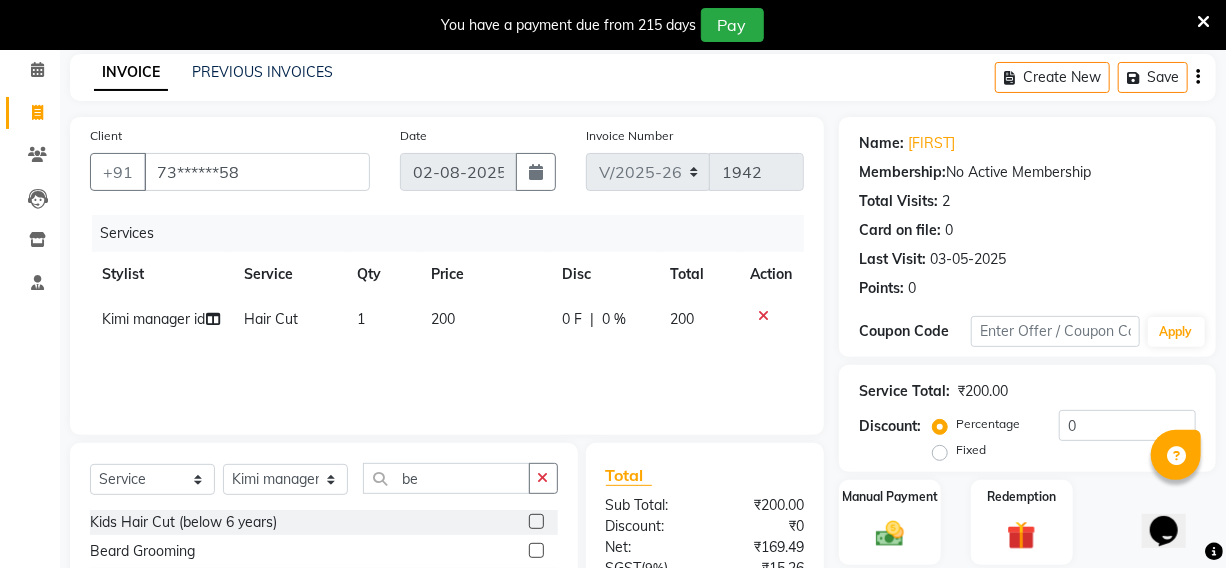 click 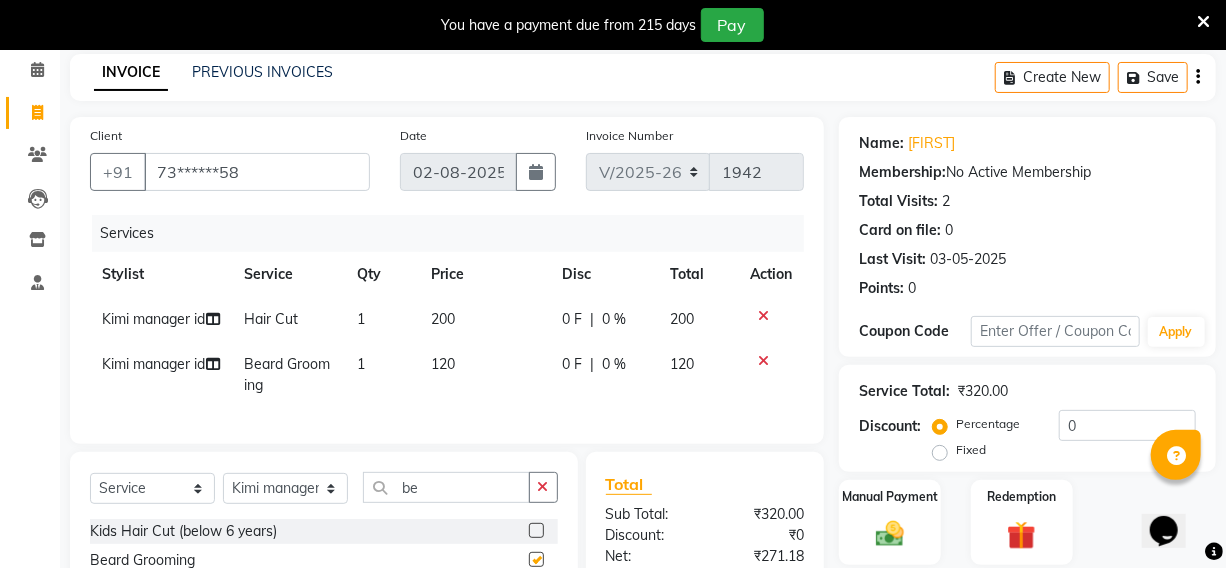 checkbox on "false" 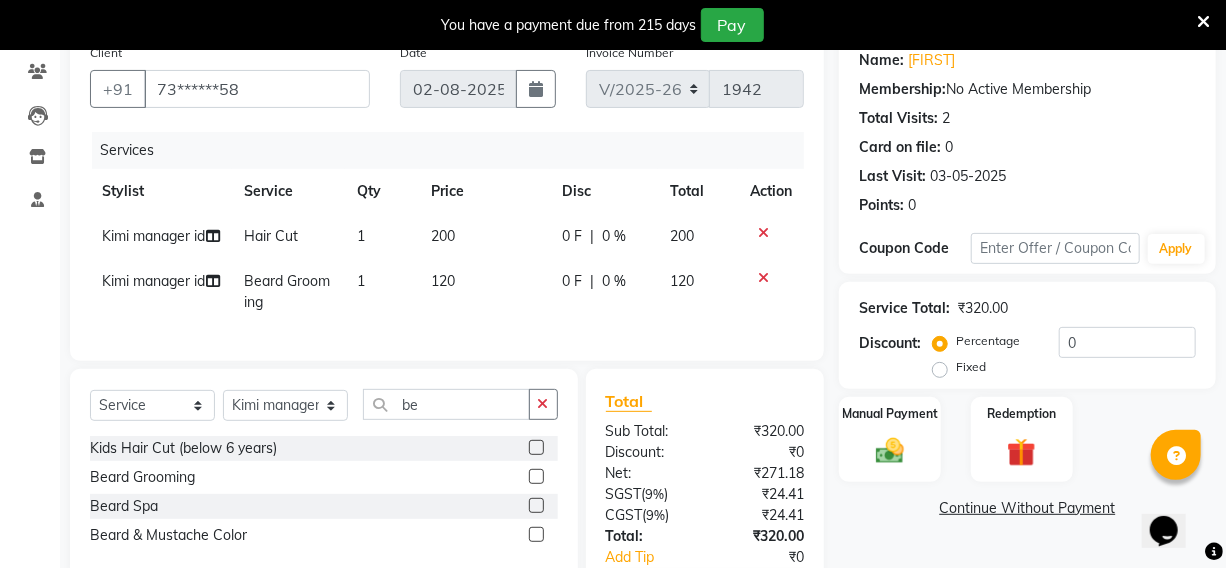 scroll, scrollTop: 265, scrollLeft: 0, axis: vertical 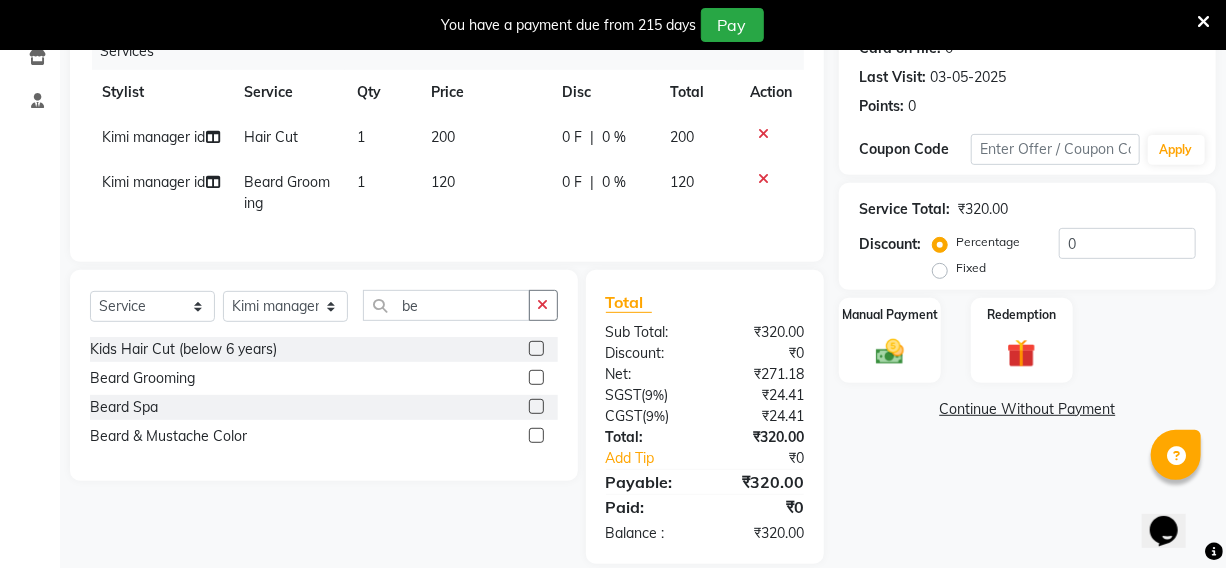 click 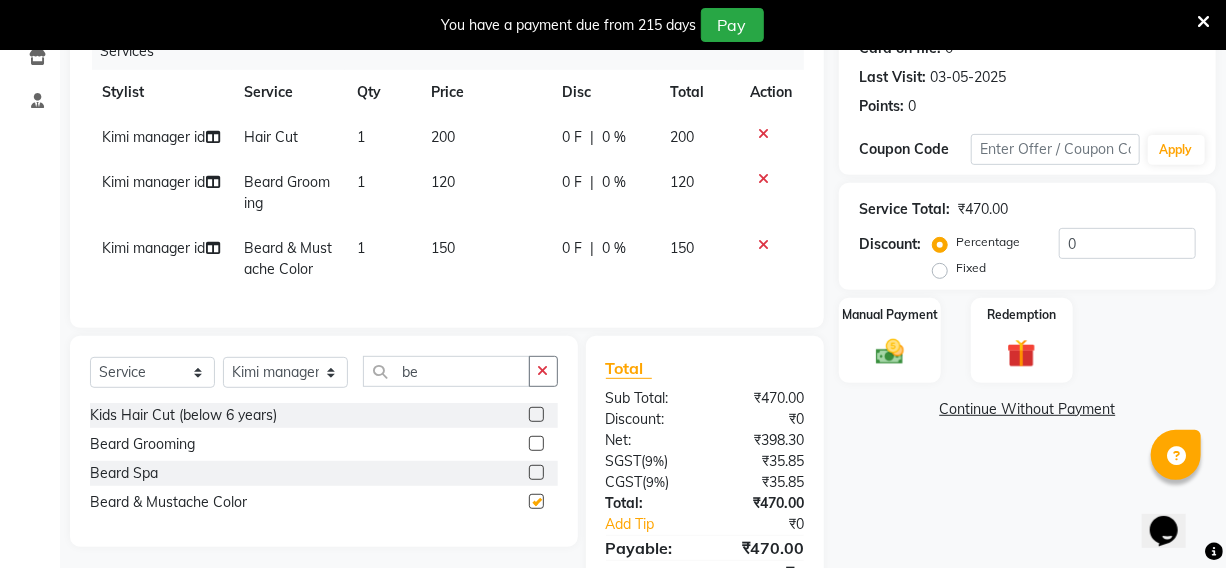 checkbox on "false" 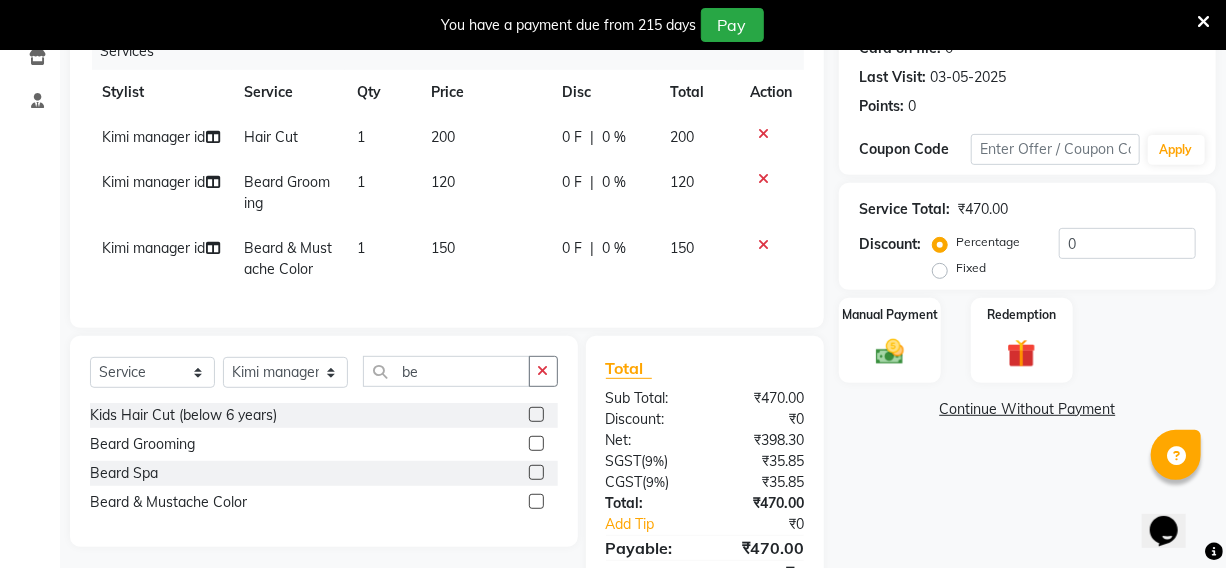 click on "150" 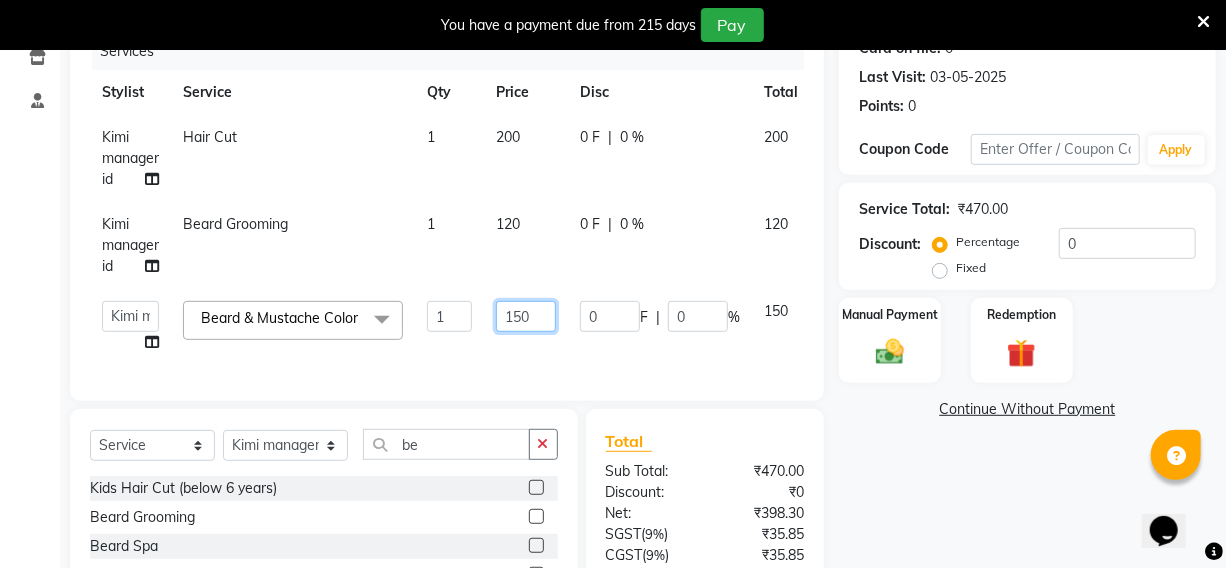 click on "150" 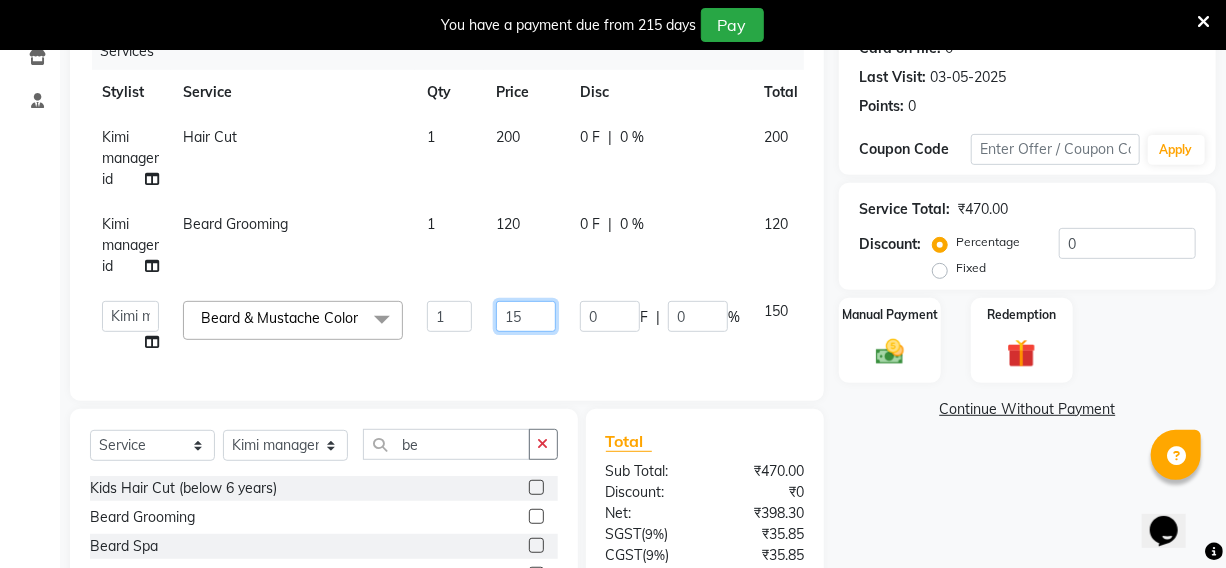 type on "1" 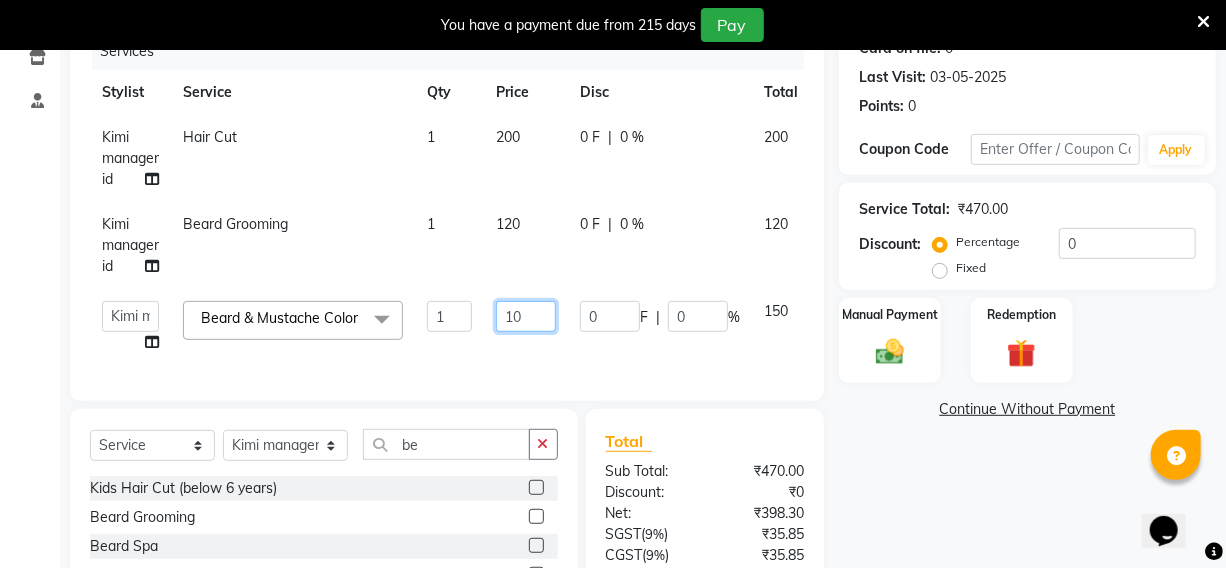 type on "100" 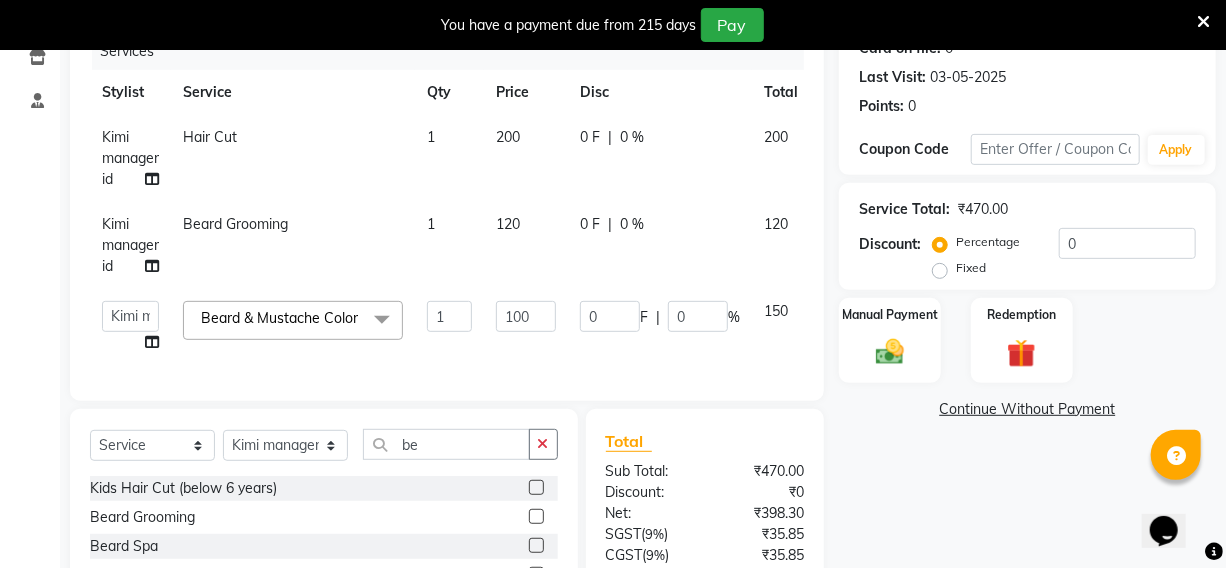 click on "Client +91 [PHONE] Date 02-08-2025 Invoice Number V/2025 V/2025-26 1942 Services Stylist Service Qty Price Disc Total Action Kimi manager id Hair Cut 1 200 0 F | 0 % 200 Kimi manager id Beard Grooming 1 120 0 F | 0 % 120 [FIRST] [FIRST] [FIRST] [FIRST] Kimi manager id [FIRST] [FIRST] [FIRST] [FIRST] [FIRST] [FIRST] [FIRST] Beard & Mustache Color x Hair Cut Toddler's HC Head Shave (Kids) Head Shave (Adults) Creative Style Director Senior Stylist Stylist Blunt Hair Cut Fringe Kids Hair Cut (below 6 years) Men's Hair wash & Hair Setting Shampoo & Conditioning Blow-dry Ironing Tong Curls Beard Grooming Beard Spa Beard & Mustache Color Root Touch-Up Ammonia Root Touch-Up Ammonia Free Root Touch-Up PPD Free Root Touch-Up Vegan Highlights Creative Hair Color Henna Hair Spa ( Loreal ) Hair Spa ( Wella Oil Reflection ) Hair Spa - Nourishing & Repair Hair Spa - Smooth & Shine Hair Spa ( Keratin Rich ) Hair Spa ( Wella Fusion ) Hair Spa ( Wella Elements ) Anti Hair Loss Anti-Dandruff Olaplex Essential" 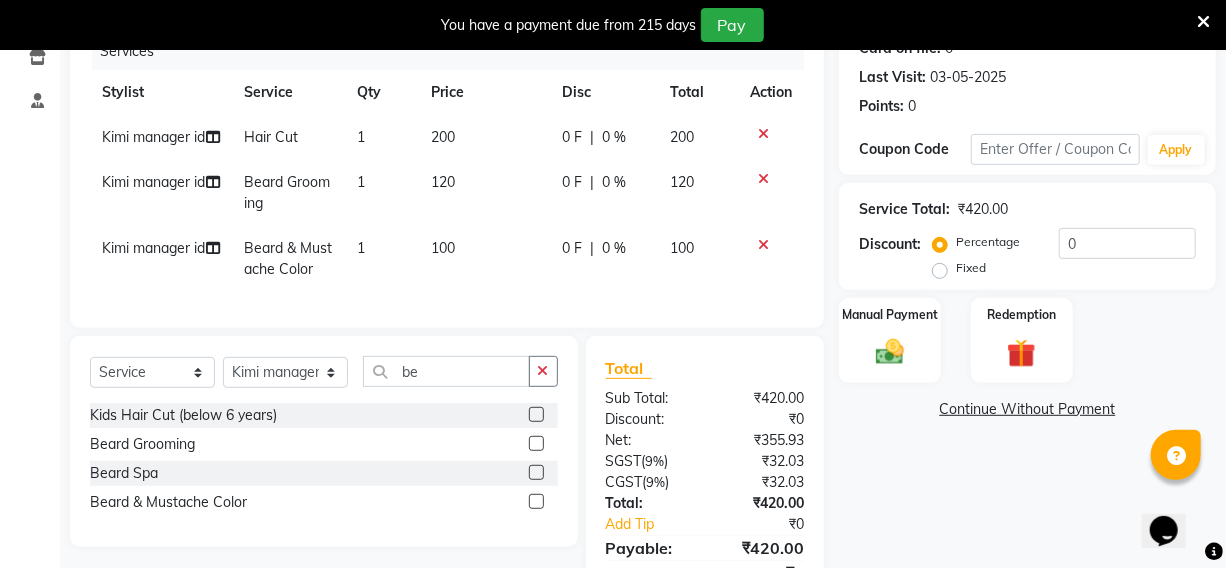 scroll, scrollTop: 394, scrollLeft: 0, axis: vertical 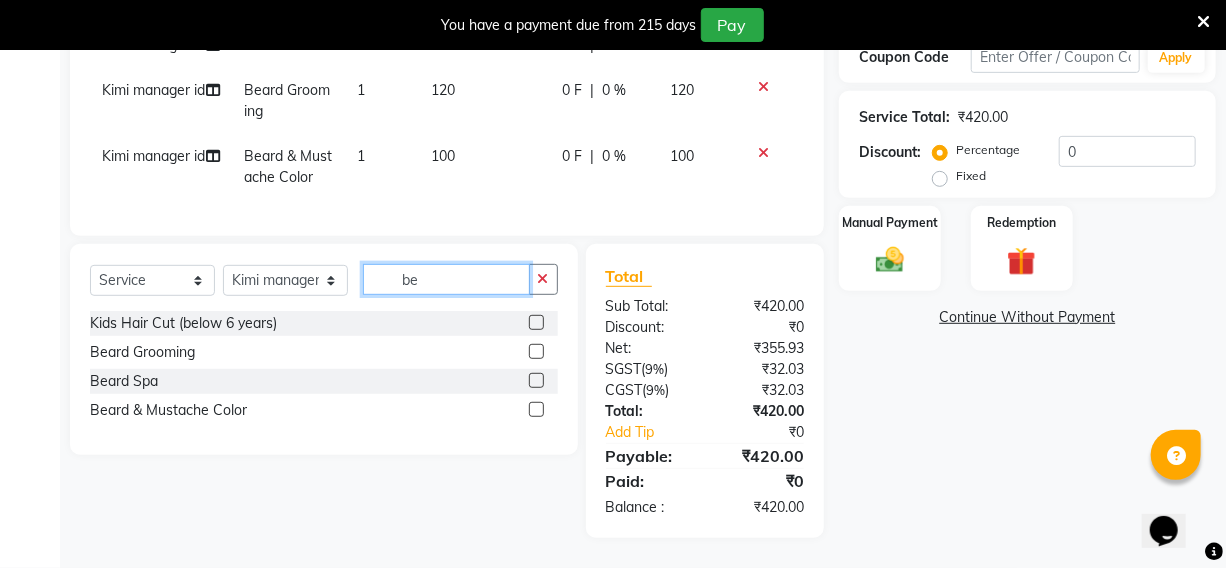click on "be" 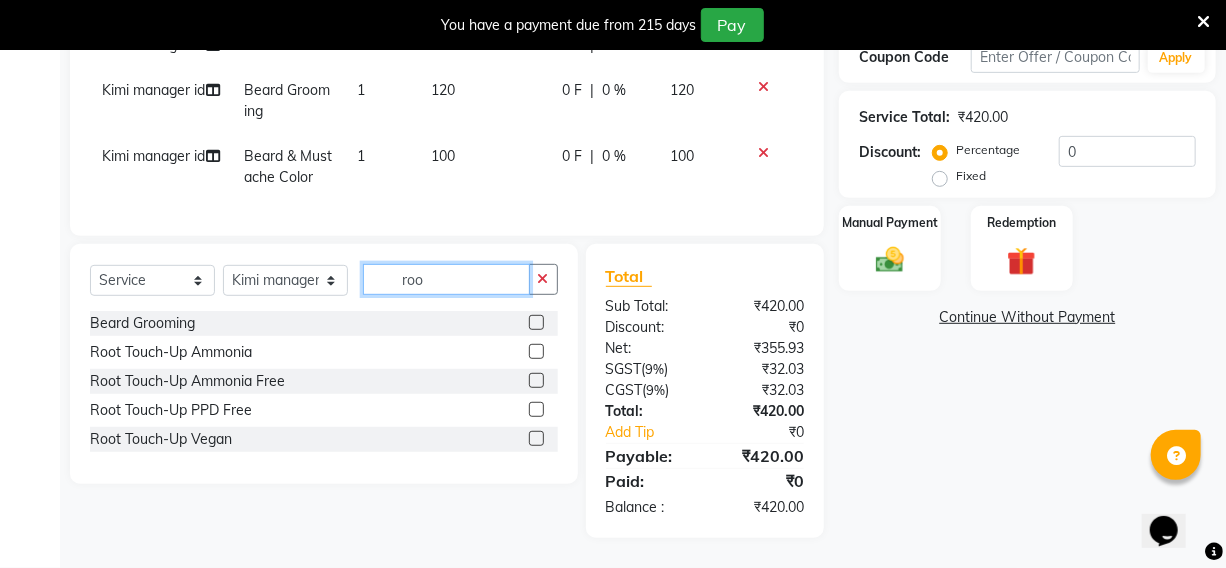 type on "roo" 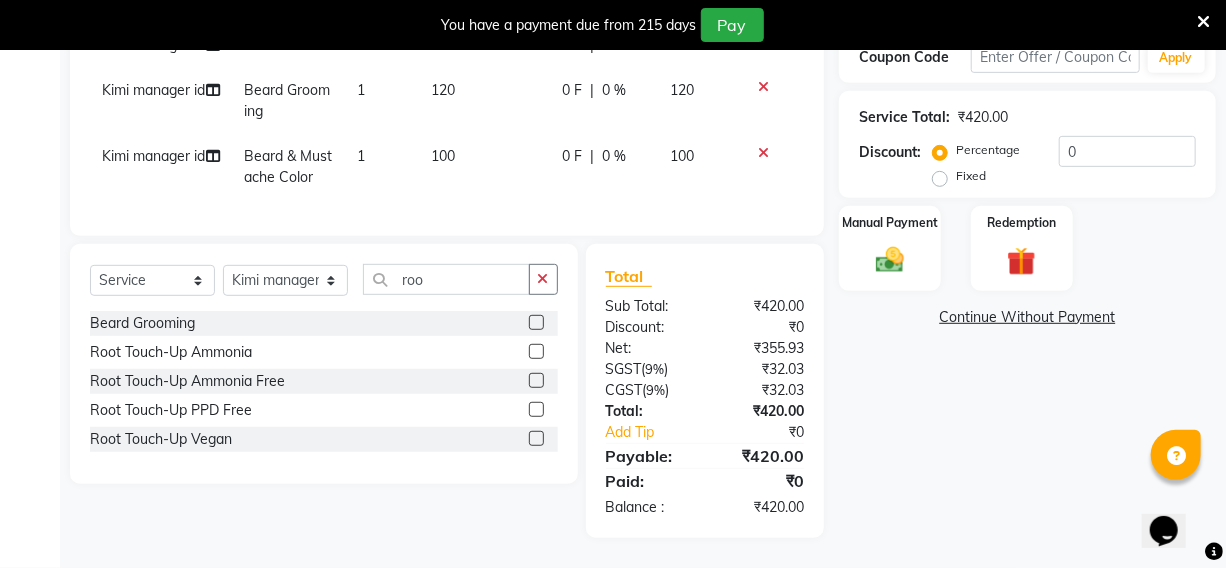 click 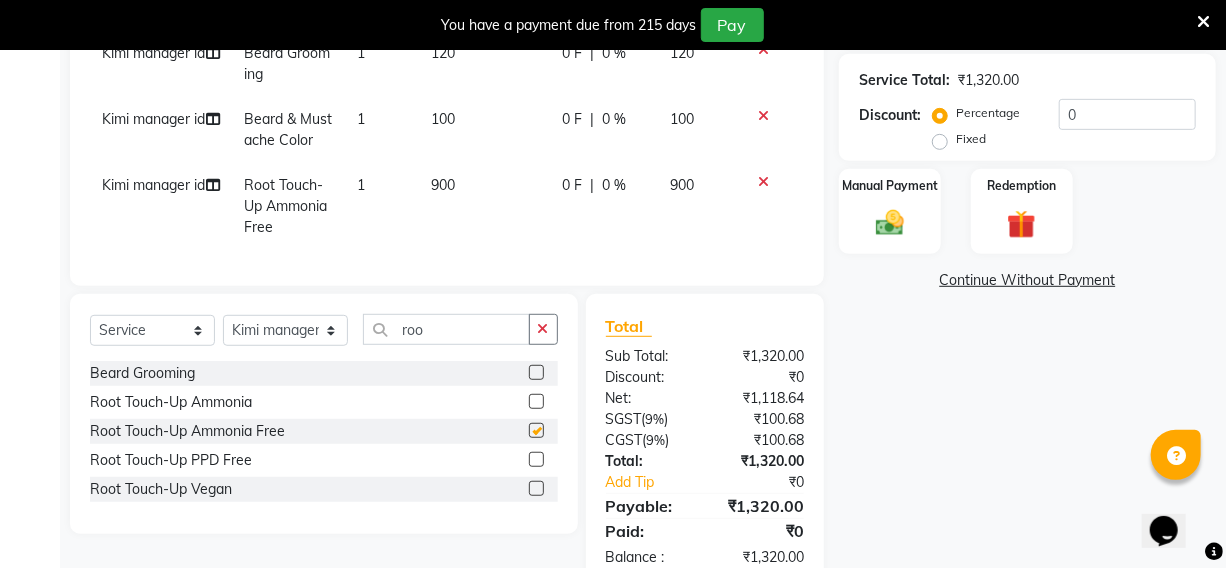 checkbox on "false" 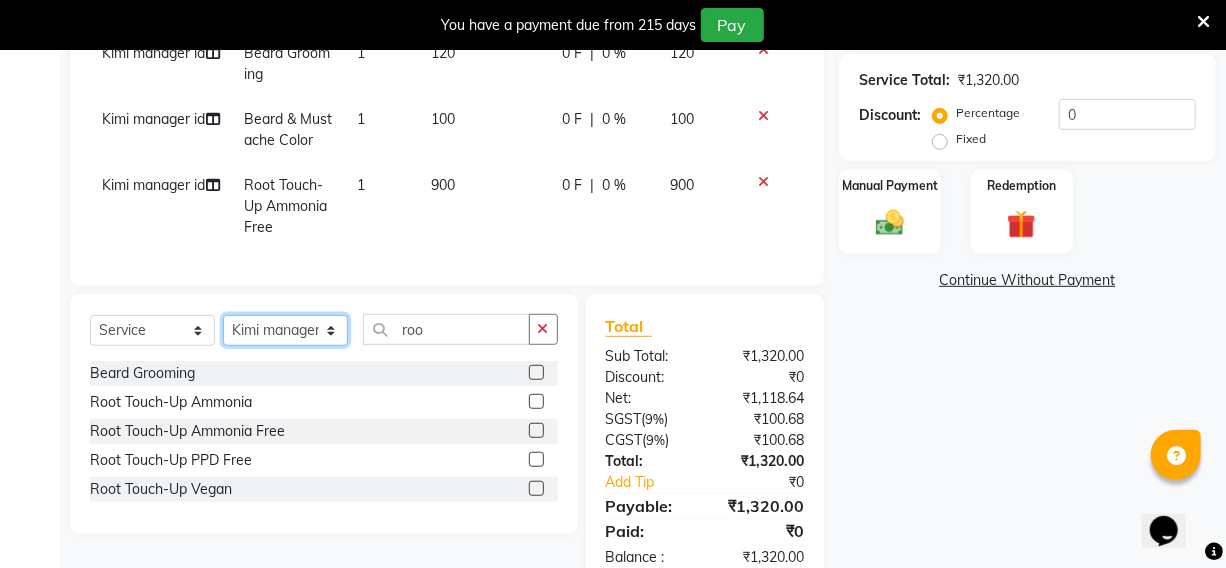 click on "Select Stylist [FIRST] [FIRST] [FIRST] [FIRST] Kimi manager id [FIRST] [FIRST] [FIRST] [FIRST] [FIRST] [FIRST] [FIRST]" 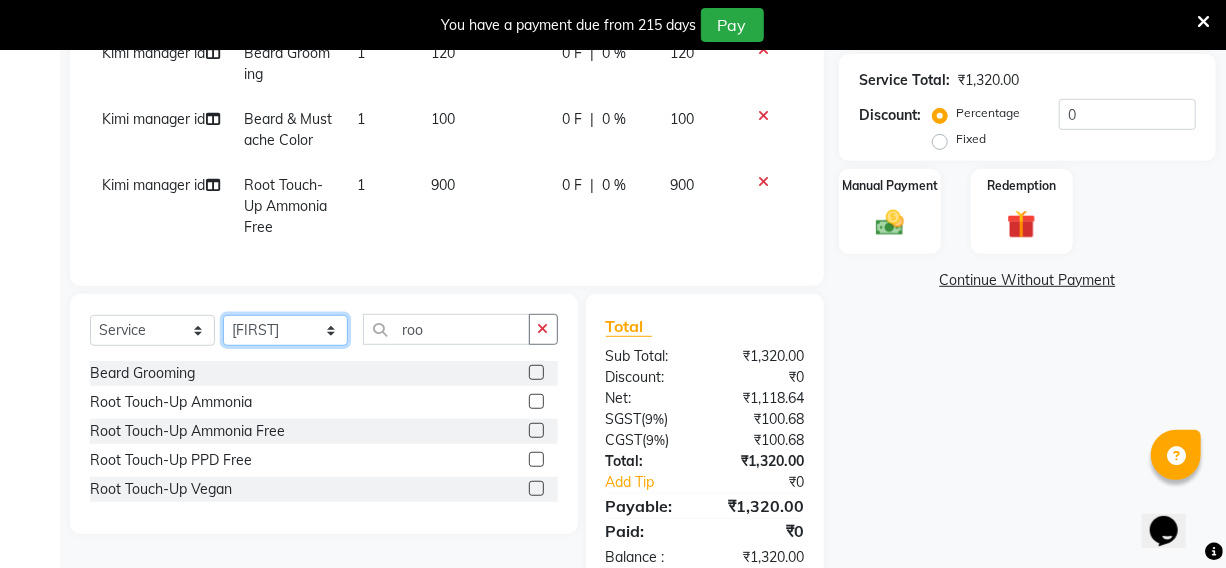 click on "Select Stylist [FIRST] [FIRST] [FIRST] [FIRST] Kimi manager id [FIRST] [FIRST] [FIRST] [FIRST] [FIRST] [FIRST] [FIRST]" 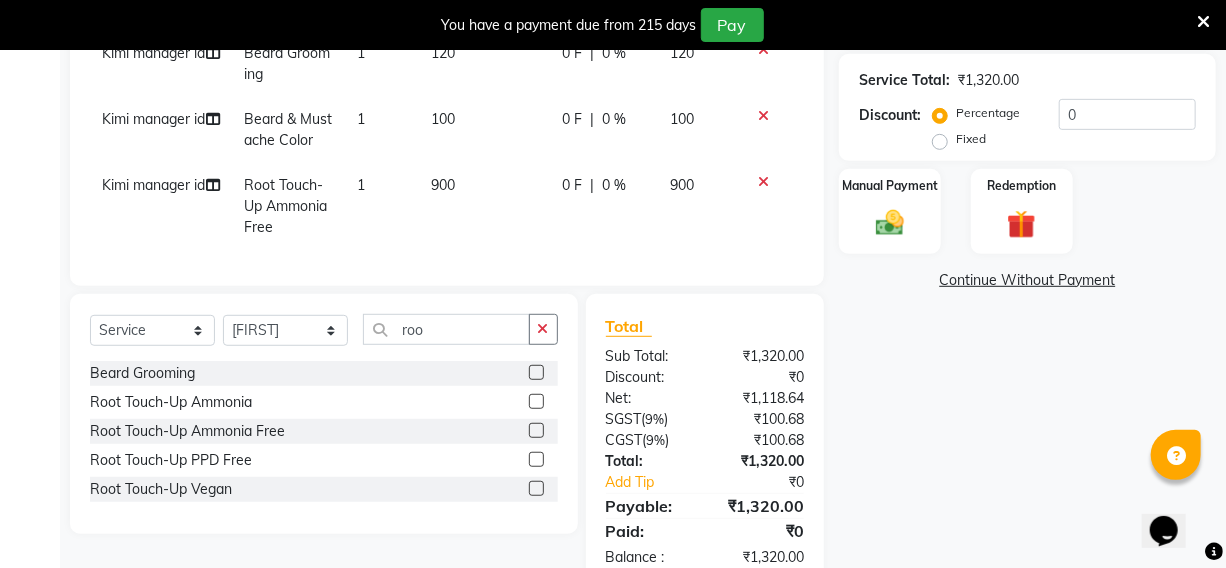 click on "Beard & Mustache Color" 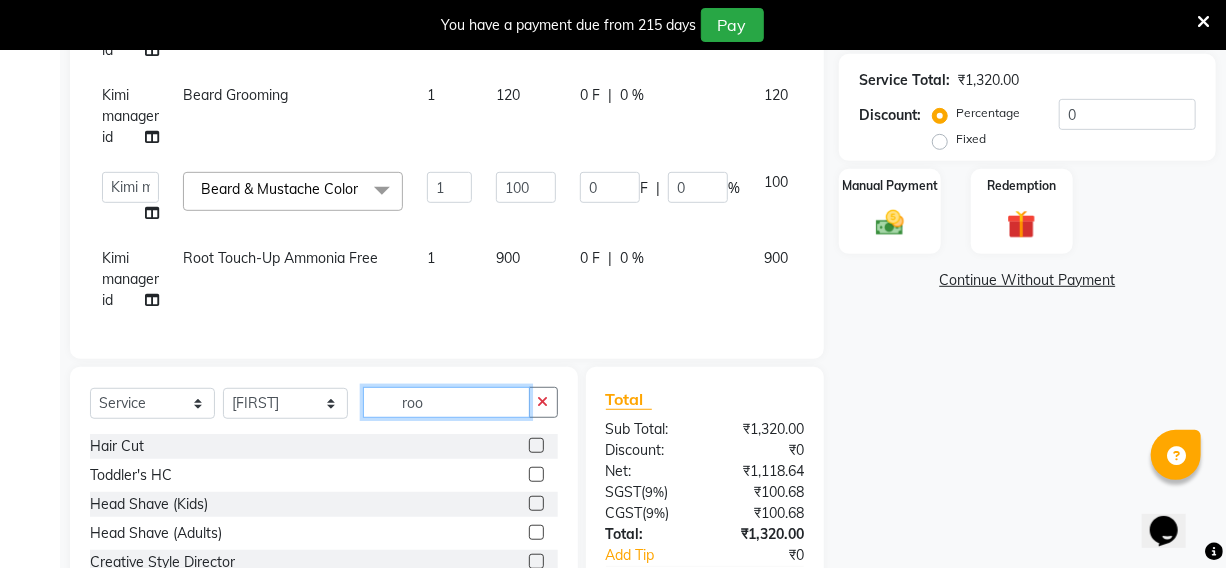 click on "roo" 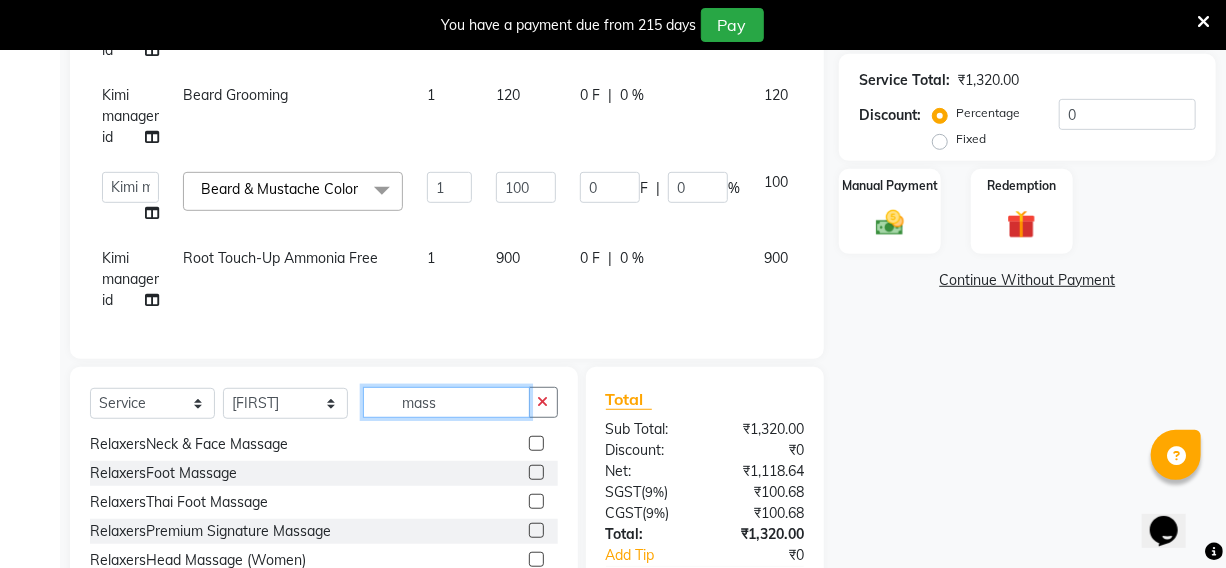 scroll, scrollTop: 0, scrollLeft: 0, axis: both 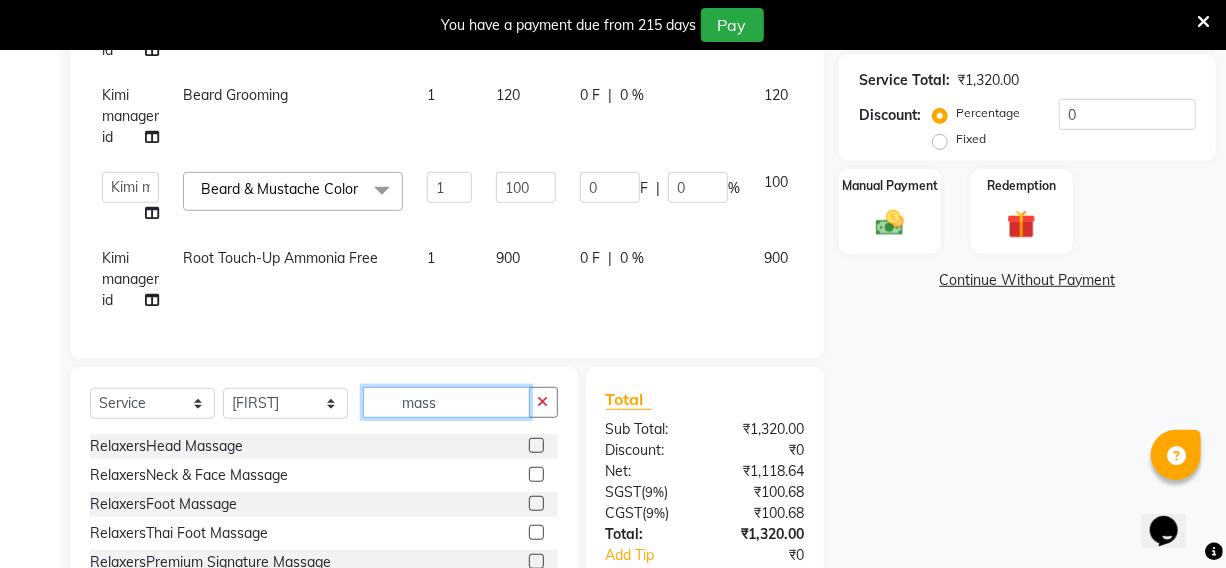 type on "mass" 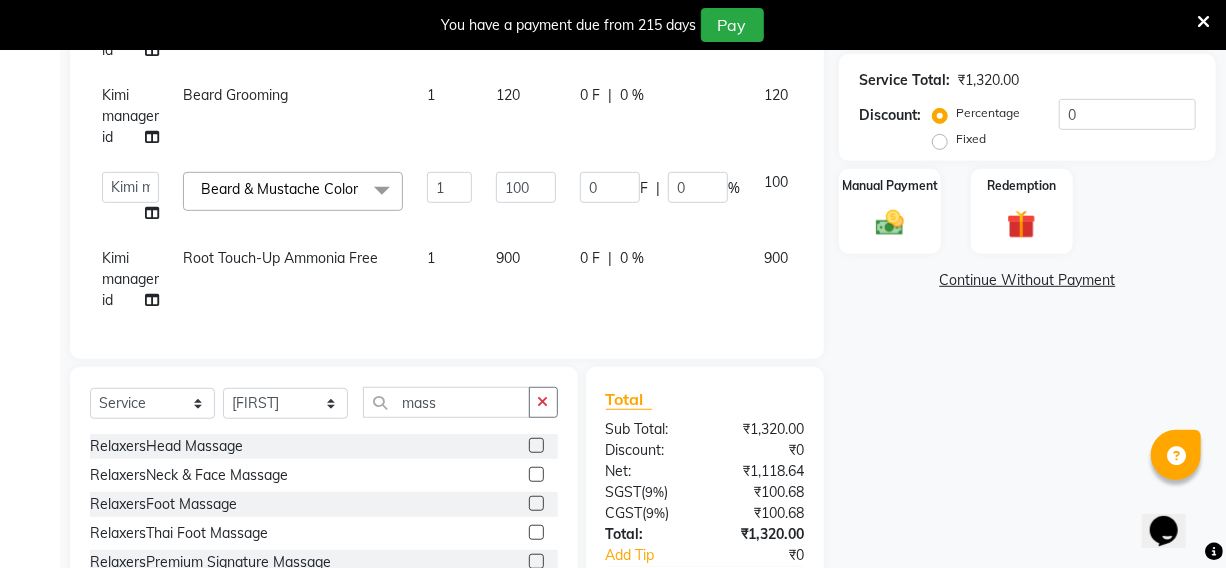 click 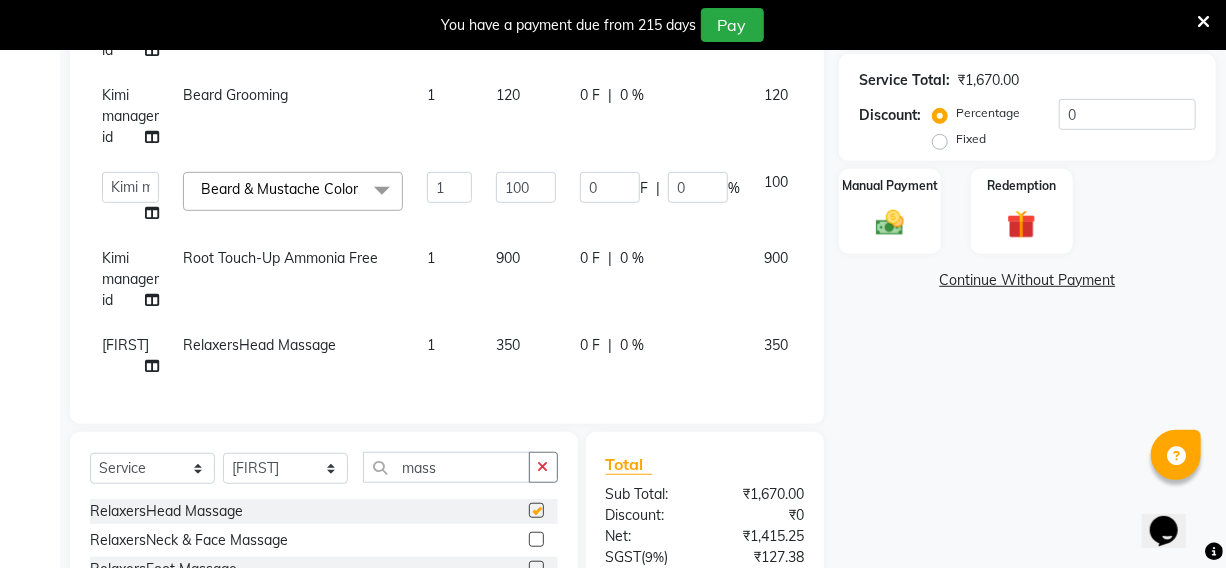 checkbox on "false" 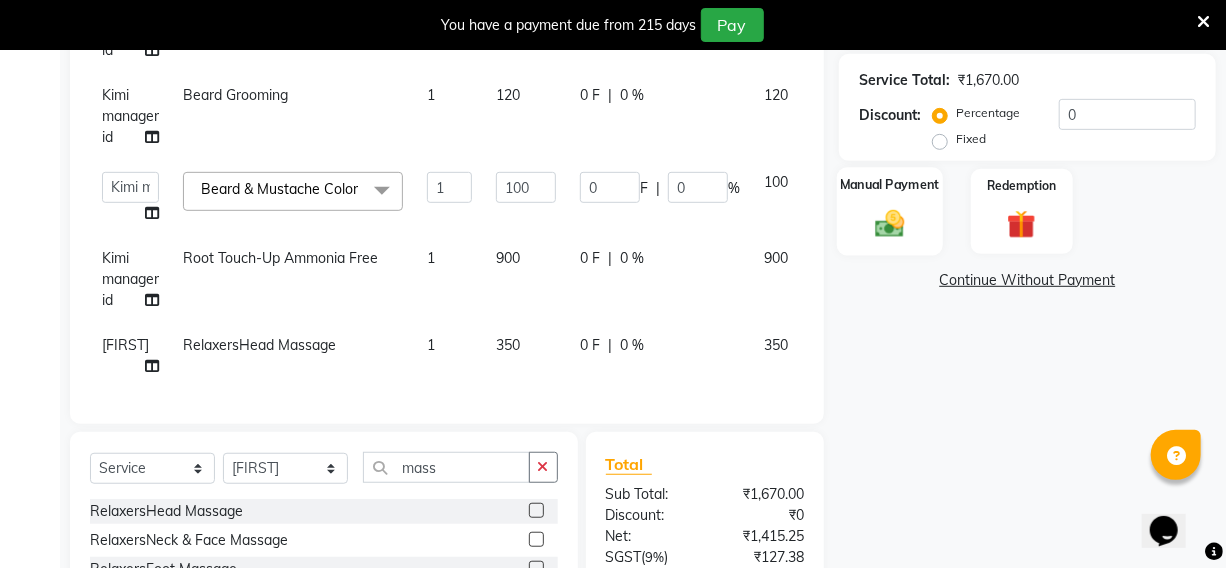 click on "Manual Payment" 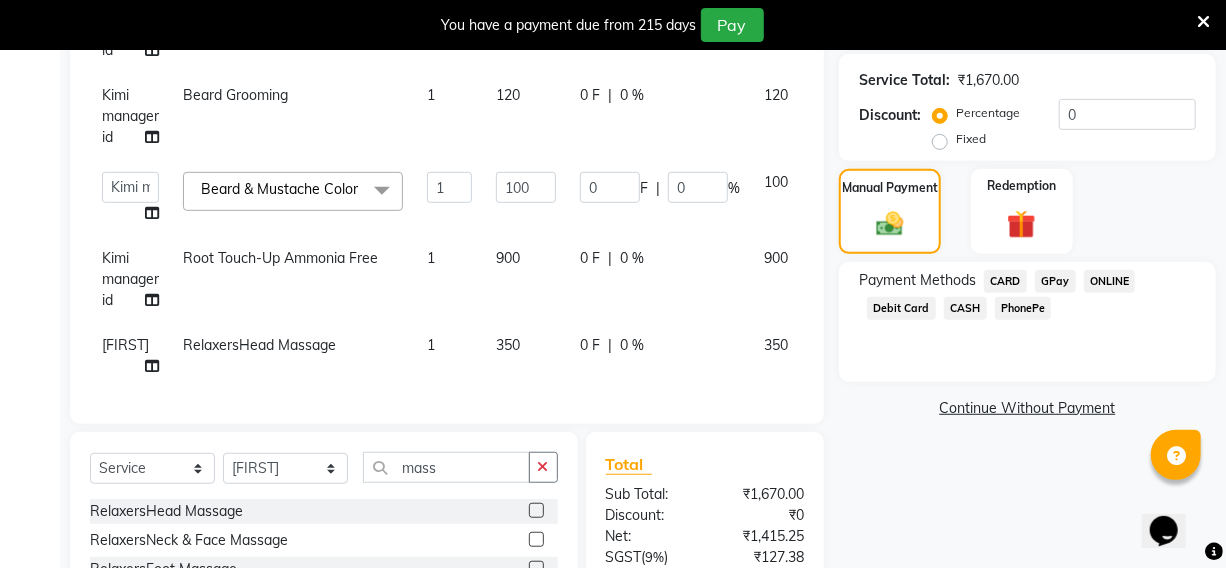 click on "CARD" 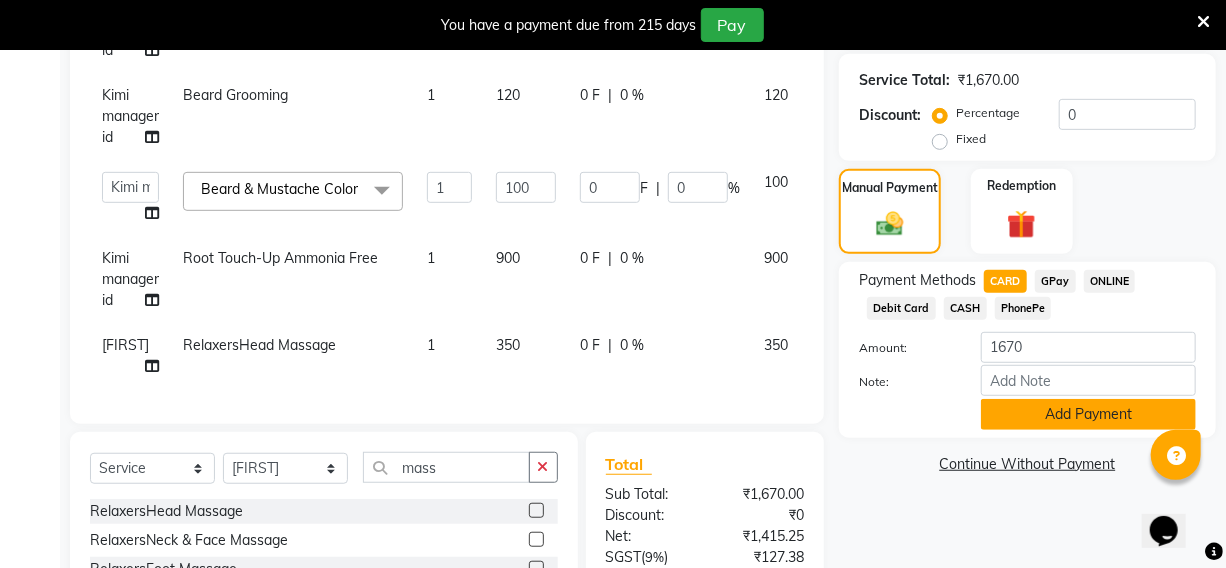 click on "Add Payment" 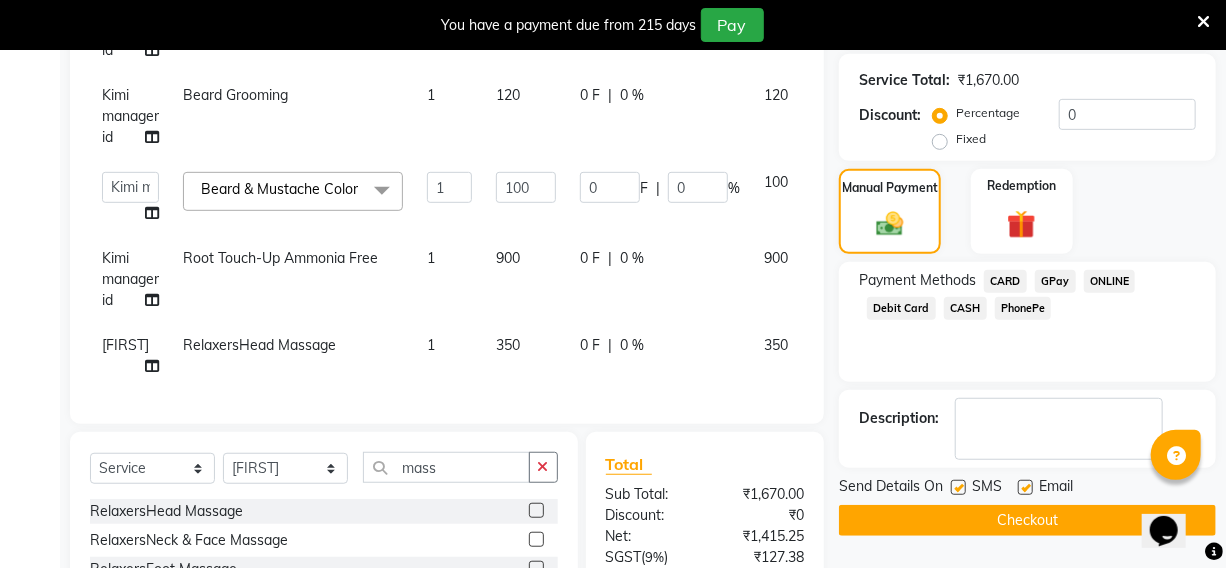 click on "Checkout" 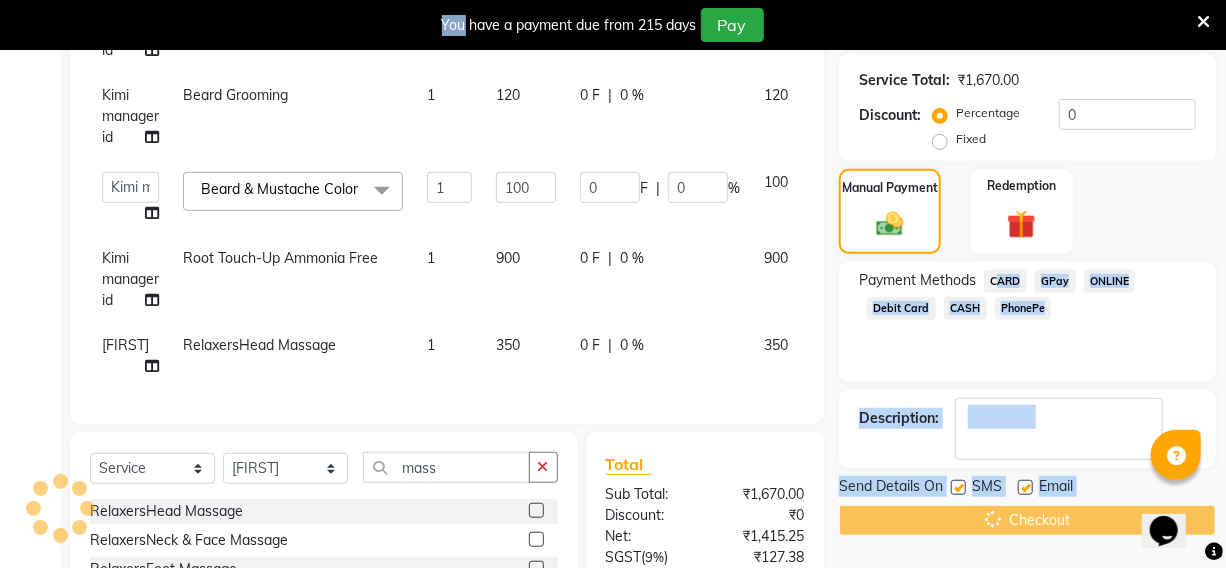 click on "Checkout" 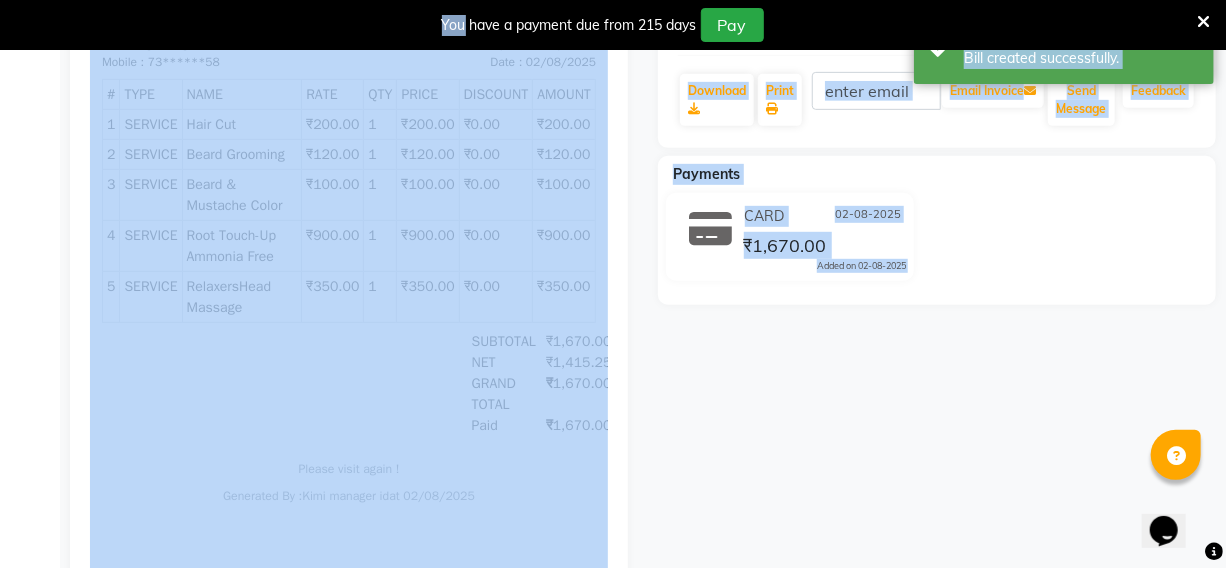 scroll, scrollTop: 0, scrollLeft: 0, axis: both 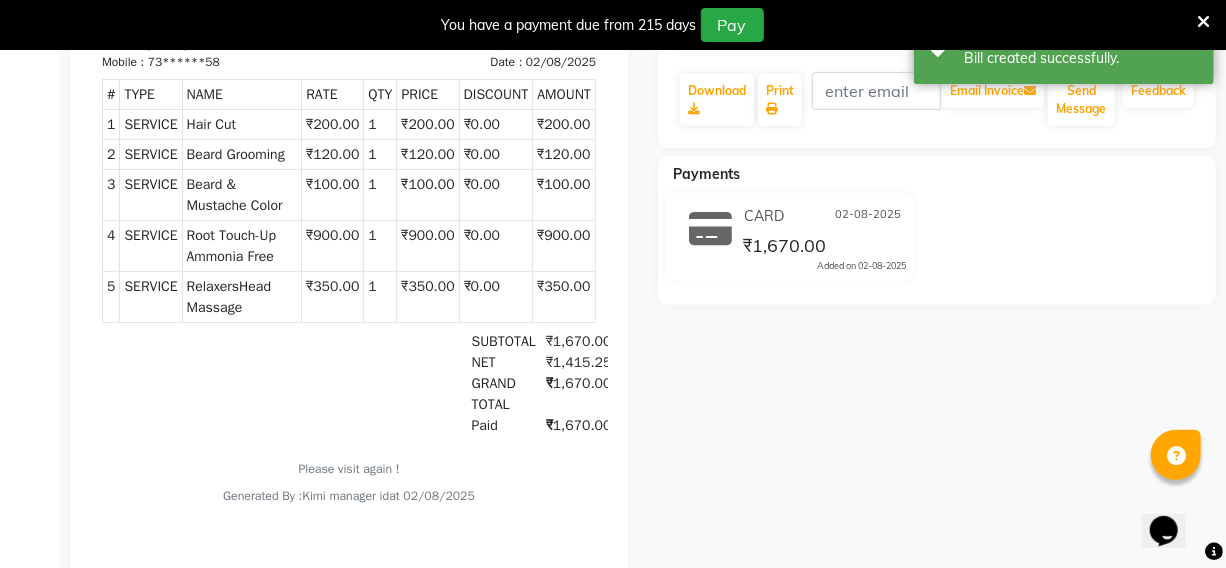 click on "CARD   GPay   ONLINE   Debit Card   CASH   PhonePe  Description:                  Send Details On SMS Email  Checkout
You" 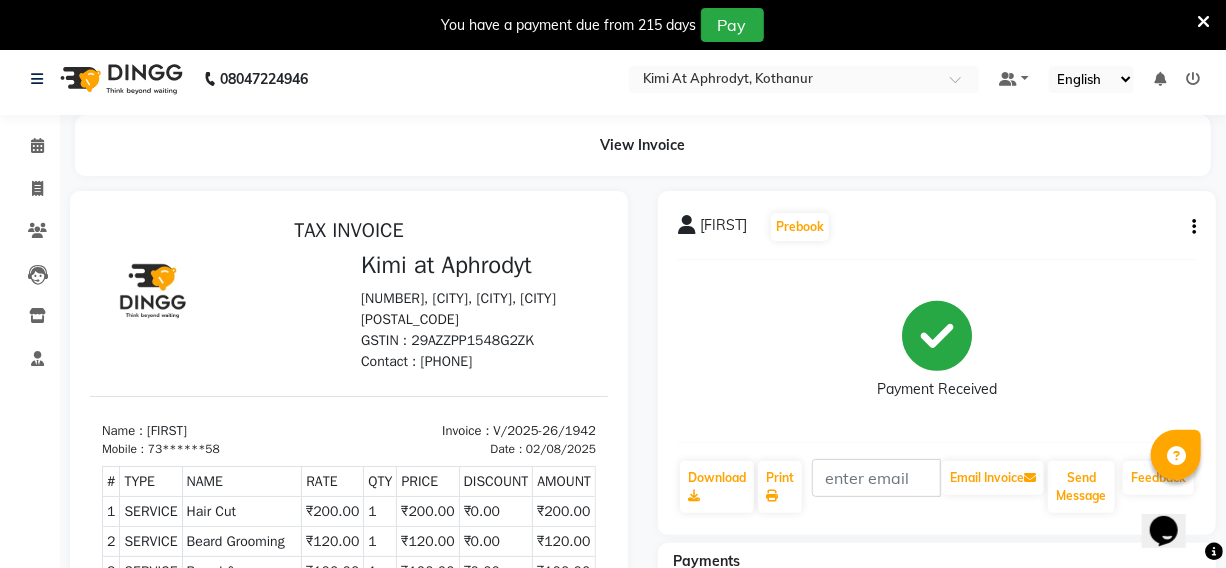 scroll, scrollTop: 0, scrollLeft: 0, axis: both 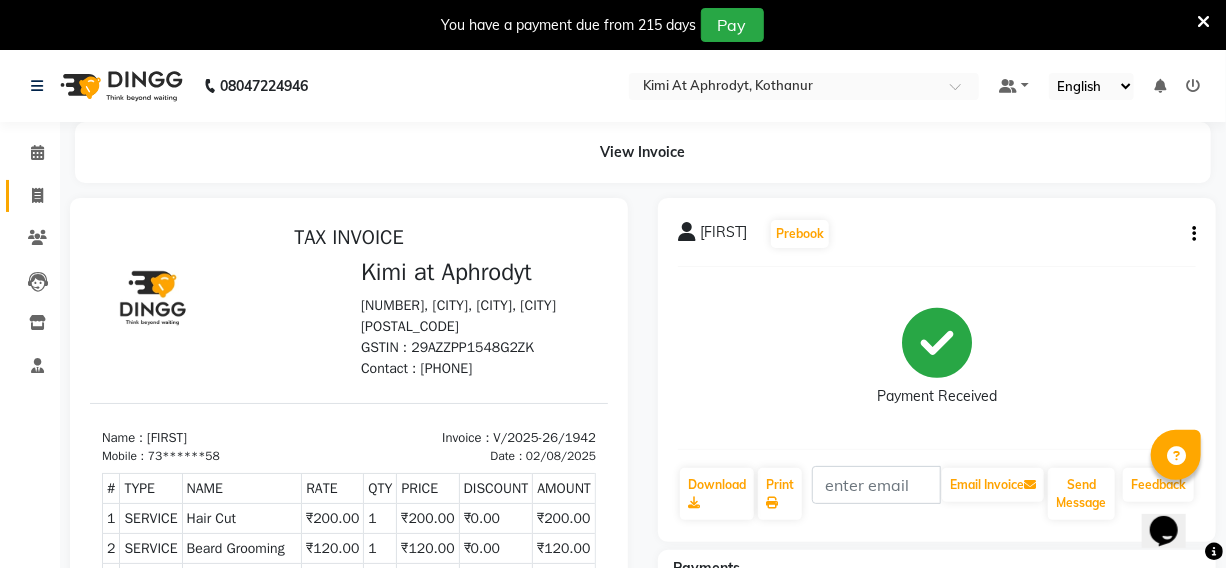 click 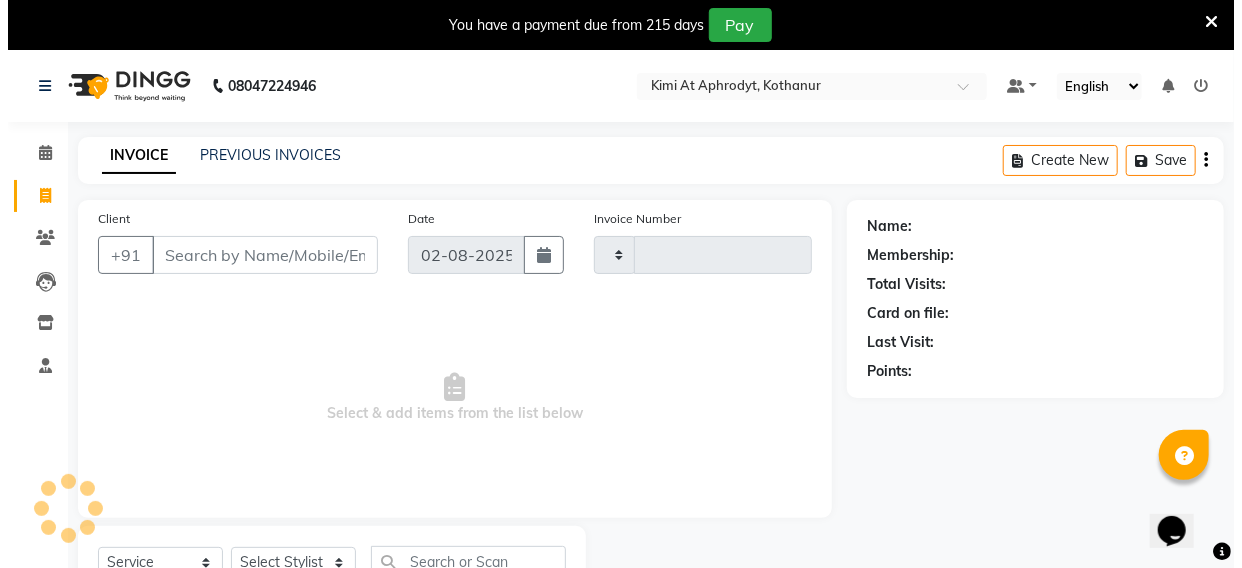 scroll, scrollTop: 83, scrollLeft: 0, axis: vertical 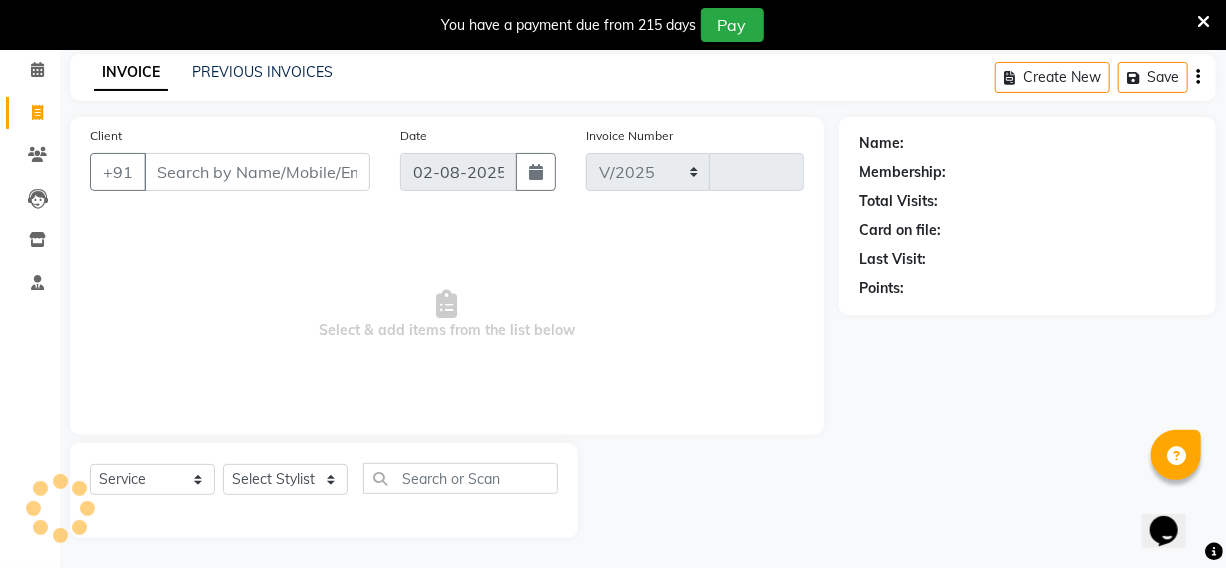 select on "7401" 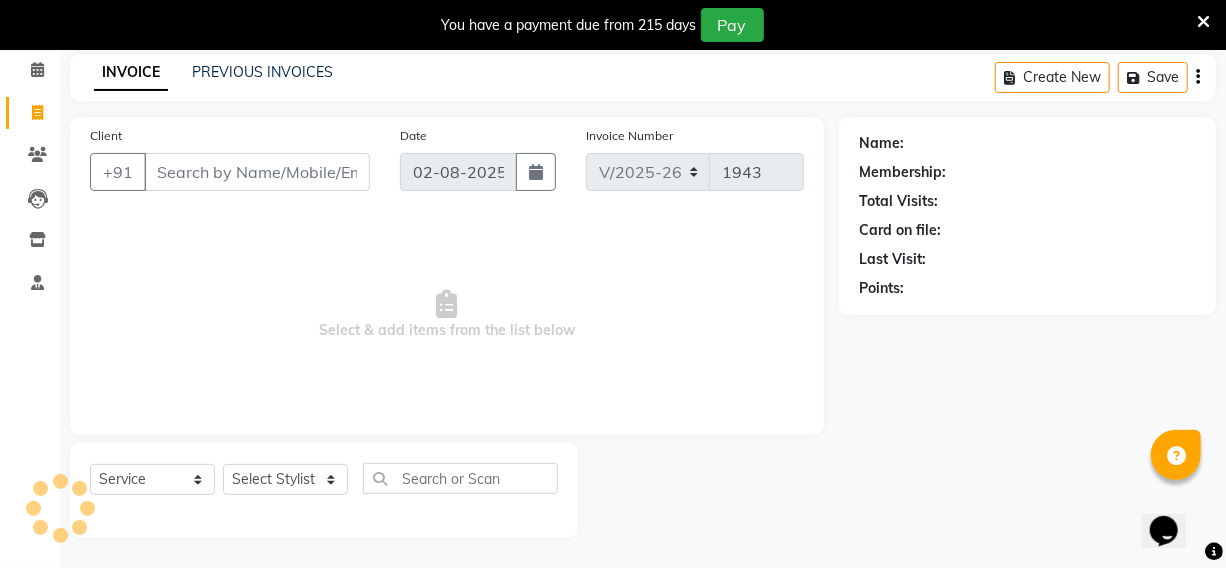 click on "Client" at bounding box center (257, 172) 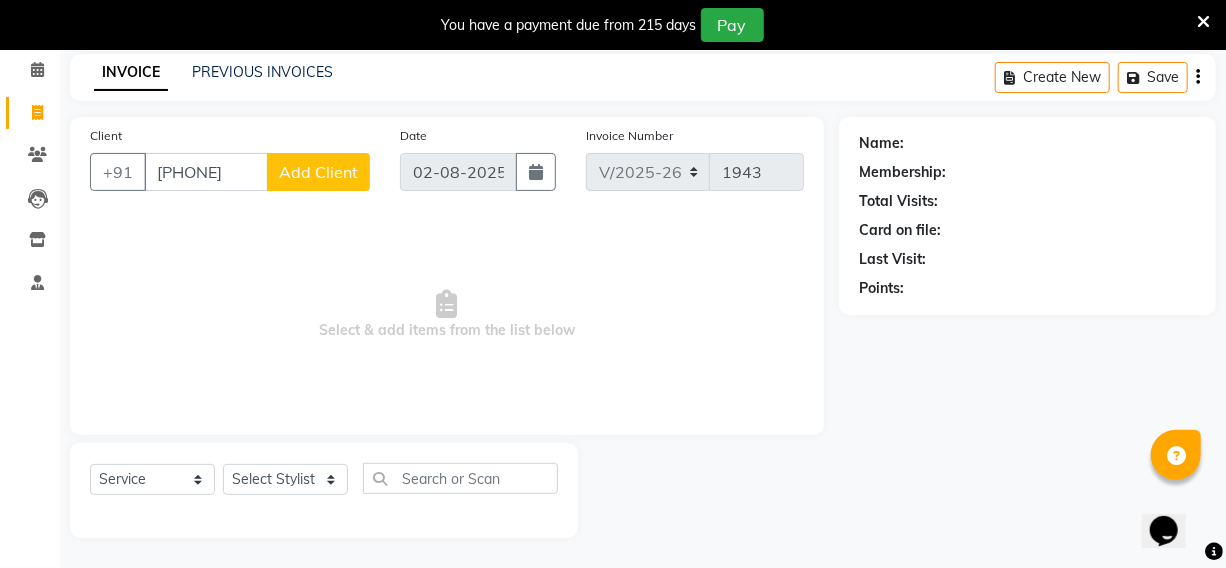 type on "[PHONE]" 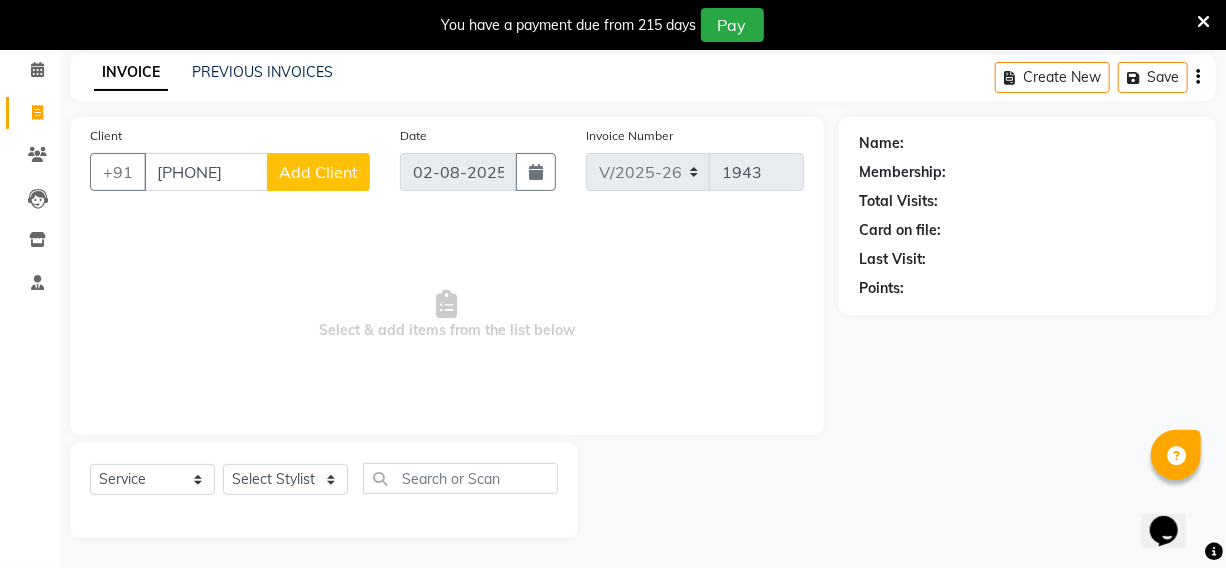 click on "Add Client" 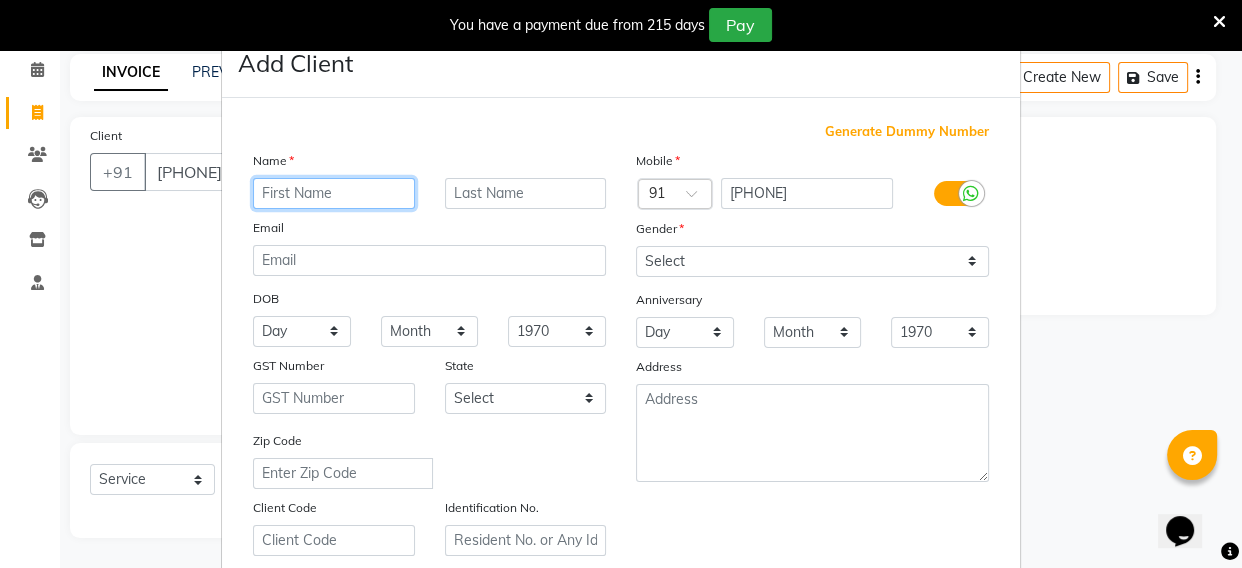 click at bounding box center [334, 193] 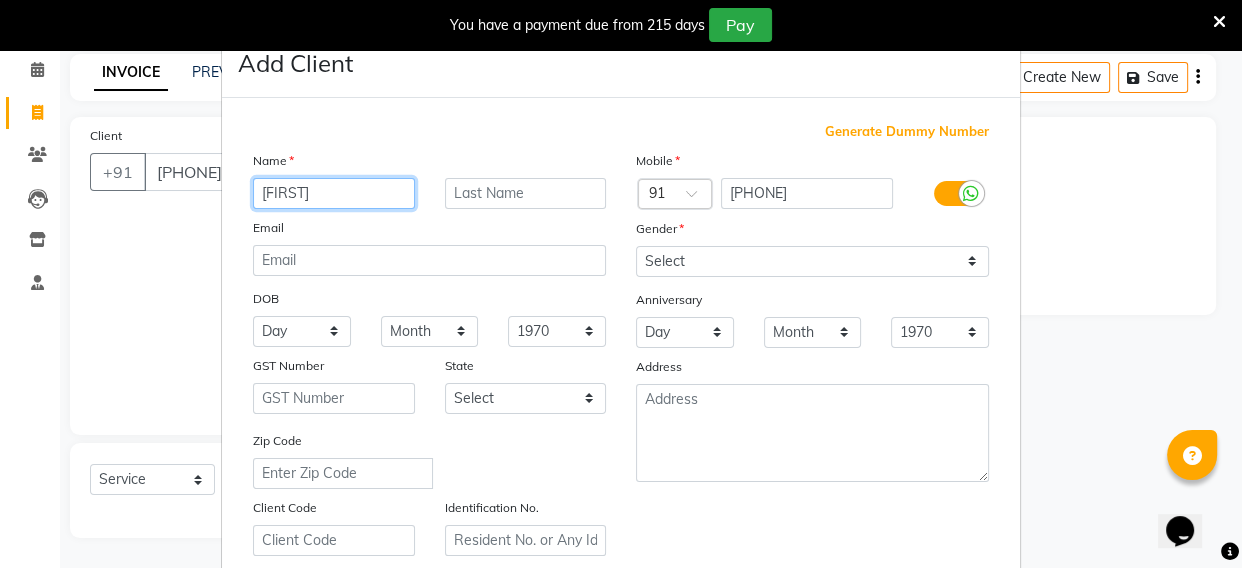 type on "[FIRST]" 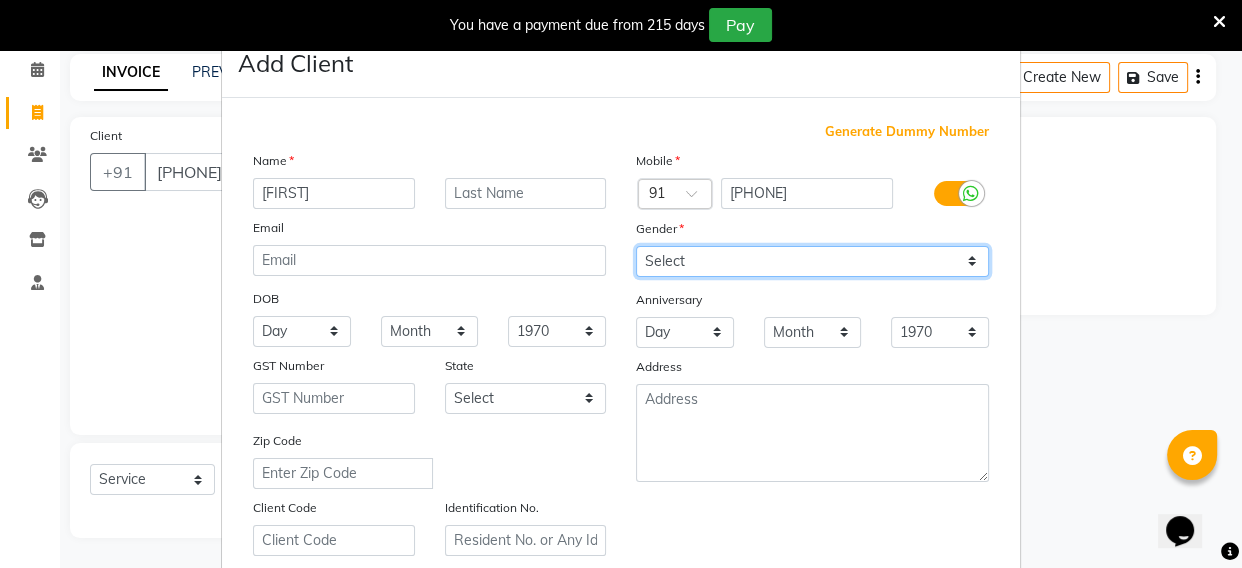 click on "Select Male Female Other Prefer Not To Say" at bounding box center [812, 261] 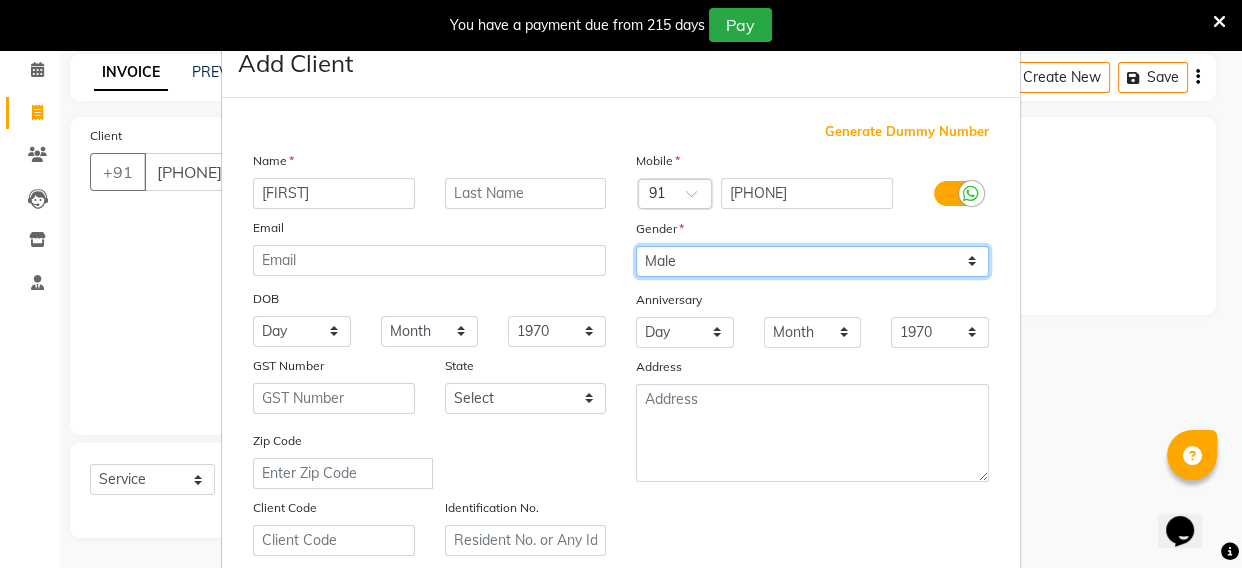 click on "Select Male Female Other Prefer Not To Say" at bounding box center (812, 261) 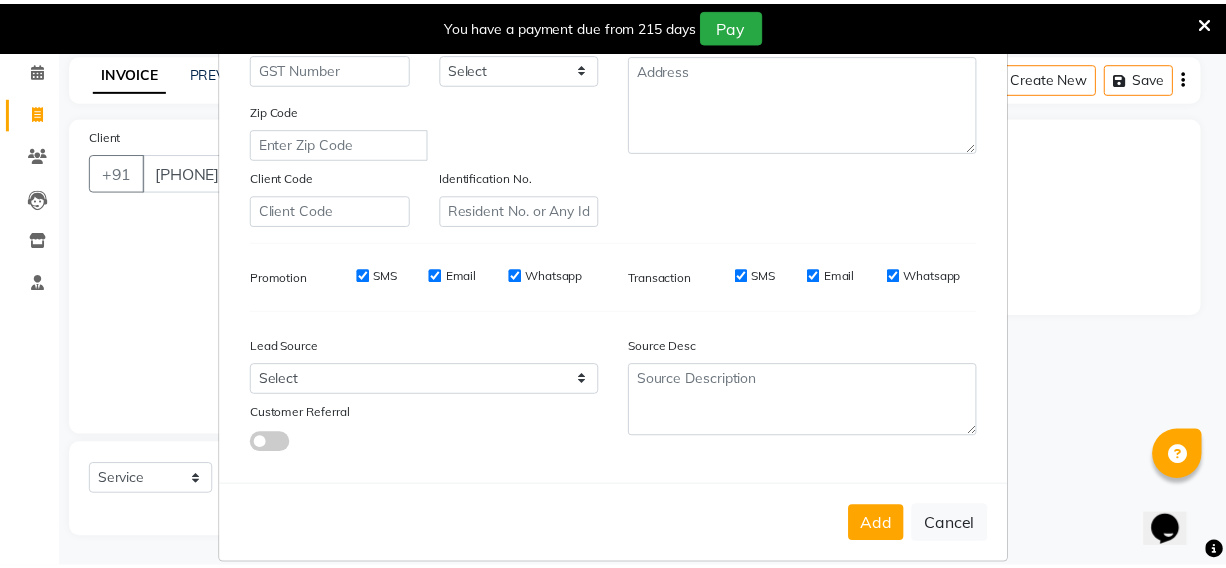 scroll, scrollTop: 360, scrollLeft: 0, axis: vertical 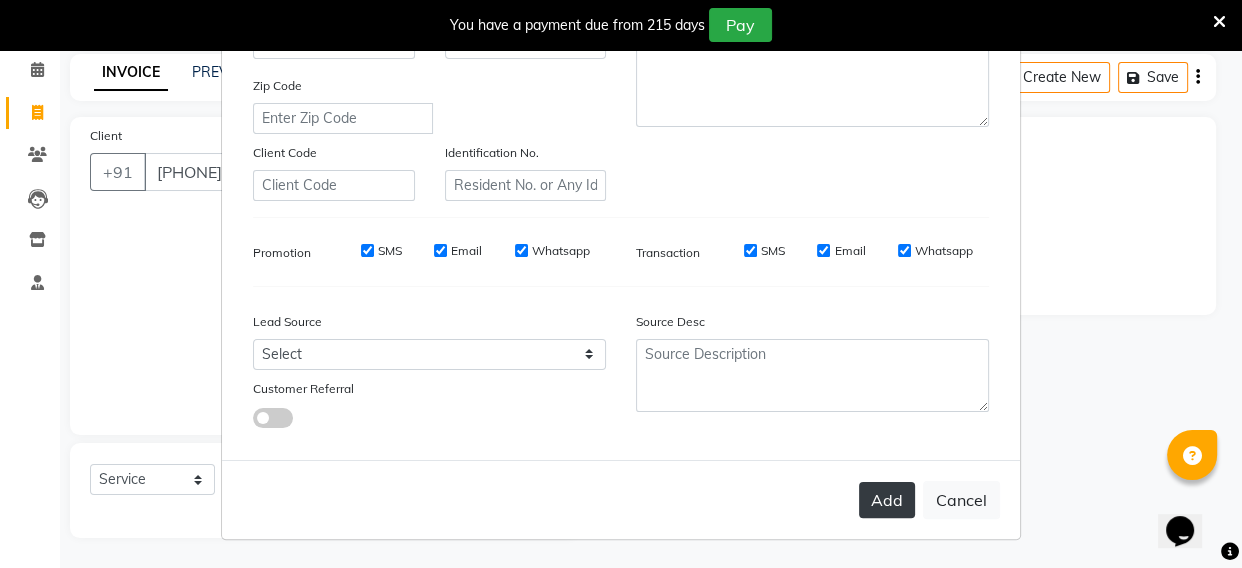 click on "Add" at bounding box center [887, 500] 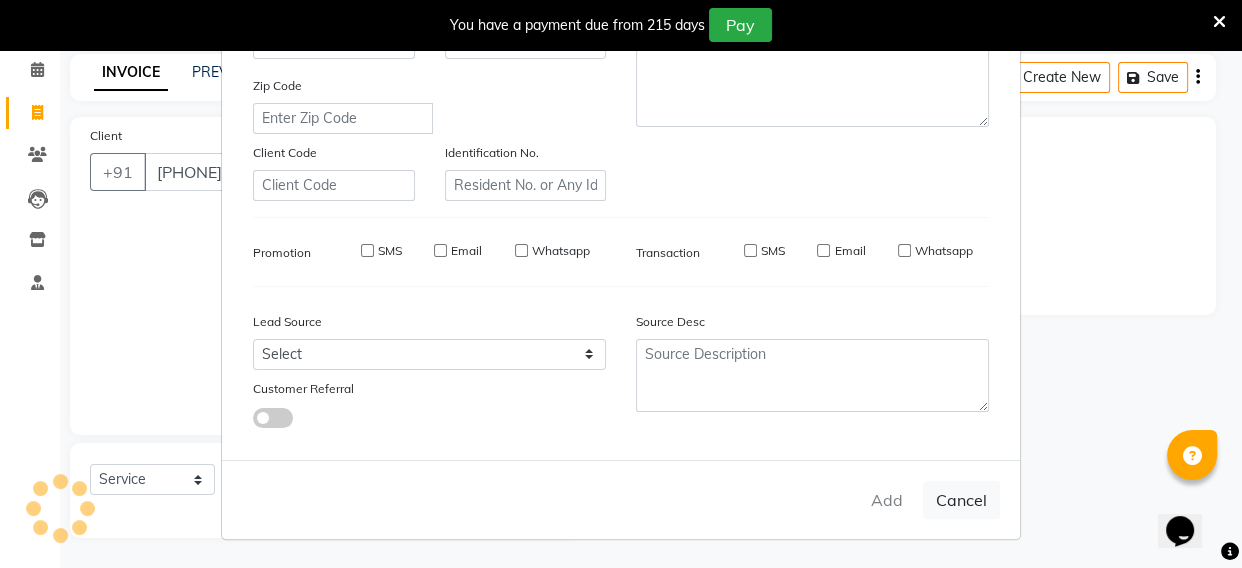 type on "75*****12" 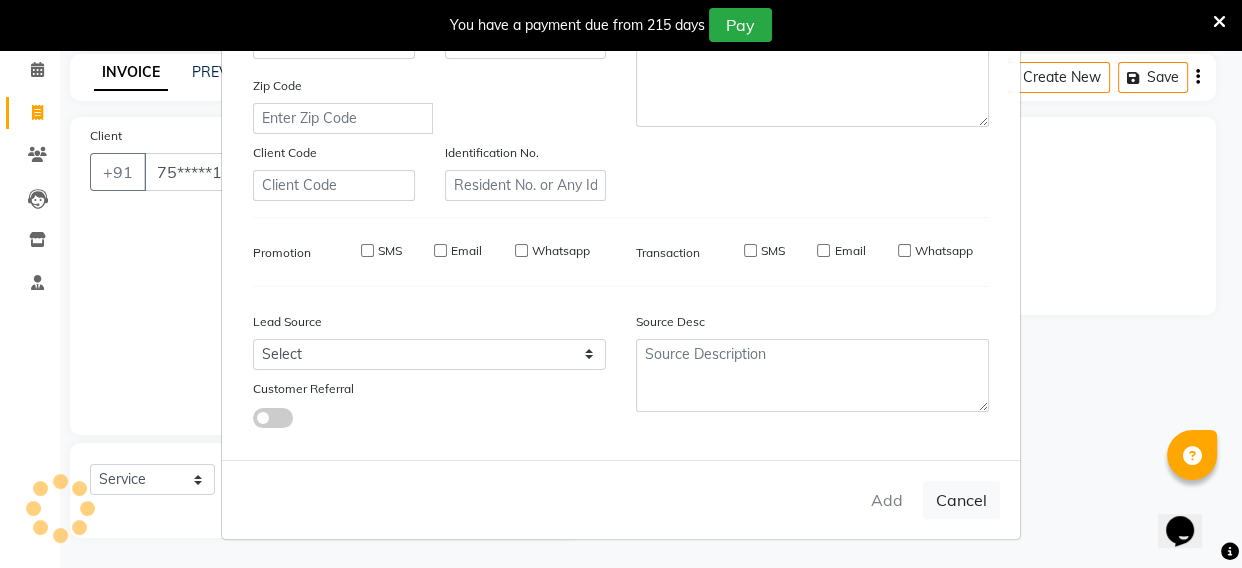 type 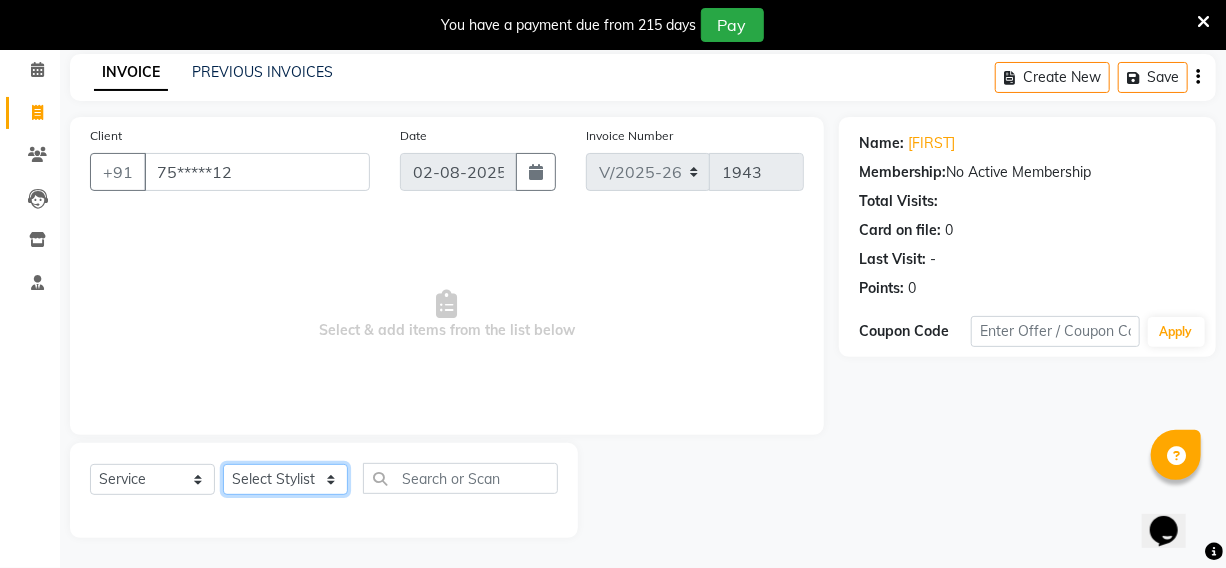 click on "Select Stylist [FIRST] [FIRST] [FIRST] [FIRST] Kimi manager id [FIRST] [FIRST] [FIRST] [FIRST] [FIRST] [FIRST] [FIRST]" 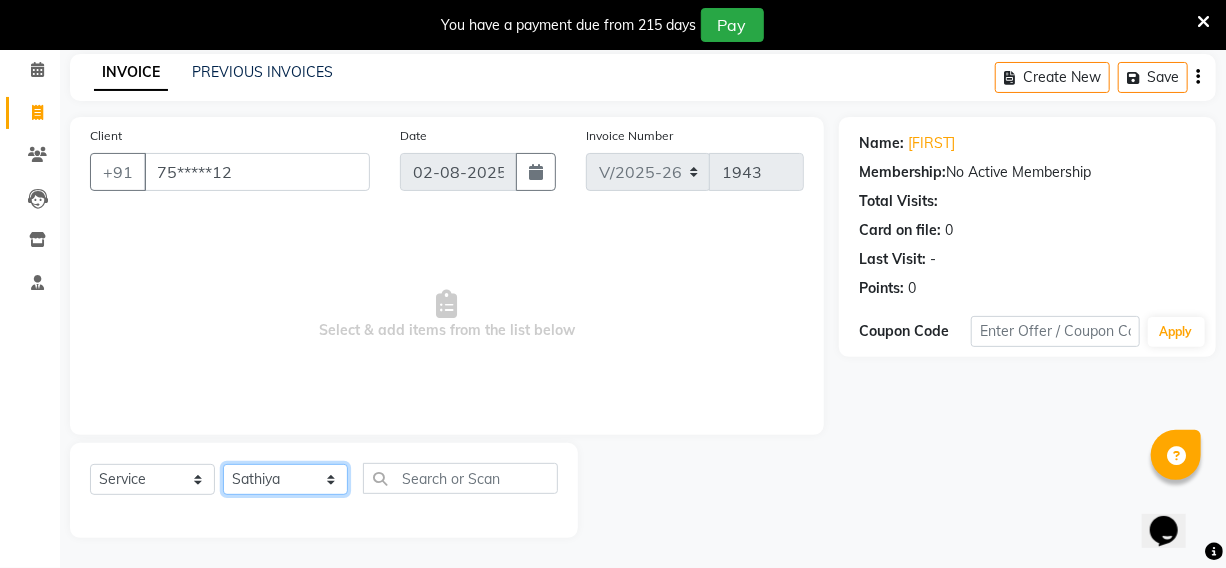 click on "Select Stylist [FIRST] [FIRST] [FIRST] [FIRST] Kimi manager id [FIRST] [FIRST] [FIRST] [FIRST] [FIRST] [FIRST] [FIRST]" 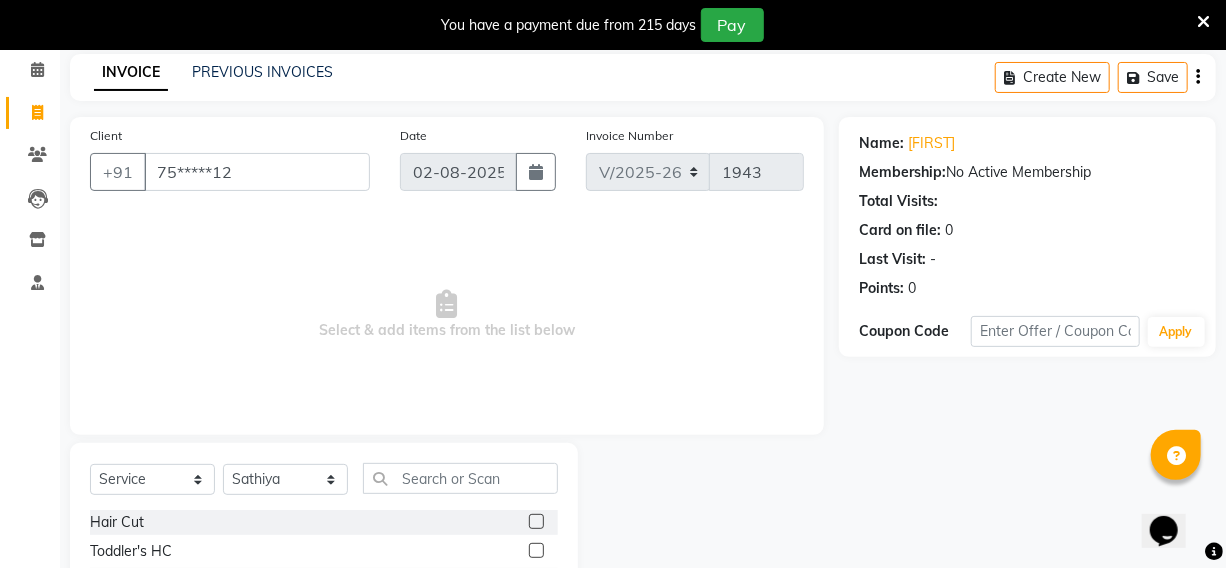 click 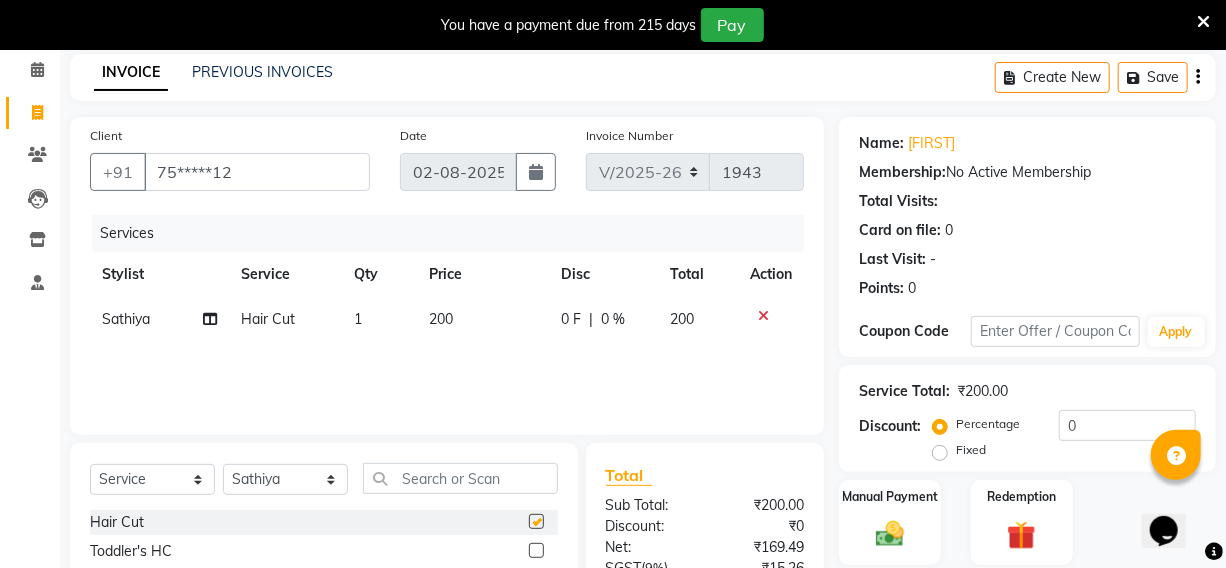 checkbox on "false" 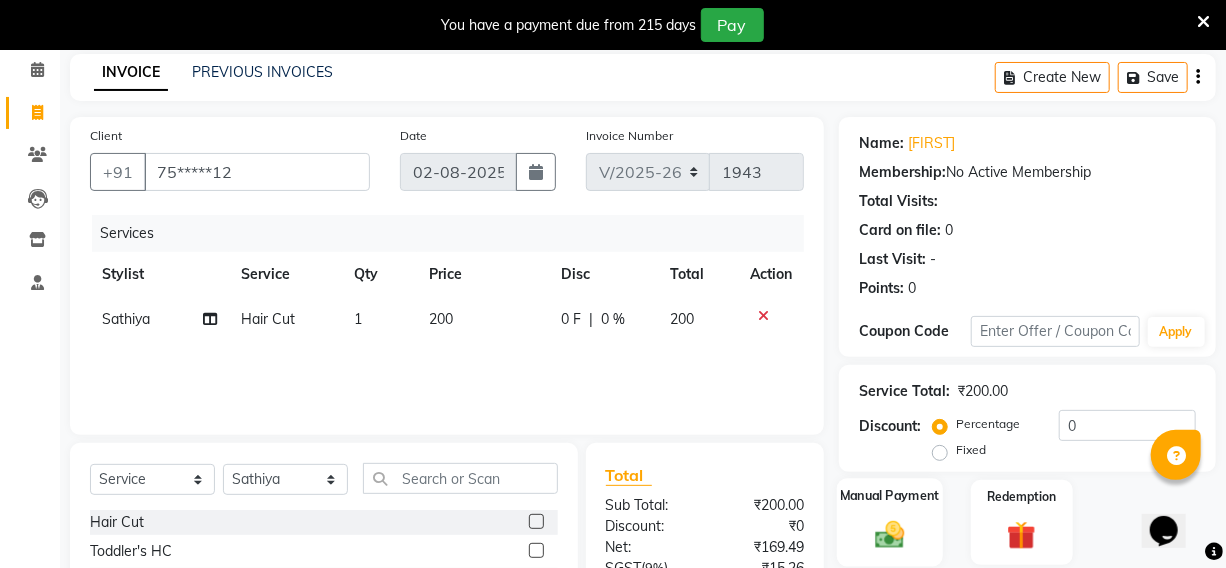 click 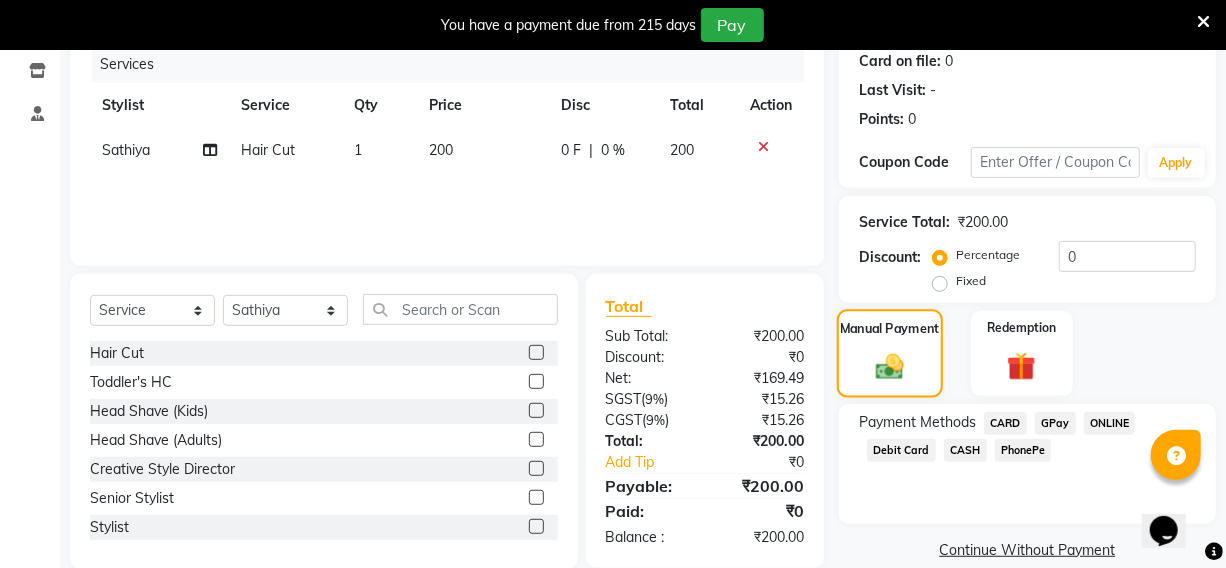 scroll, scrollTop: 265, scrollLeft: 0, axis: vertical 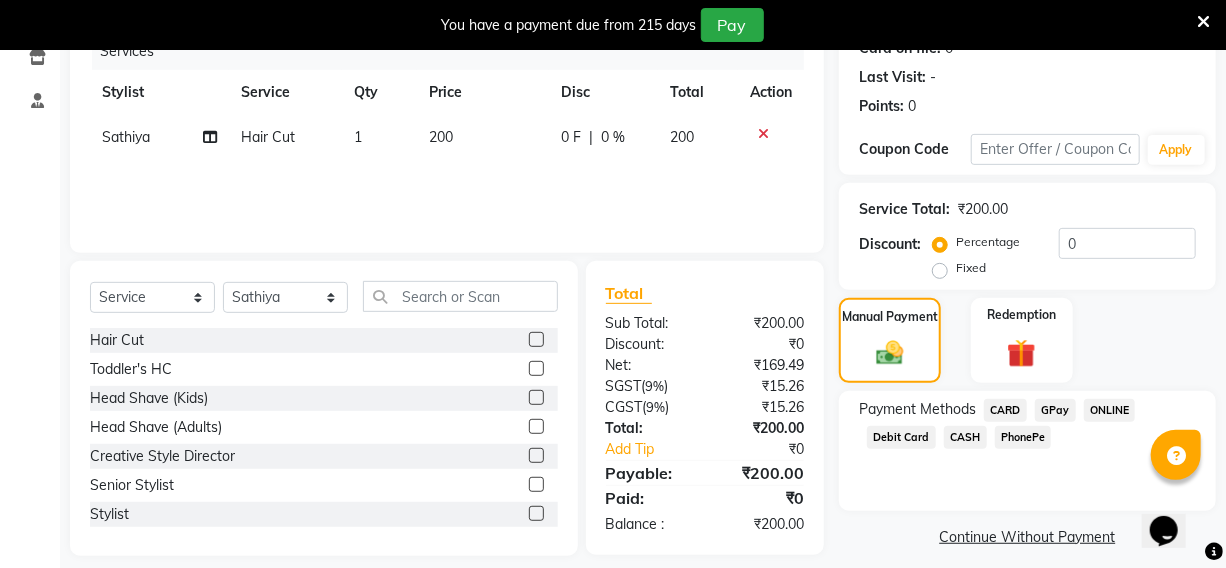 click on "PhonePe" 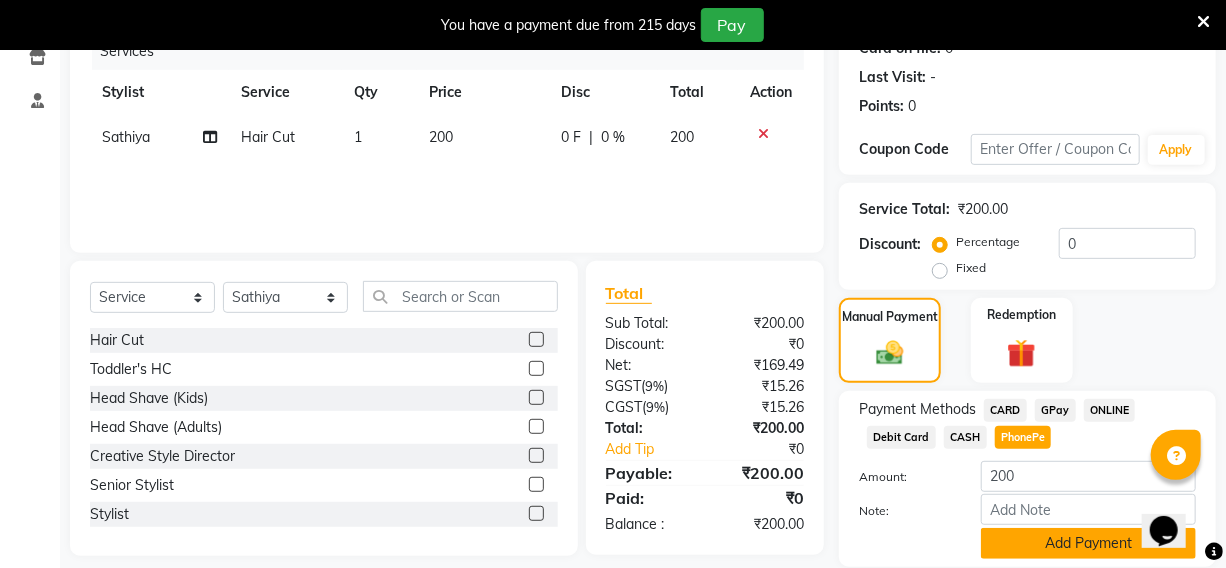 click on "Add Payment" 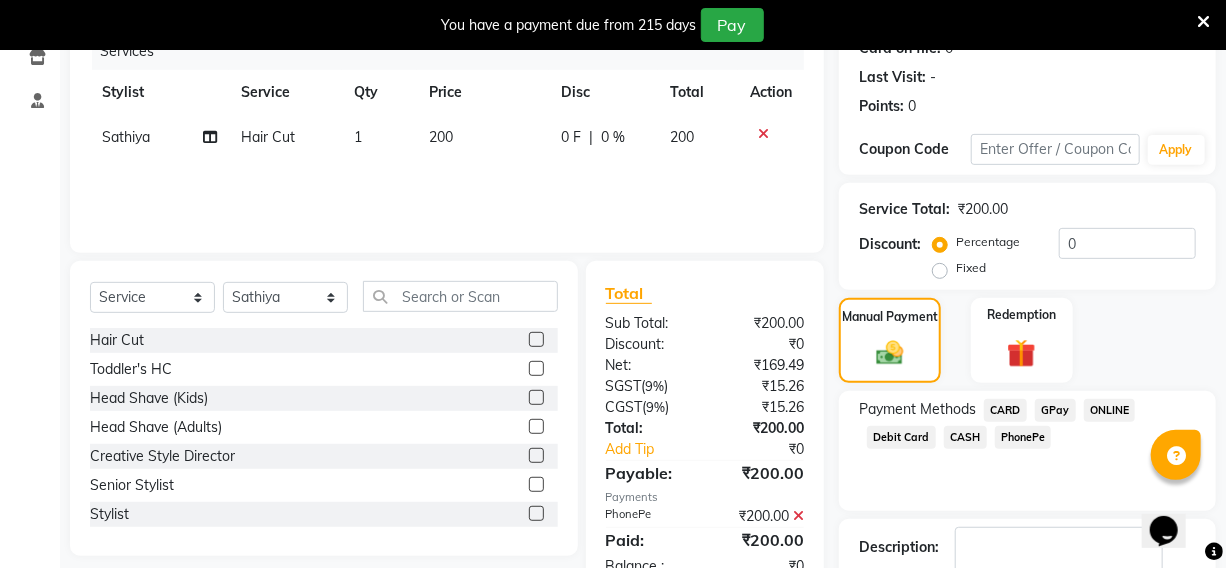 scroll, scrollTop: 390, scrollLeft: 0, axis: vertical 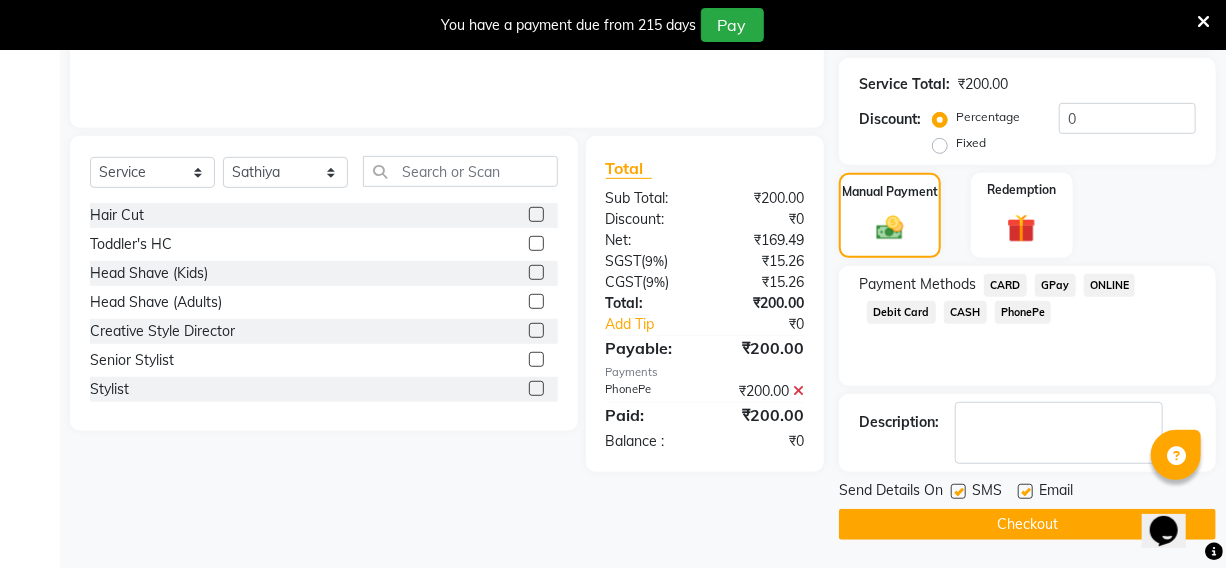 click on "Checkout" 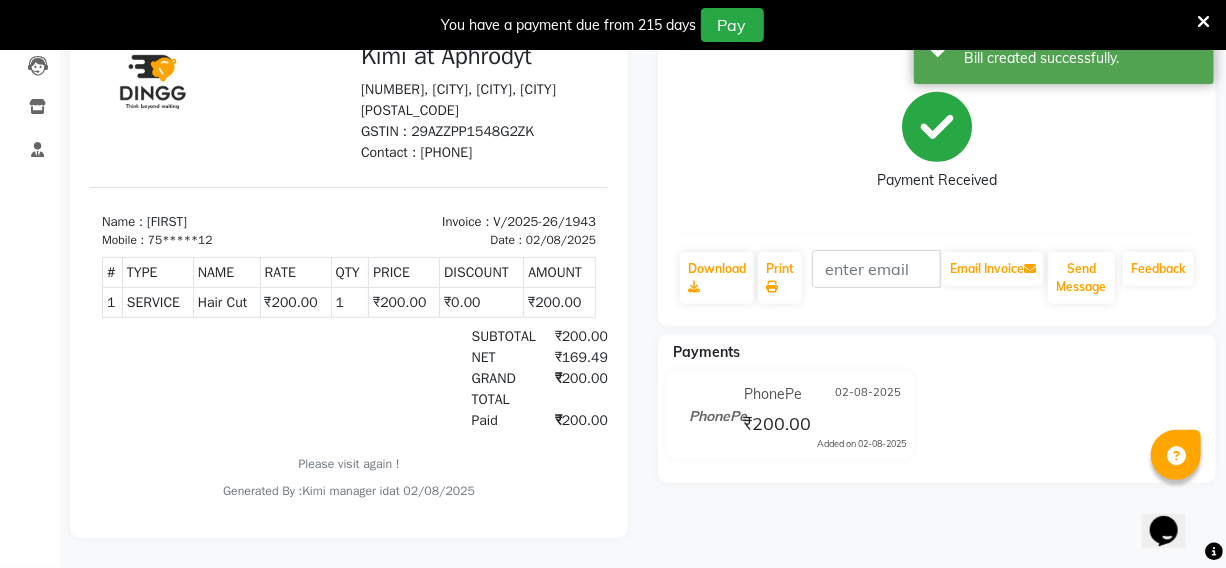 scroll, scrollTop: 0, scrollLeft: 0, axis: both 